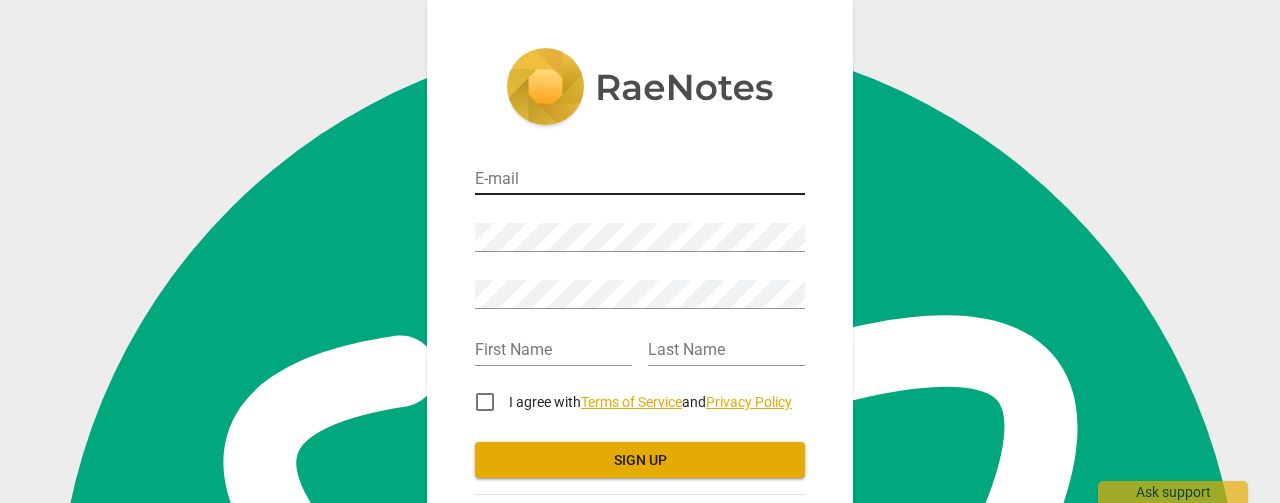 scroll, scrollTop: 0, scrollLeft: 0, axis: both 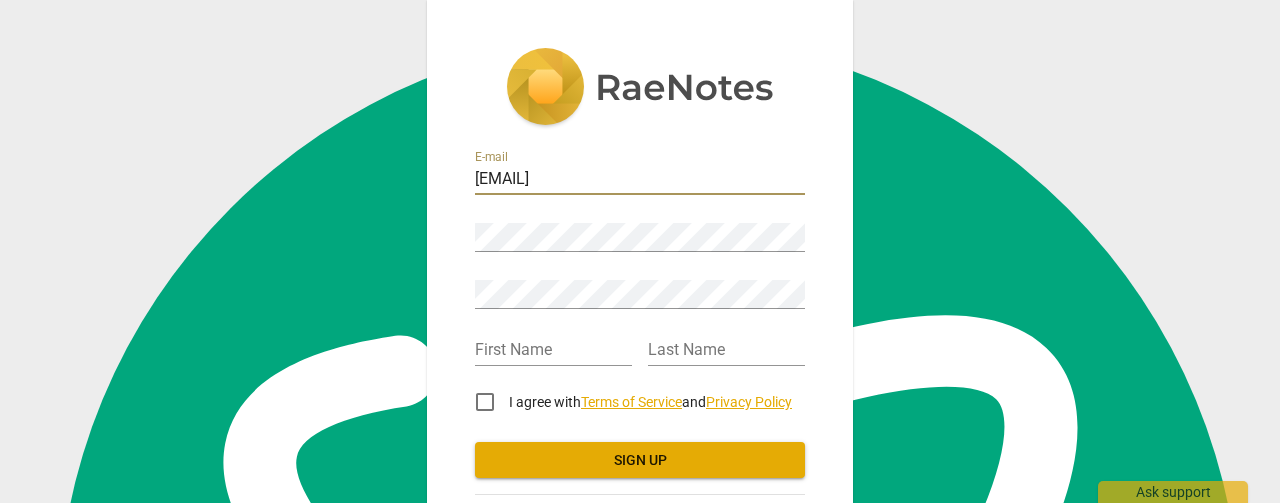 type on "tsteinke1@gmail.com" 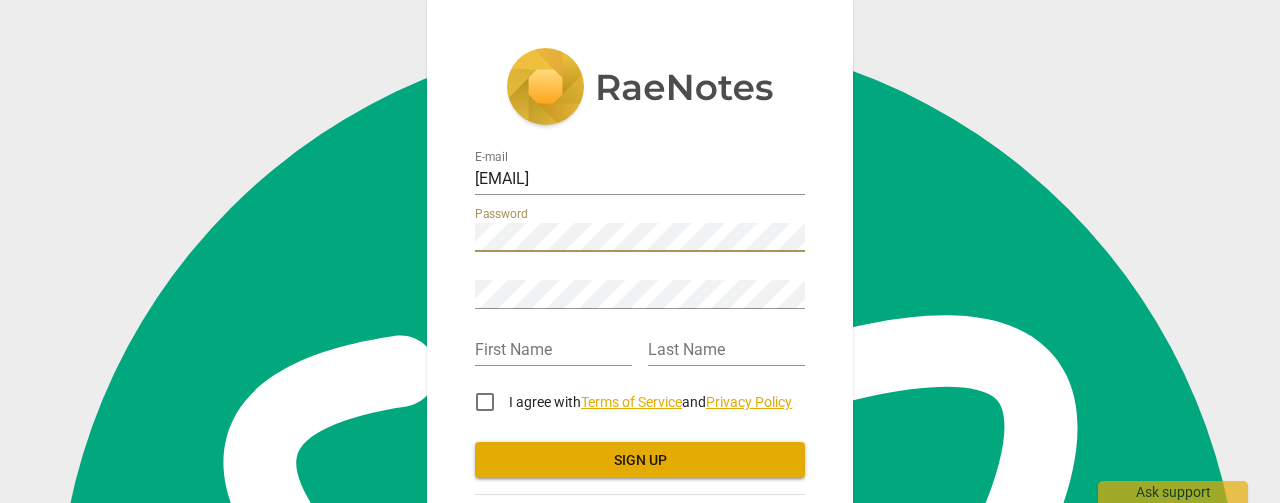 click on "Sign up" at bounding box center (640, 461) 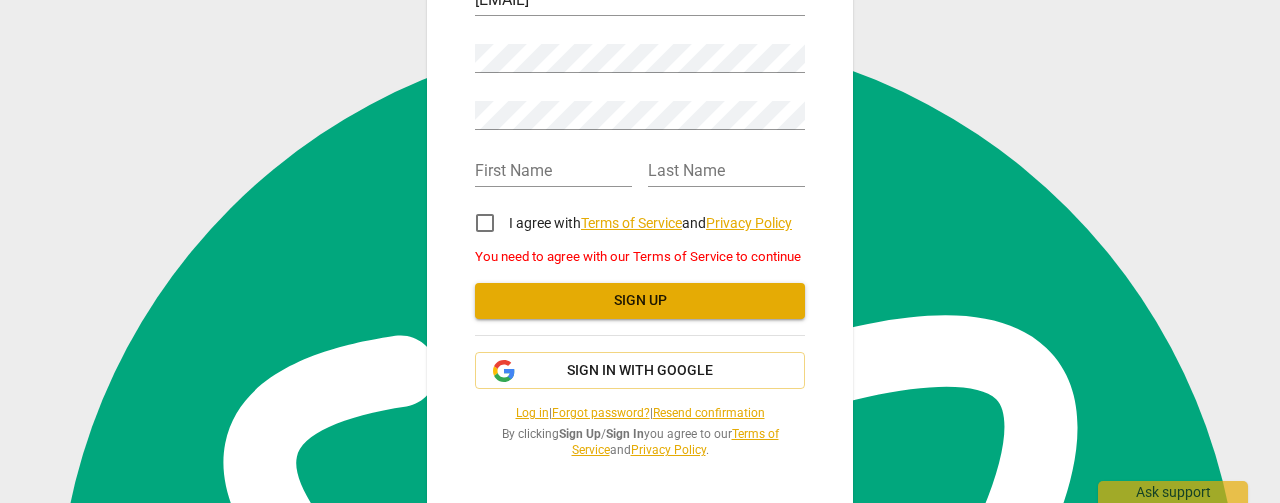 scroll, scrollTop: 181, scrollLeft: 0, axis: vertical 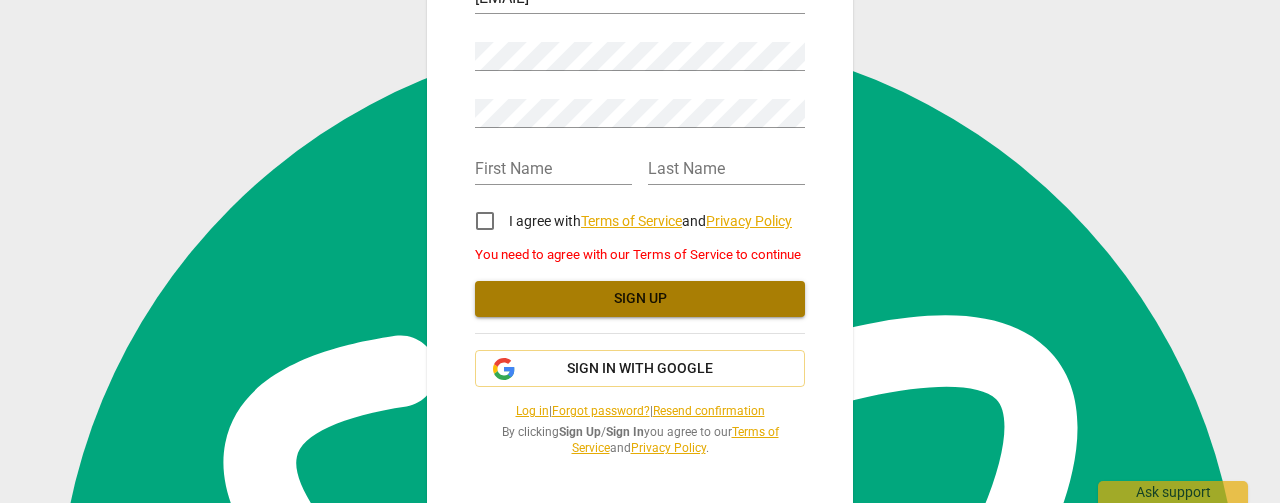 click on "Sign up" at bounding box center [640, 299] 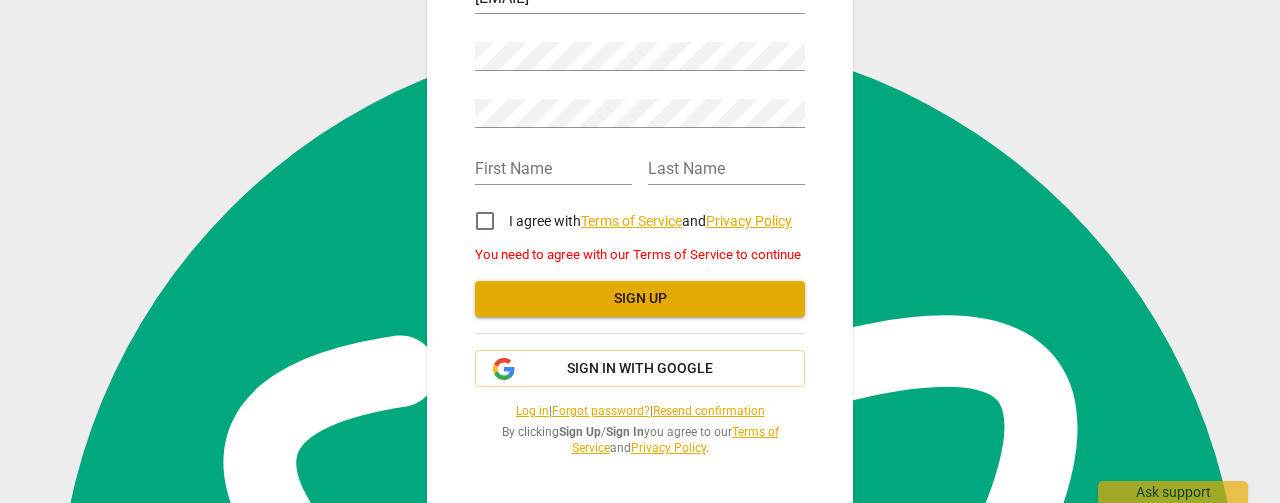 scroll, scrollTop: 0, scrollLeft: 0, axis: both 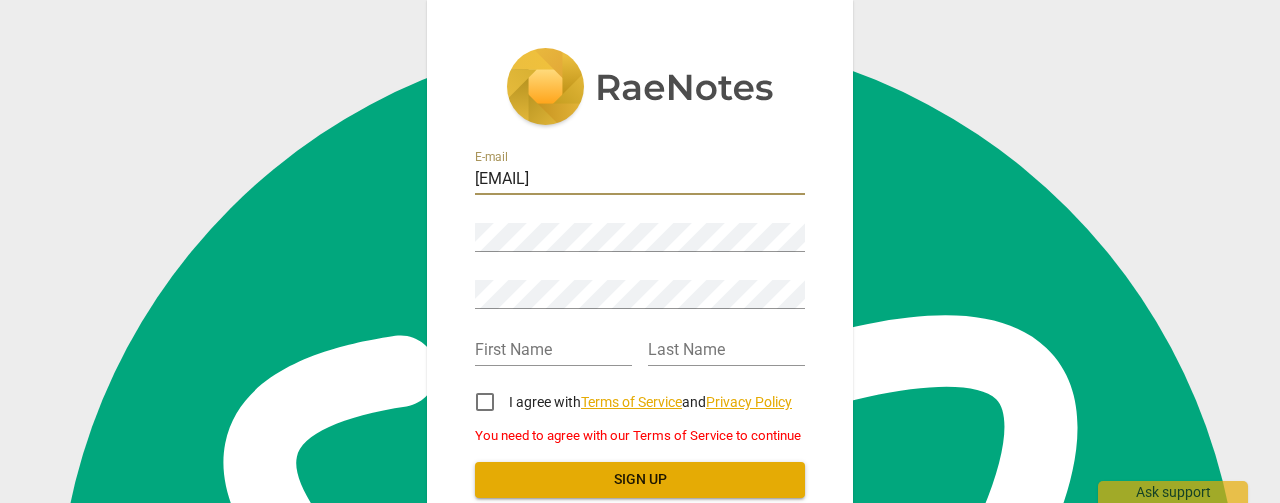drag, startPoint x: 626, startPoint y: 176, endPoint x: 437, endPoint y: 188, distance: 189.38057 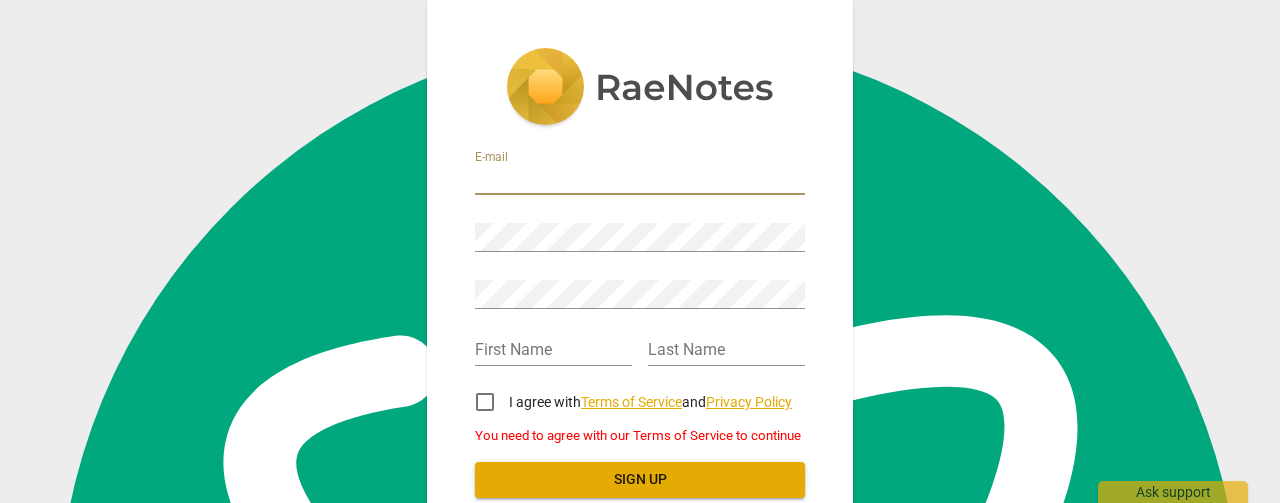 type 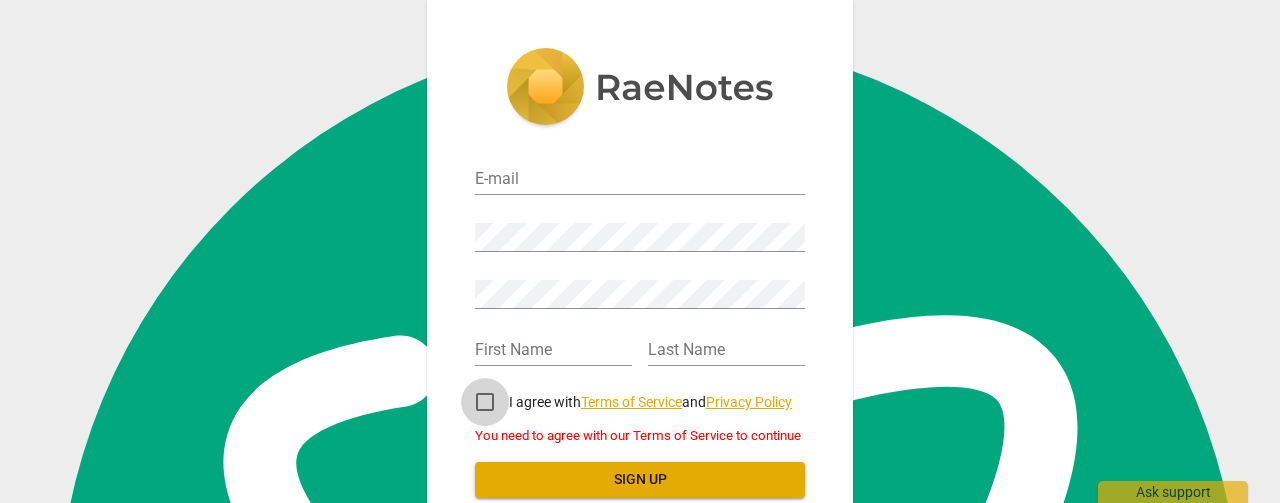 click on "I agree with  Terms of Service  and  Privacy Policy" at bounding box center [485, 402] 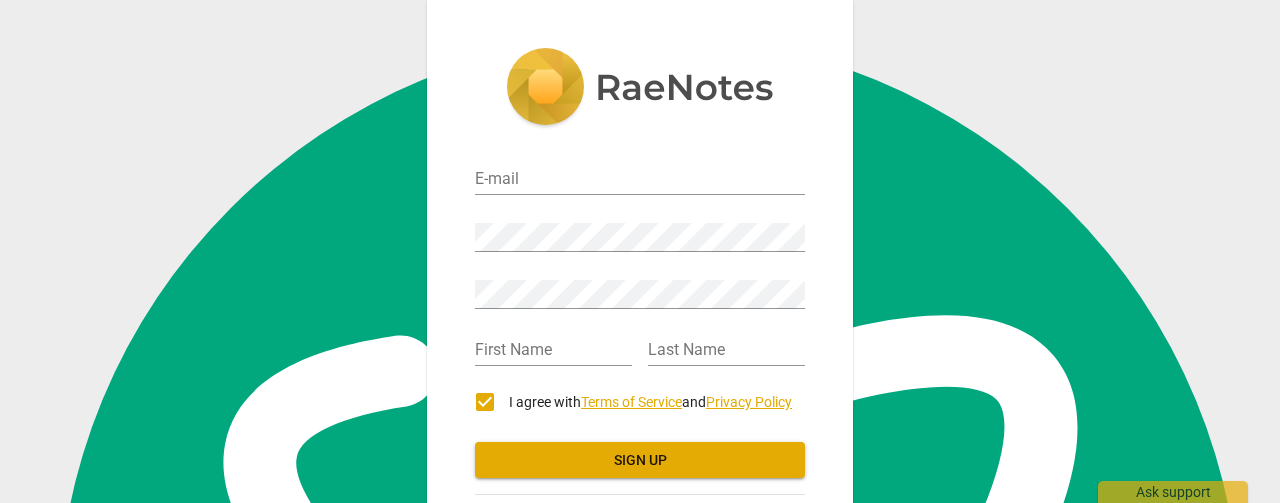 click on "Sign up" at bounding box center [640, 461] 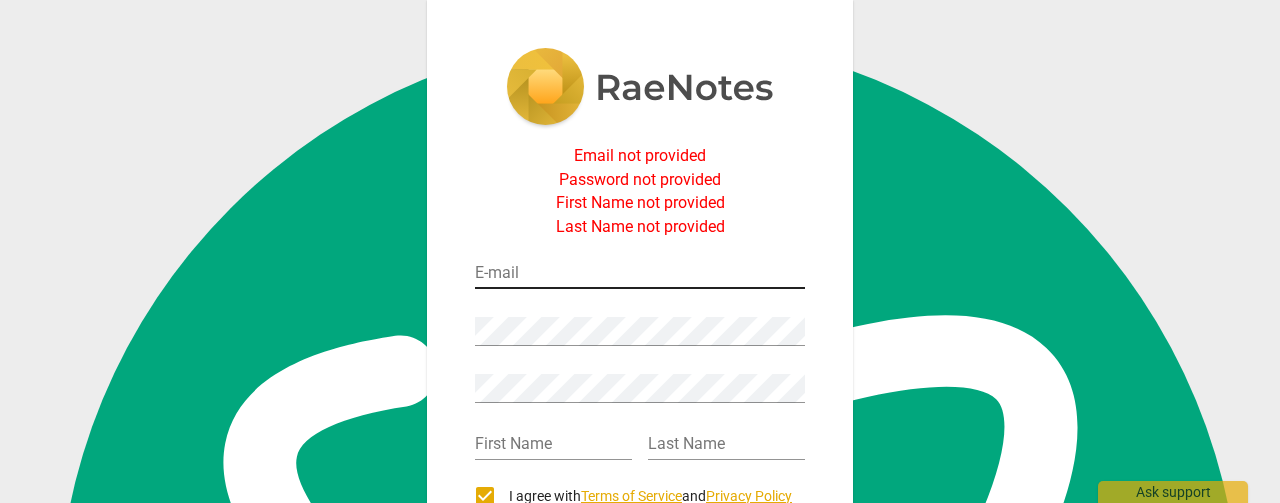 click at bounding box center [640, 274] 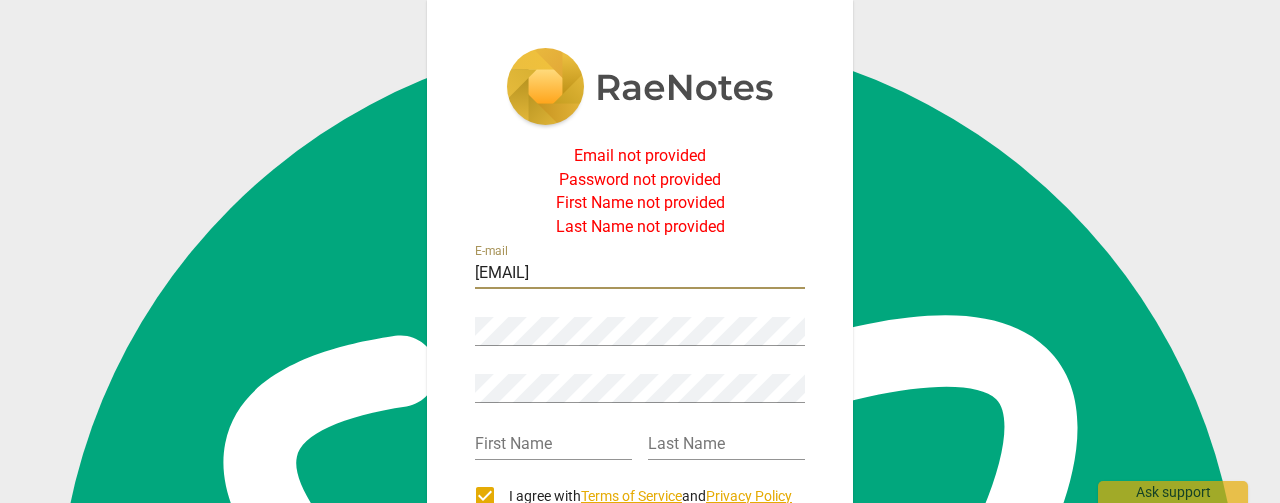 type on "tsteinke1@gmail.com" 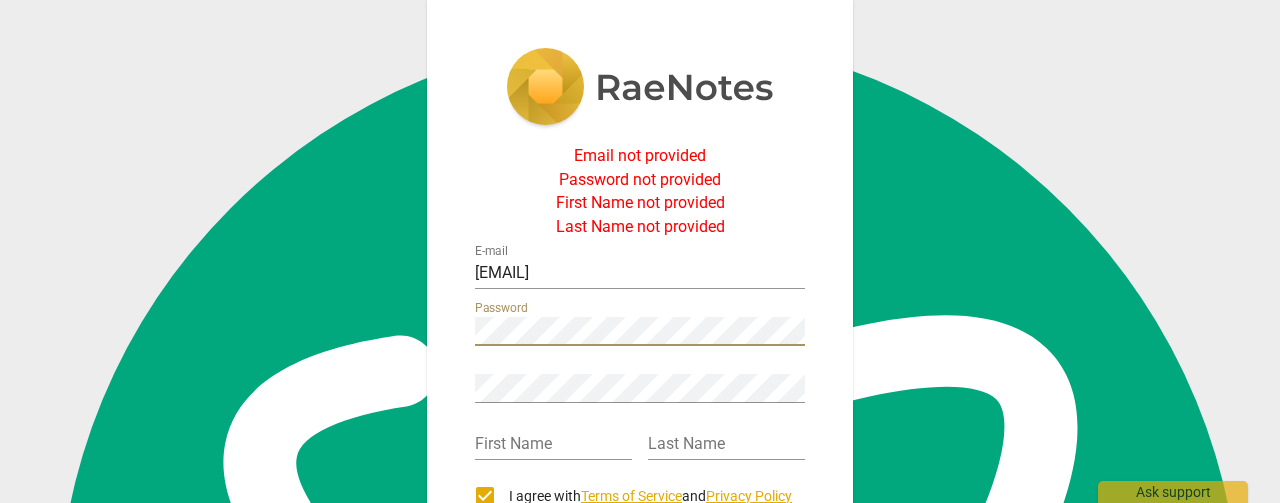 click at bounding box center (0, 0) 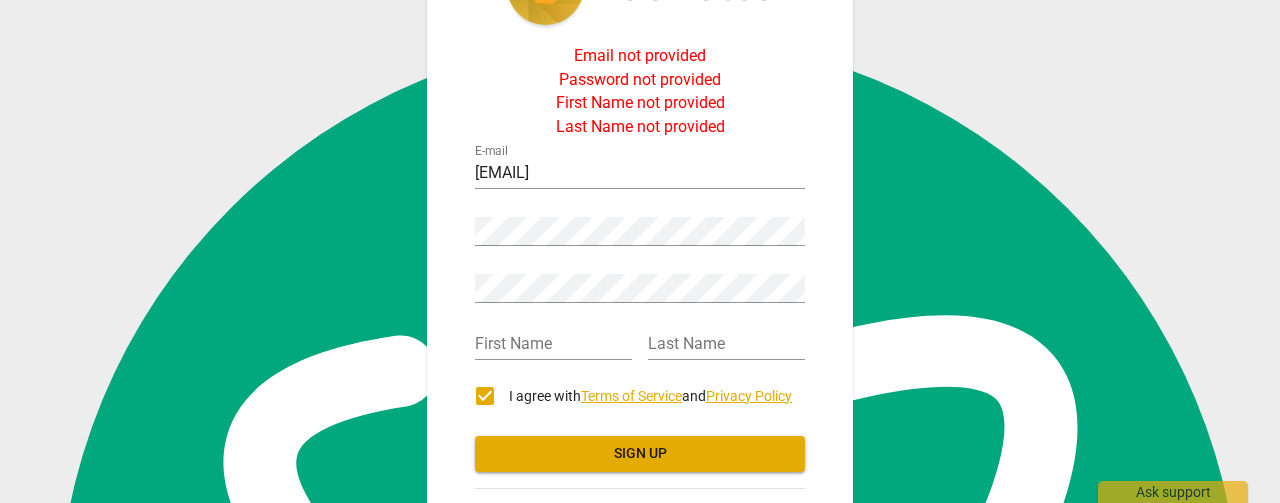 scroll, scrollTop: 0, scrollLeft: 0, axis: both 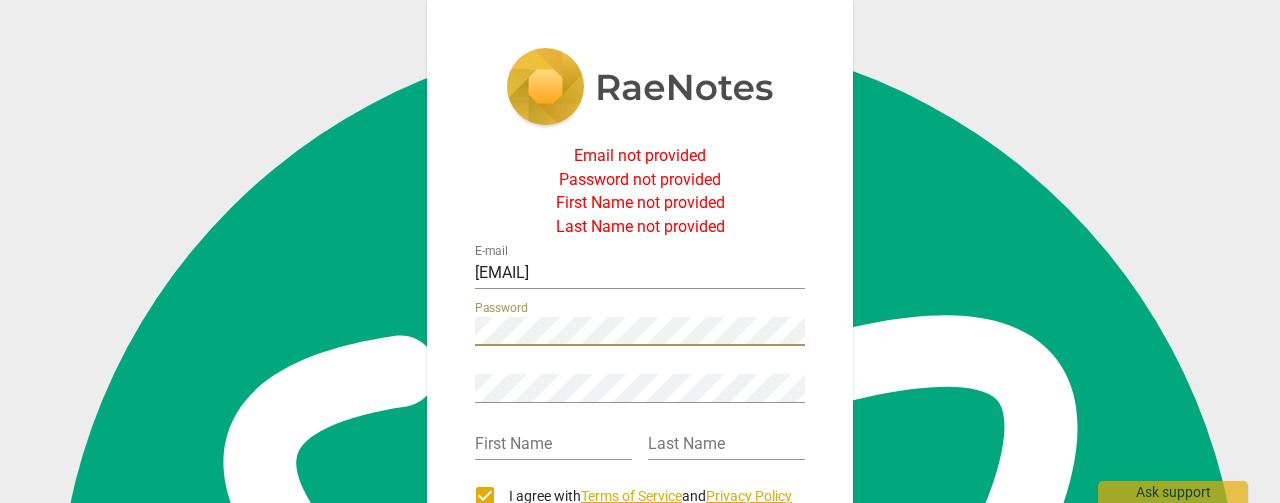 click at bounding box center (0, 0) 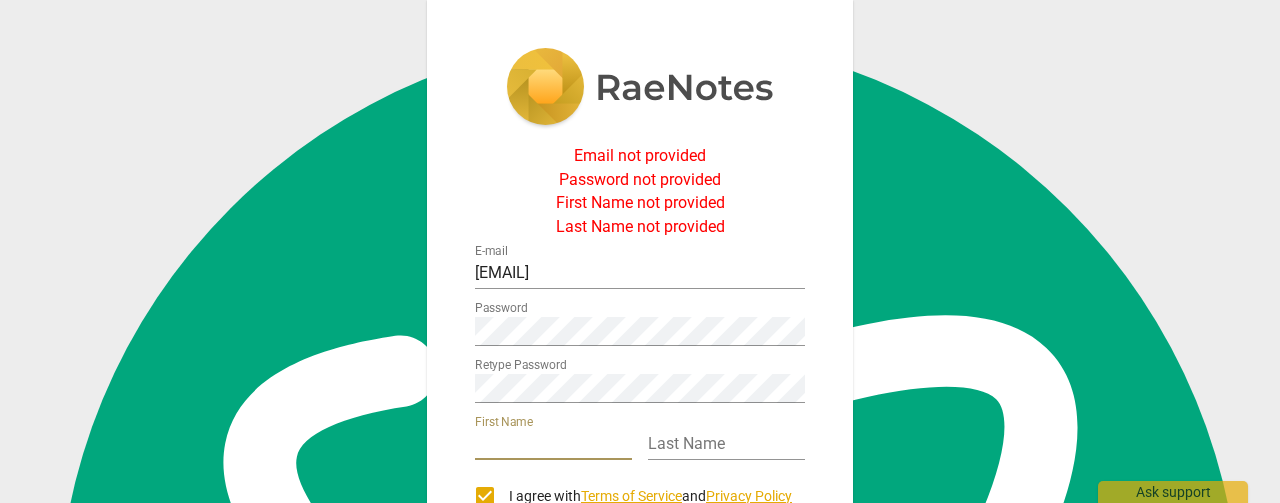 click at bounding box center [553, 445] 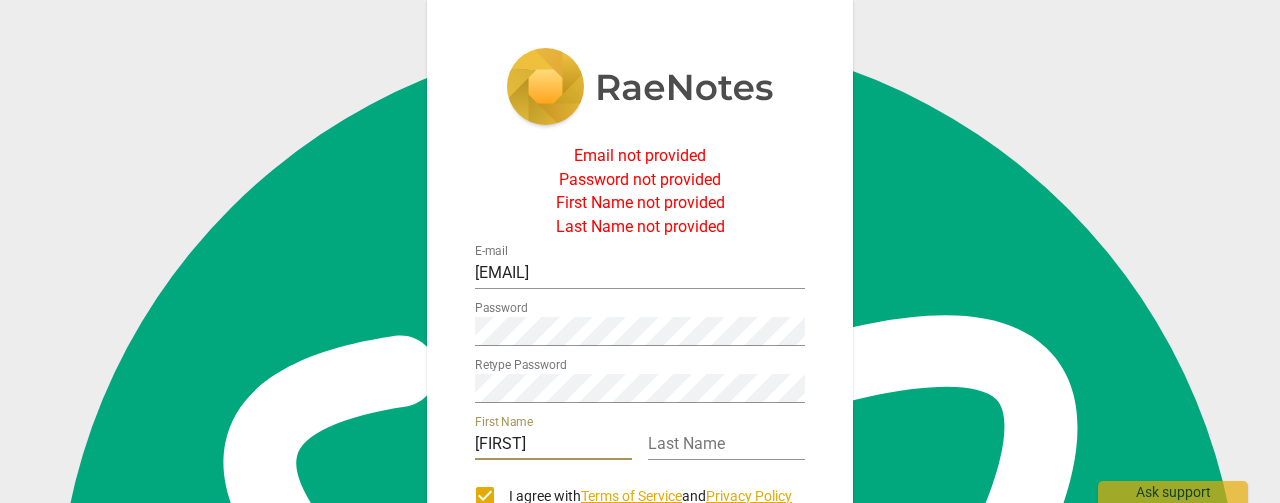 type on "Tim" 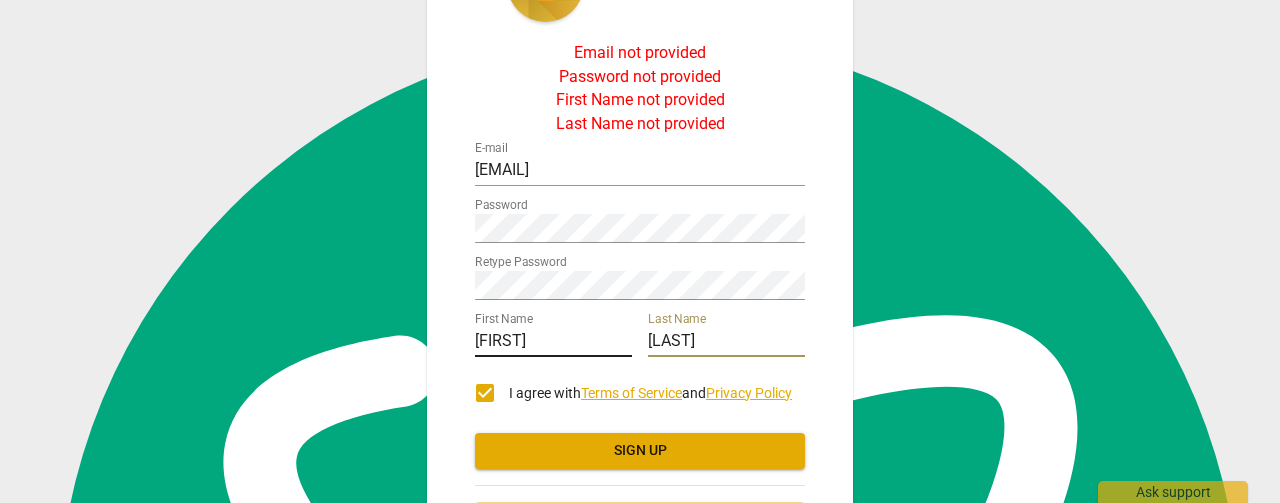 scroll, scrollTop: 200, scrollLeft: 0, axis: vertical 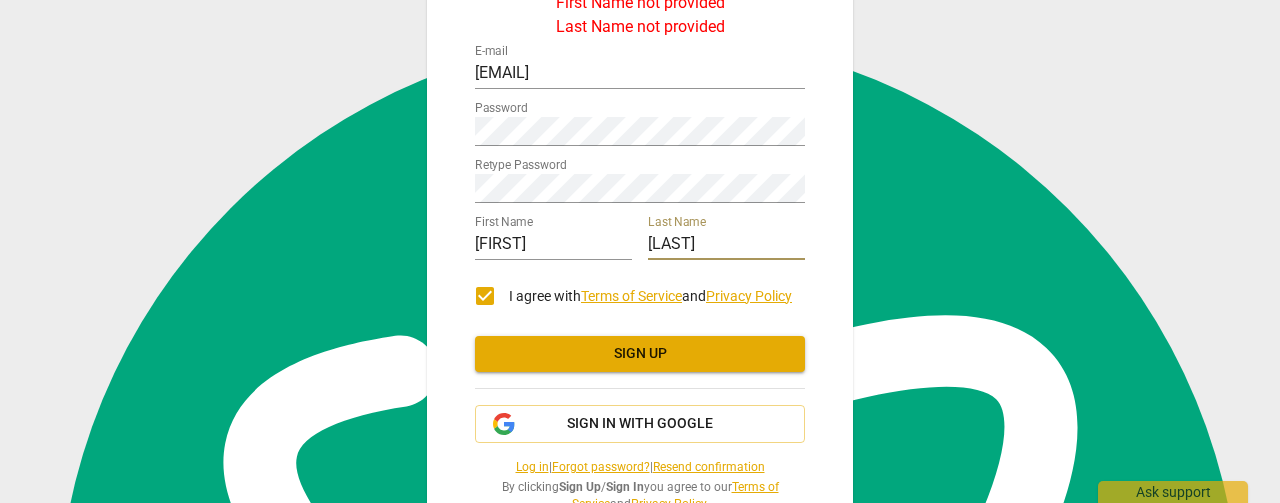 type on "Steinke" 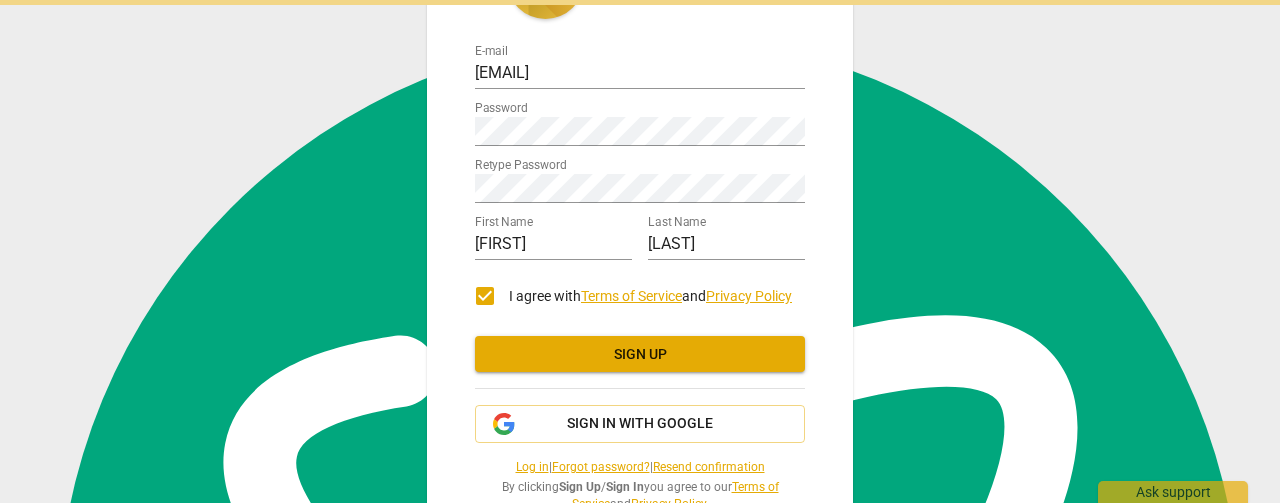 scroll, scrollTop: 0, scrollLeft: 0, axis: both 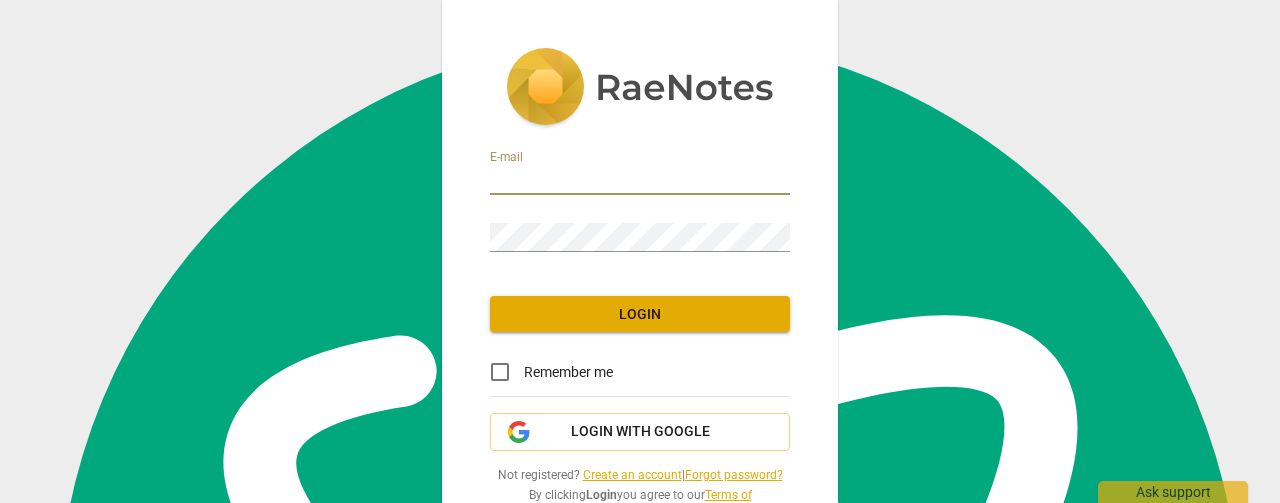 click at bounding box center [640, 180] 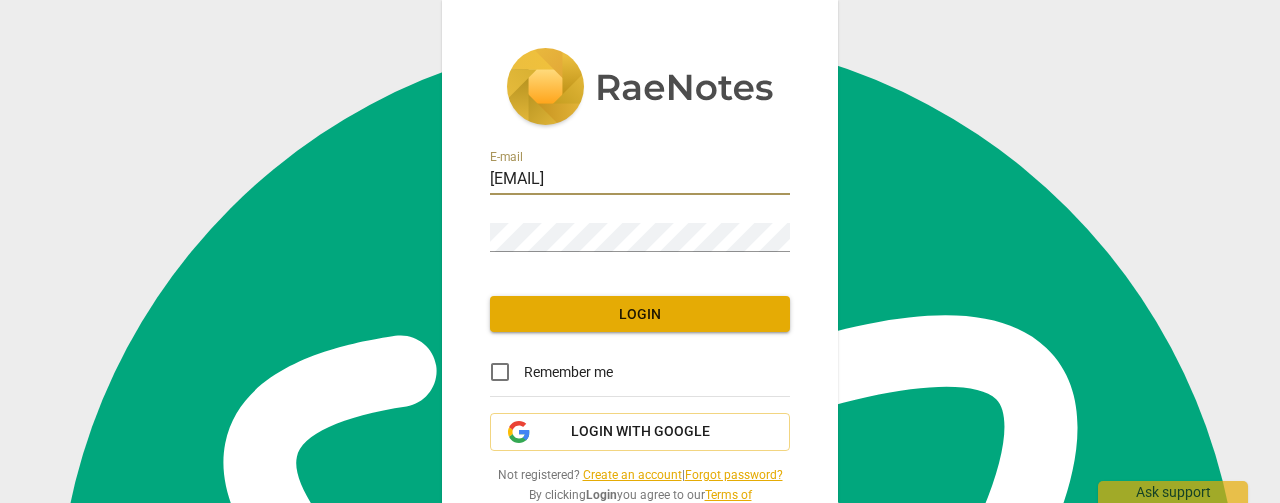 type on "tsteinke1@gmail.com" 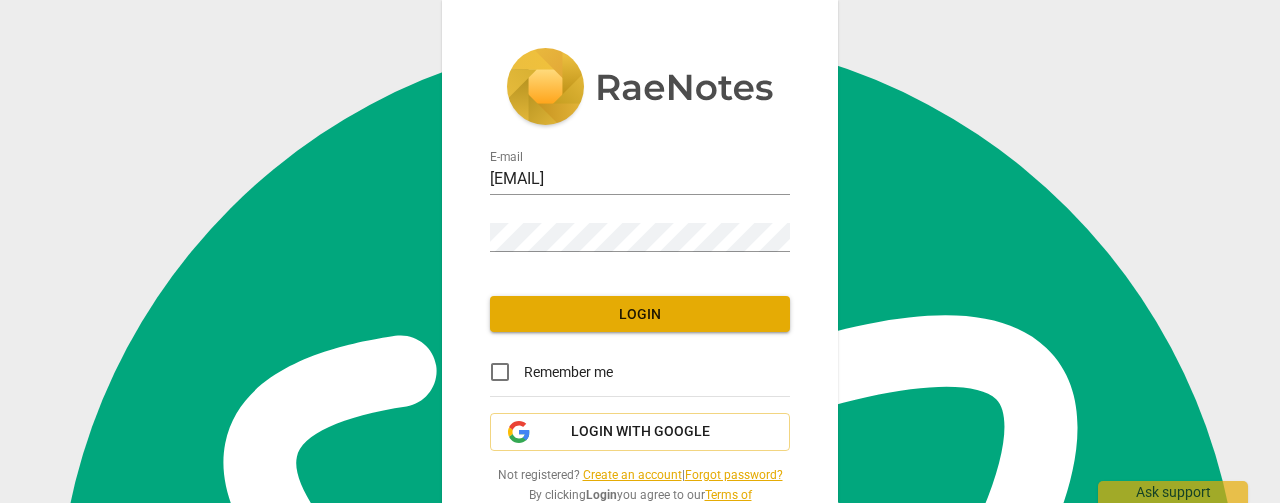click on "E-mail tsteinke1@gmail.com Password Login Remember me Login with Google Not registered?   Create an account    |    Forgot password? By clicking  Login  you agree to our  Terms of Service  and  Privacy Policy ." at bounding box center (640, 251) 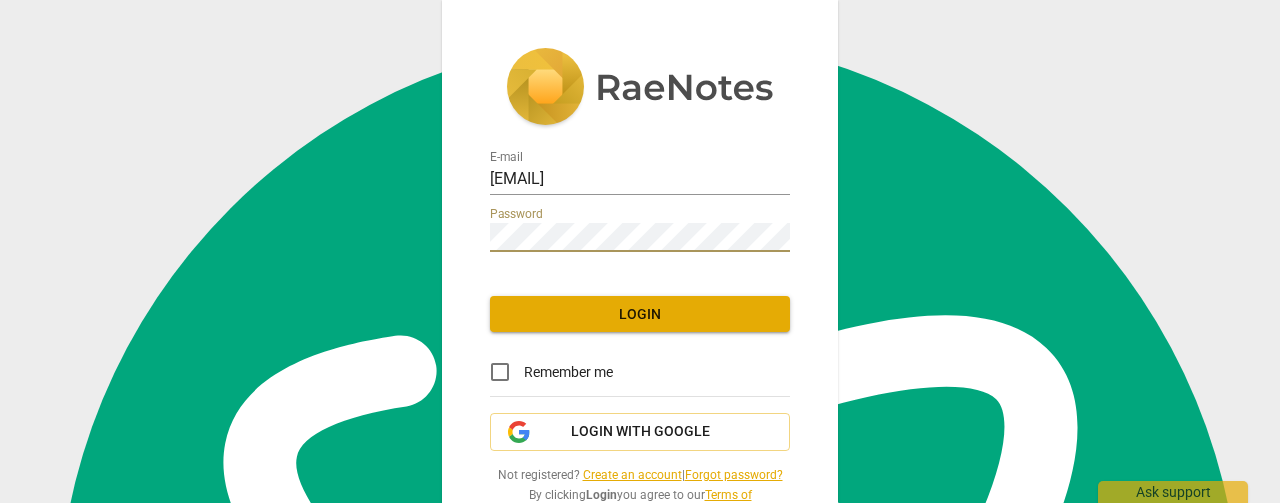 click at bounding box center [0, 0] 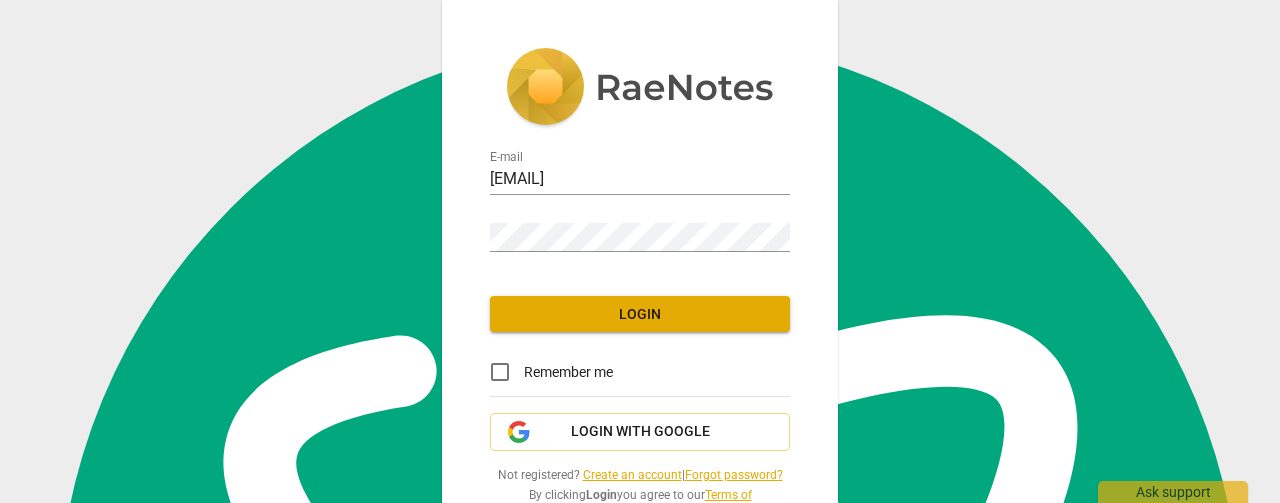 click on "E-mail tsteinke1@gmail.com Password Login Remember me Login with Google Not registered?   Create an account    |    Forgot password? By clicking  Login  you agree to our  Terms of Service  and  Privacy Policy ." at bounding box center [640, 251] 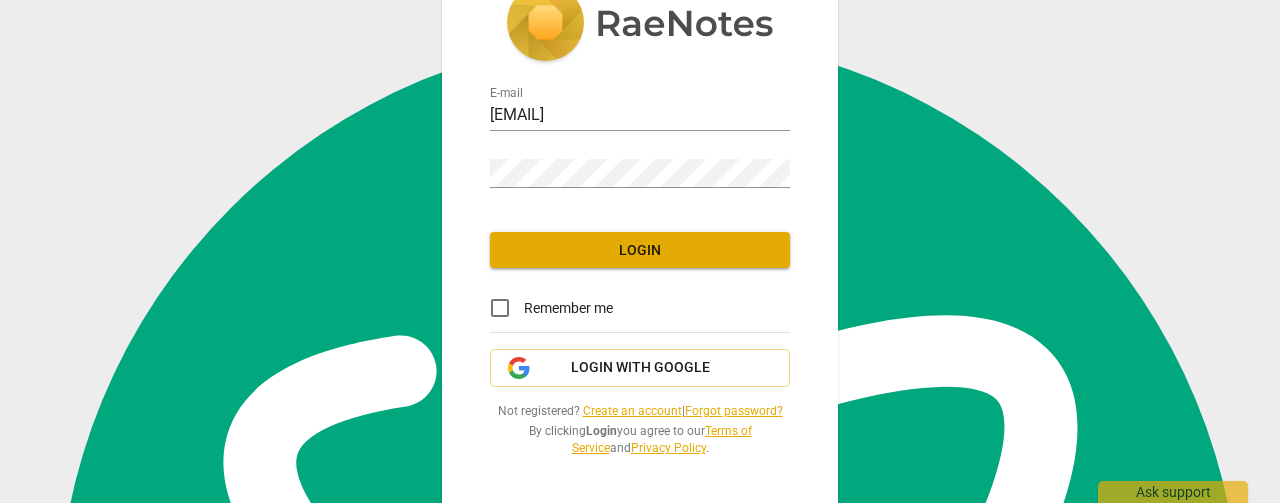 scroll, scrollTop: 0, scrollLeft: 0, axis: both 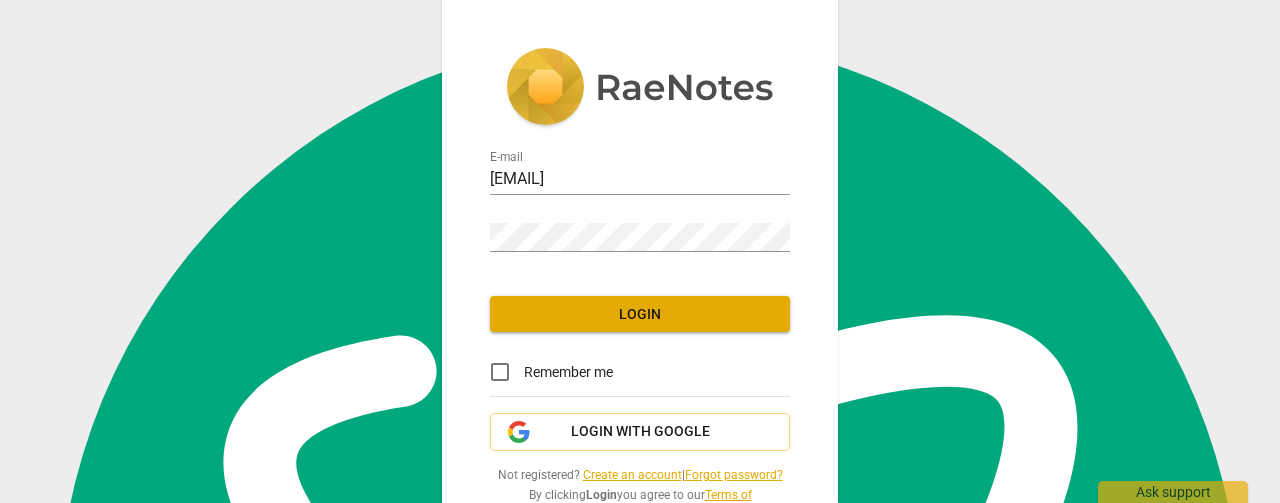 click on "Password" at bounding box center (640, 229) 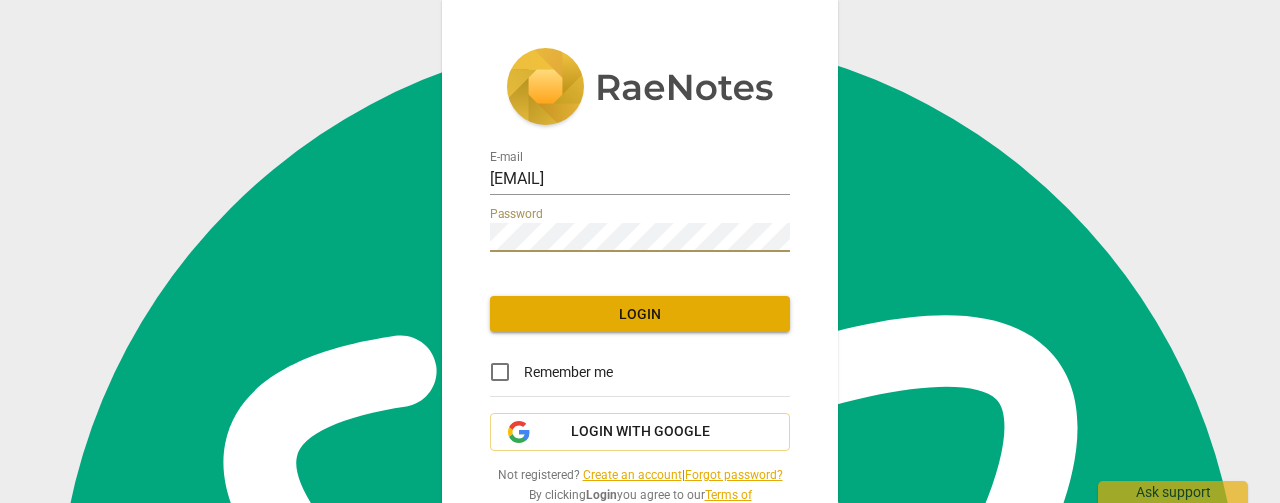 click at bounding box center (0, 0) 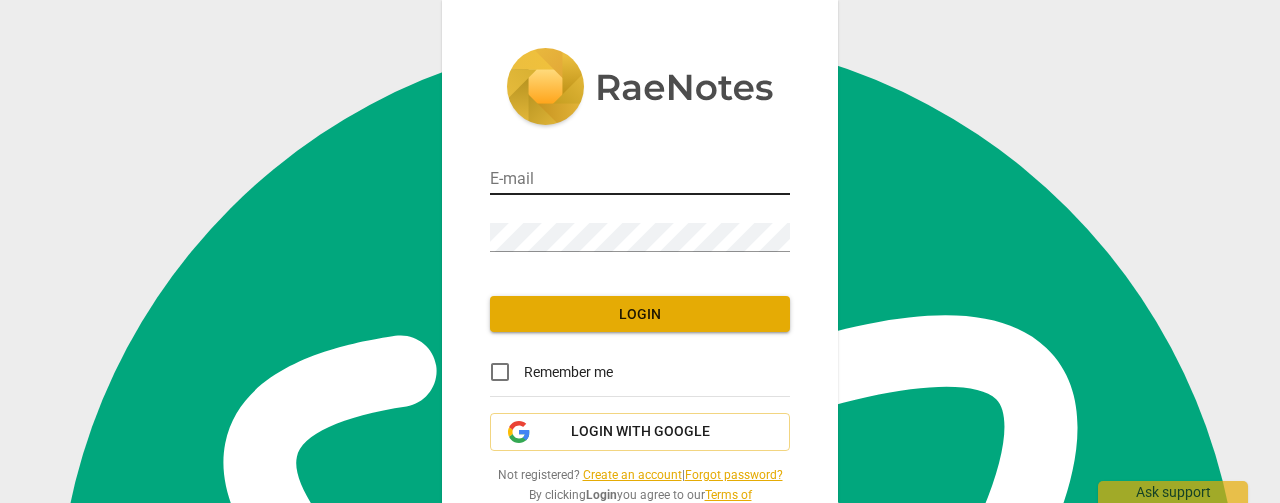 scroll, scrollTop: 0, scrollLeft: 0, axis: both 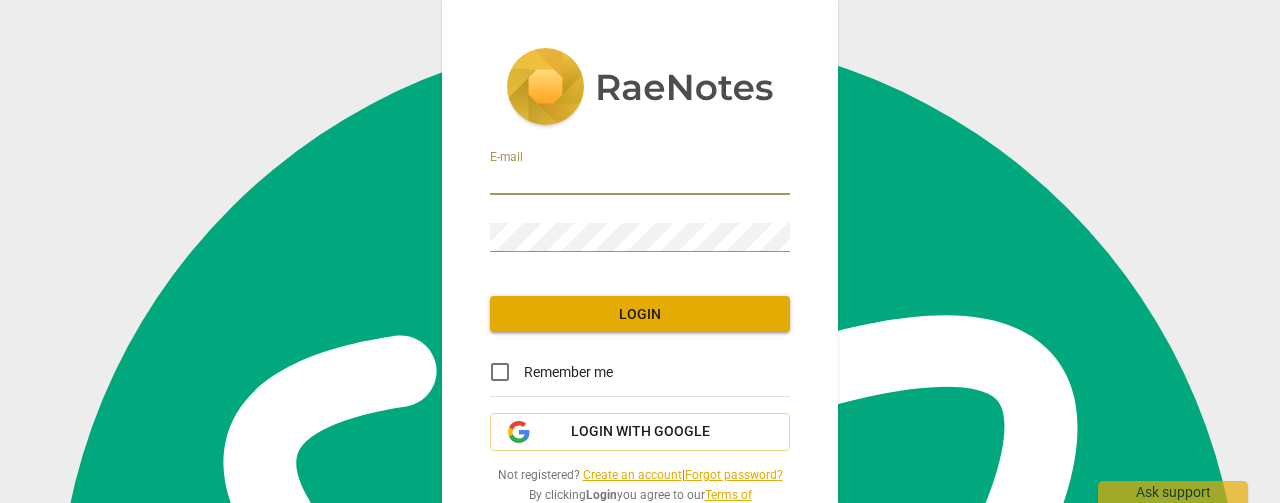 click at bounding box center [640, 180] 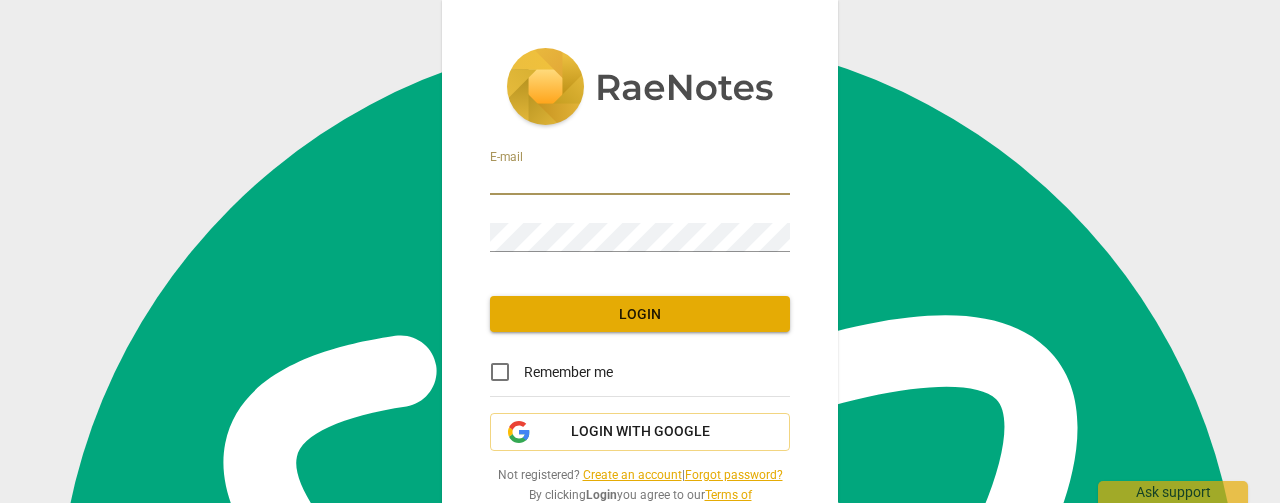 click at bounding box center [0, 0] 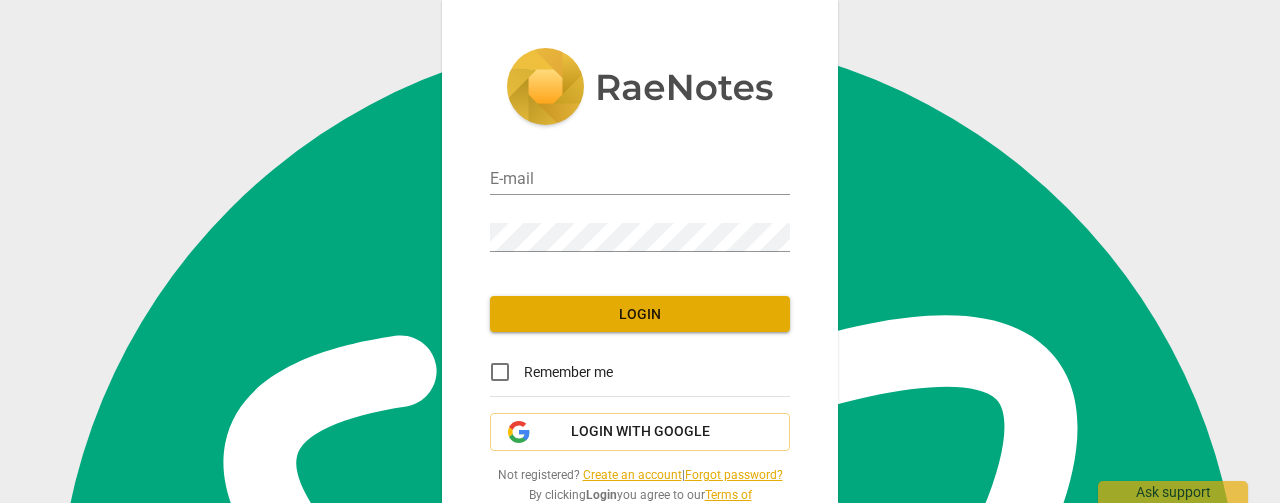 click on "E-mail Password Login Remember me Login with Google Not registered?   Create an account    |    Forgot password? By clicking  Login  you agree to our  Terms of Service  and  Privacy Policy ." at bounding box center [640, 251] 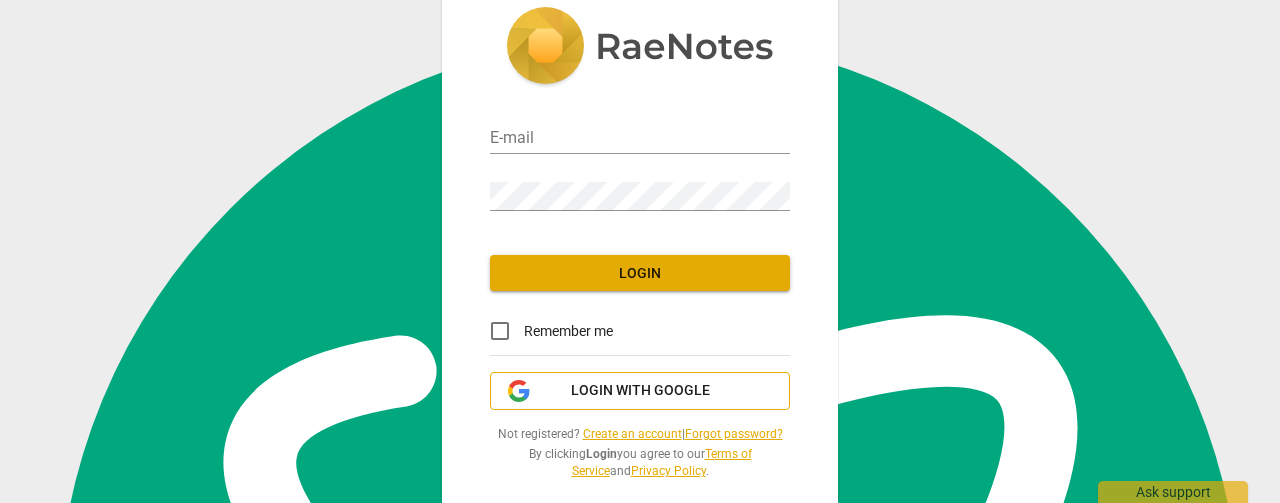 scroll, scrollTop: 64, scrollLeft: 0, axis: vertical 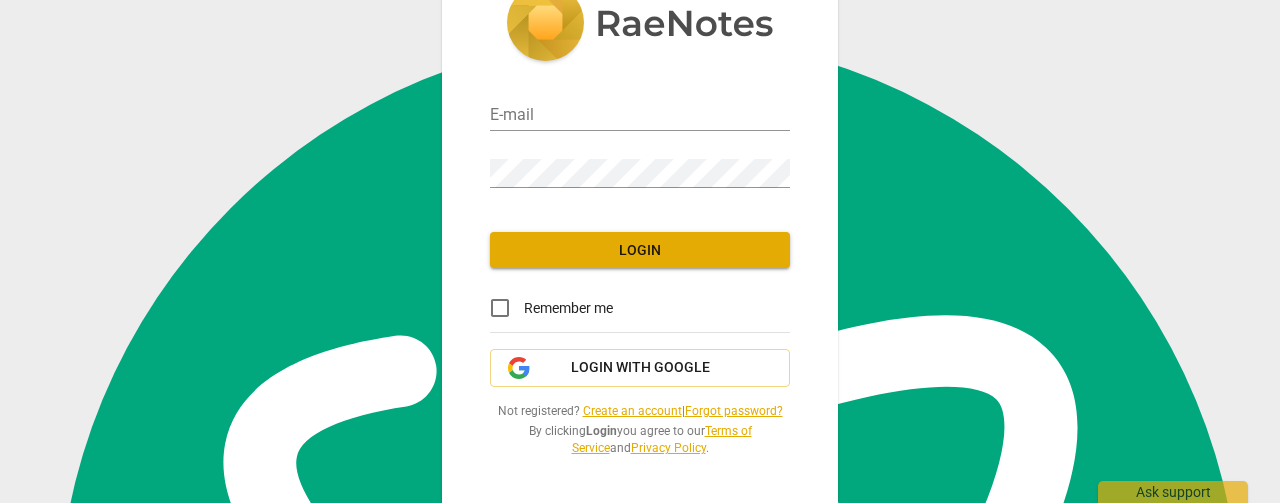 click on "Forgot password?" at bounding box center [734, 411] 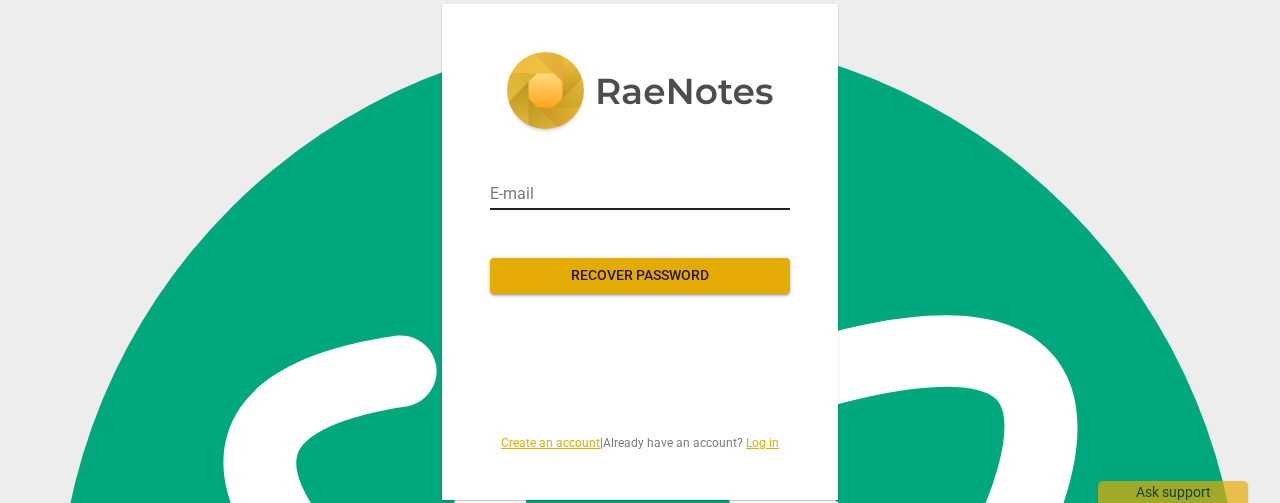 click at bounding box center (640, 194) 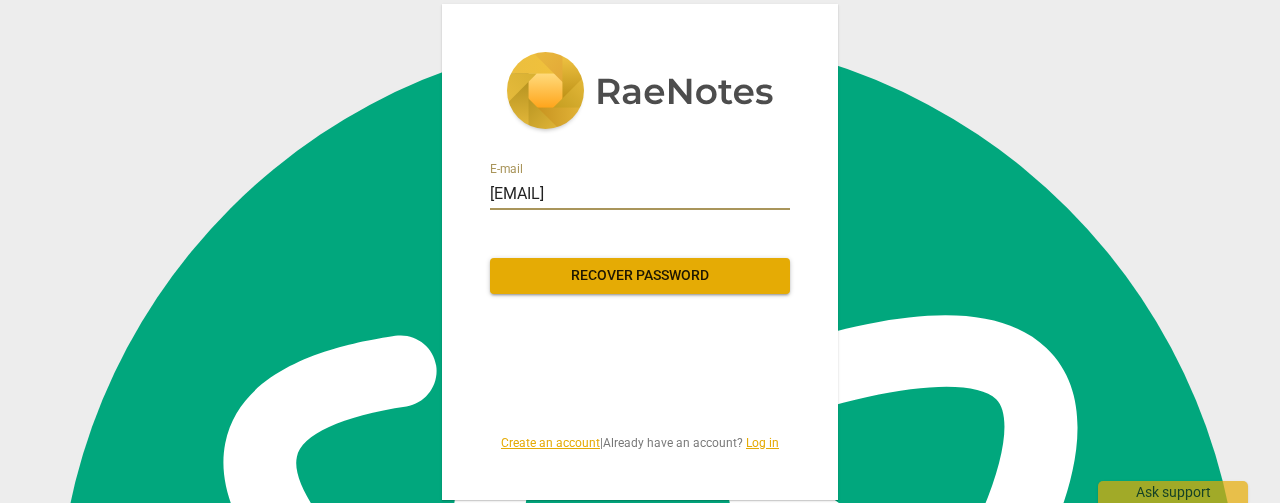 type on "tsteinke1@gmail.com" 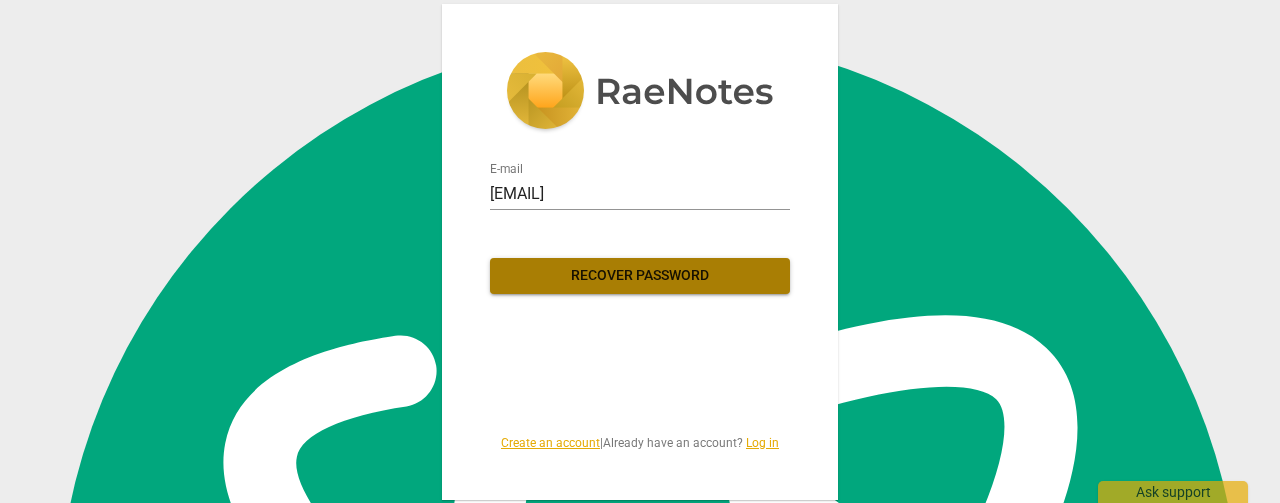 click on "Recover password" at bounding box center (640, 276) 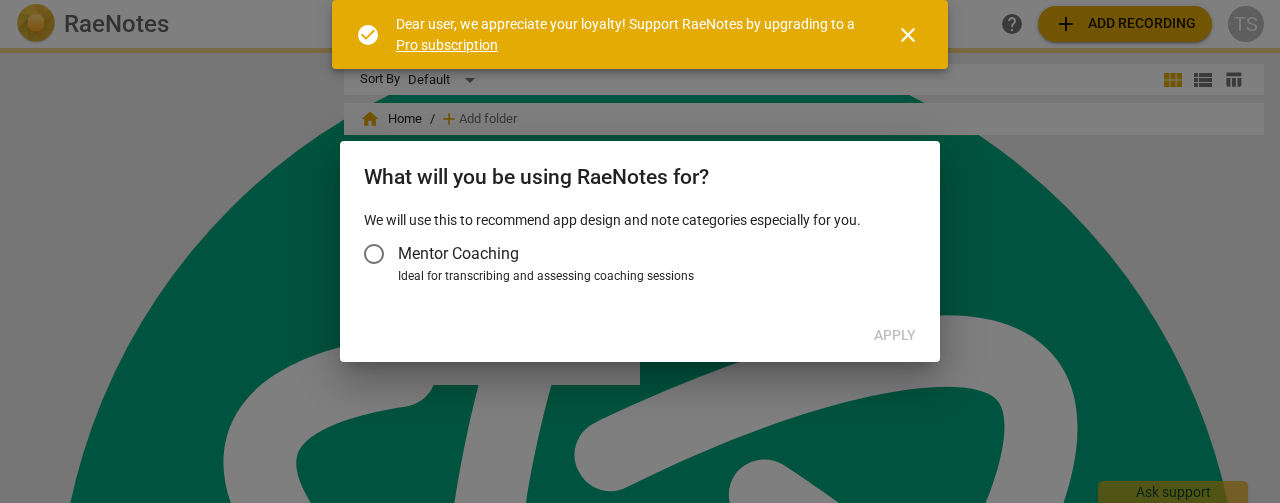 scroll, scrollTop: 0, scrollLeft: 0, axis: both 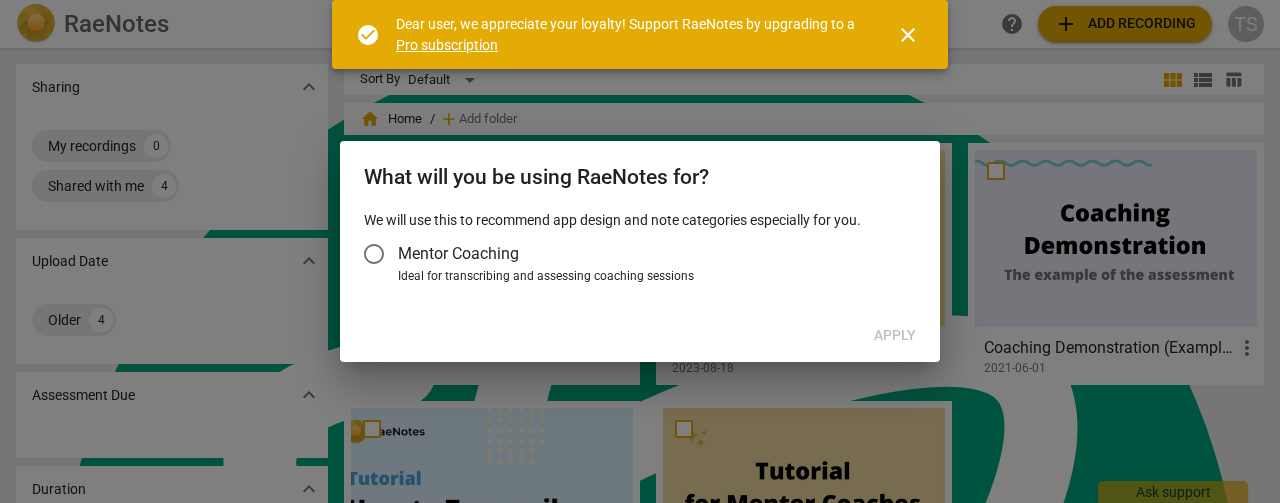 click on "Mentor Coaching" at bounding box center [374, 254] 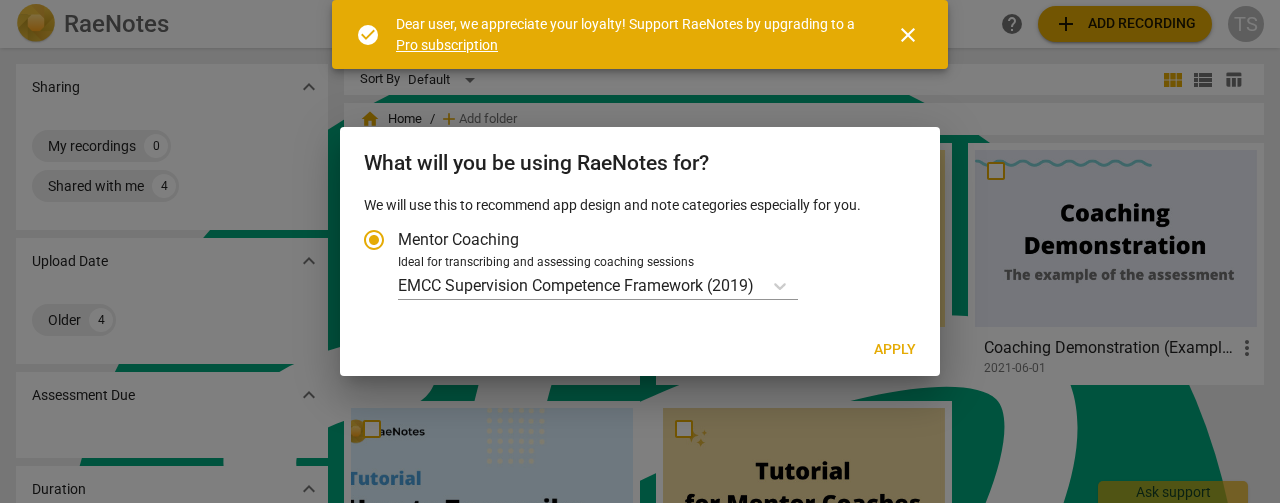click on "Apply" at bounding box center [895, 350] 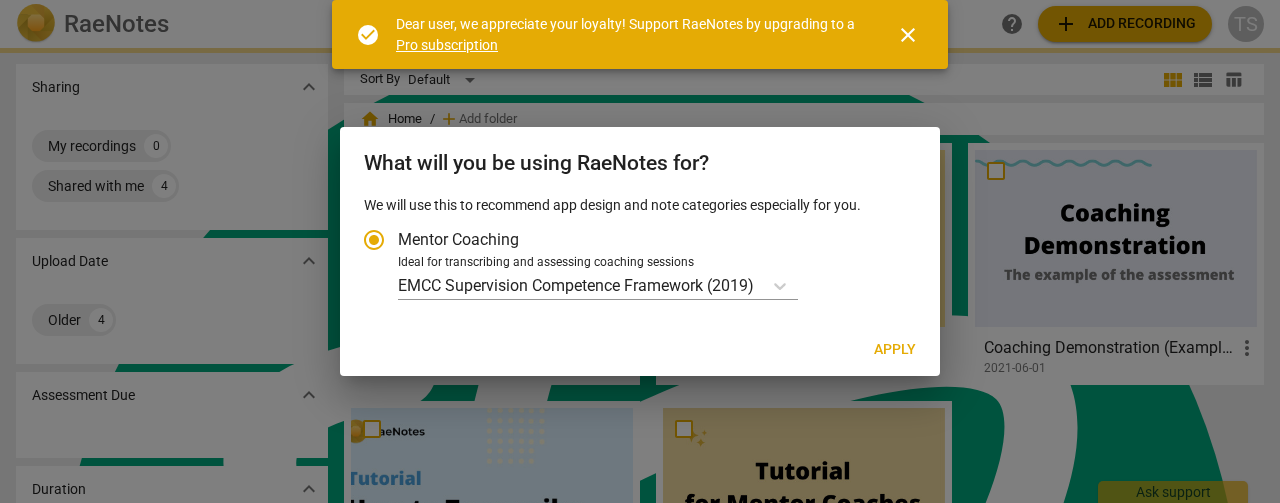 radio on "false" 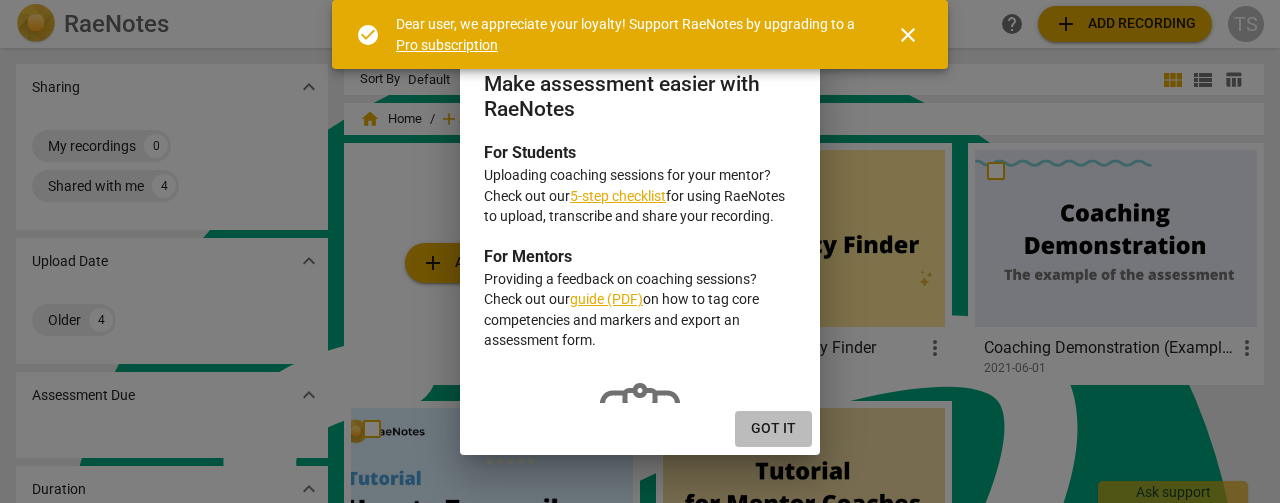 drag, startPoint x: 764, startPoint y: 431, endPoint x: 877, endPoint y: 253, distance: 210.8388 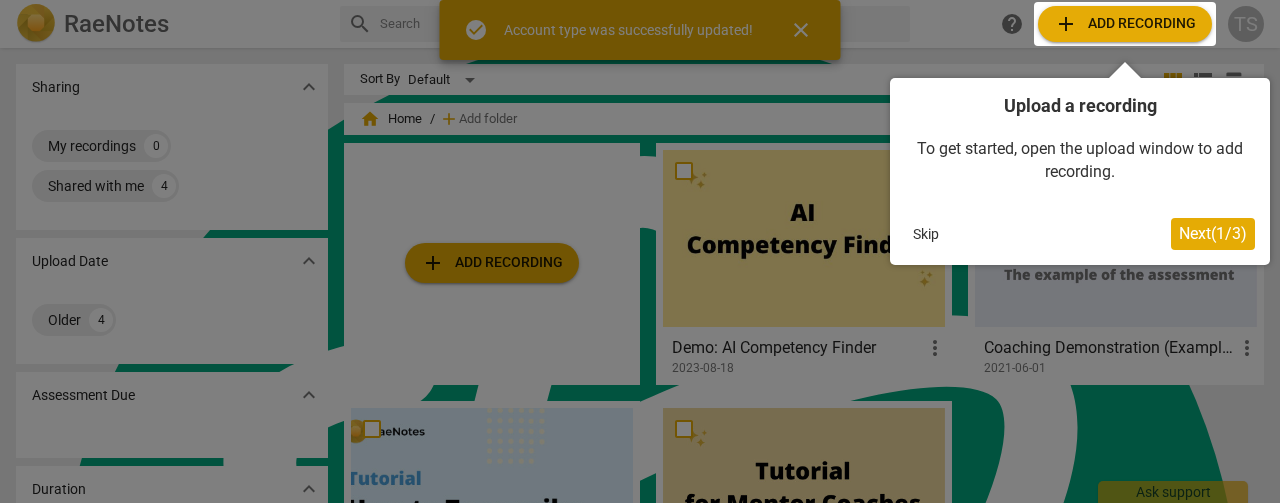 click at bounding box center (640, 251) 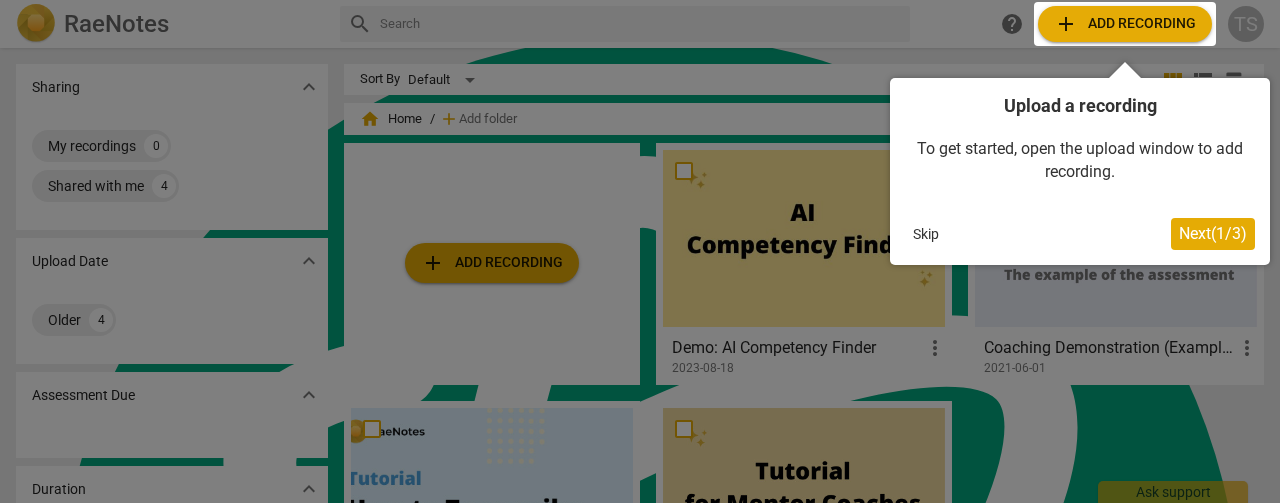 click at bounding box center (640, 251) 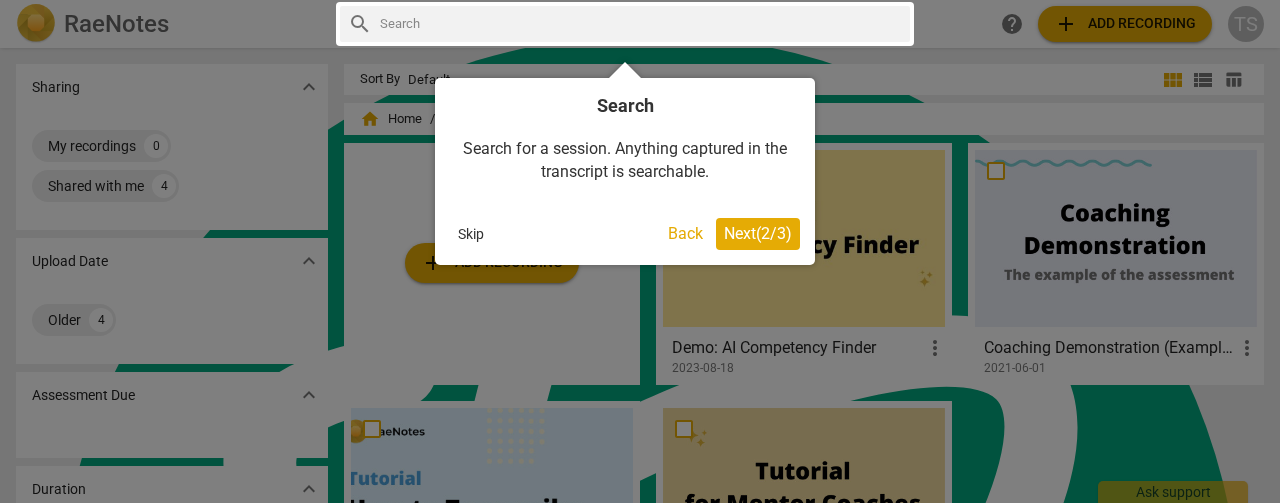 click on "Next  ( 2 / 3 )" at bounding box center (758, 233) 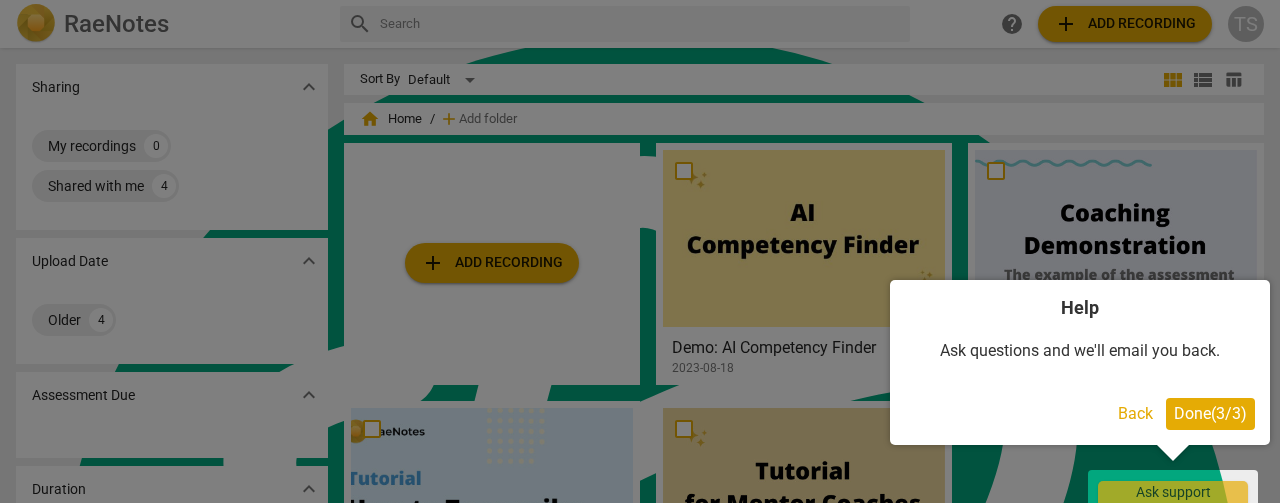click on "Done  ( 3 / 3 )" at bounding box center (1210, 413) 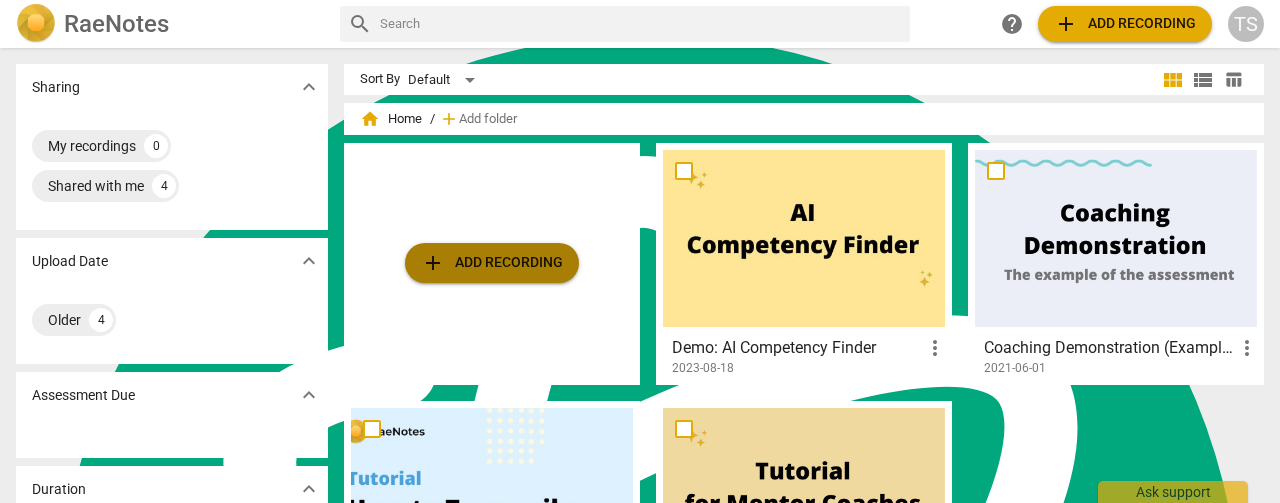 click on "add   Add recording" at bounding box center [492, 263] 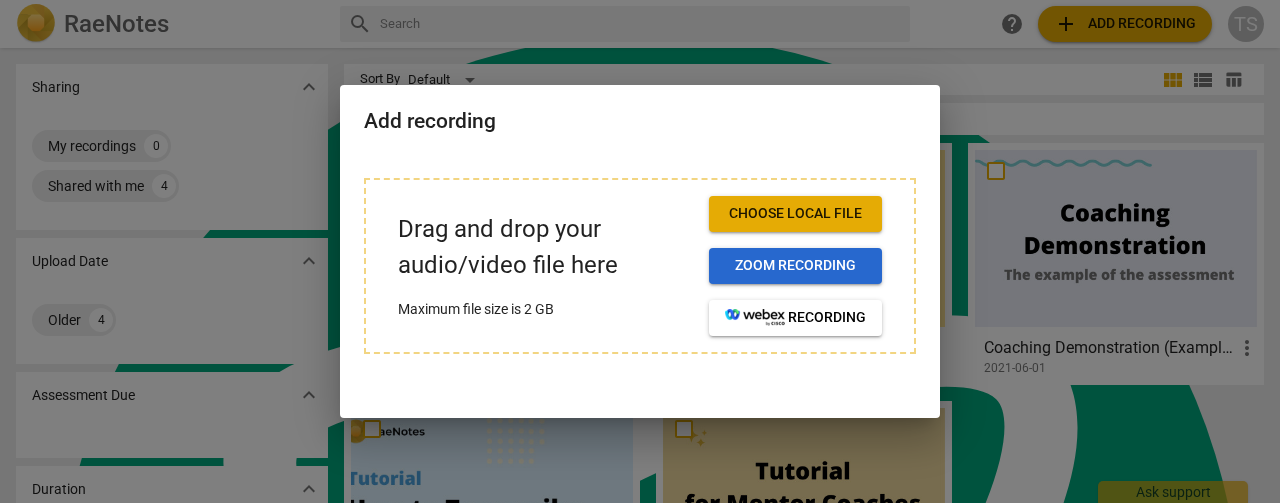 click on "Zoom recording" at bounding box center (795, 266) 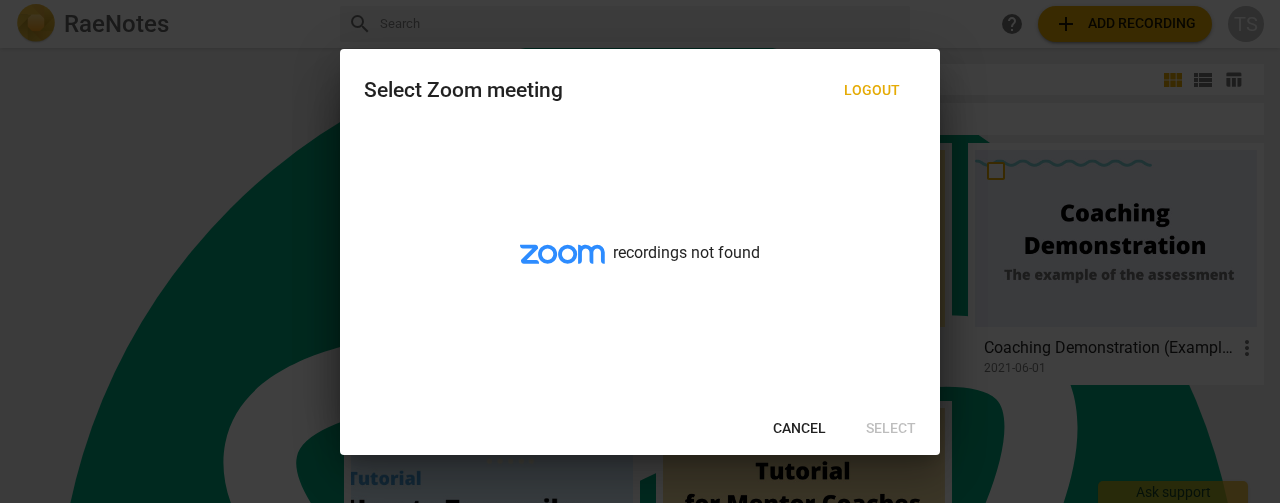scroll, scrollTop: 0, scrollLeft: 0, axis: both 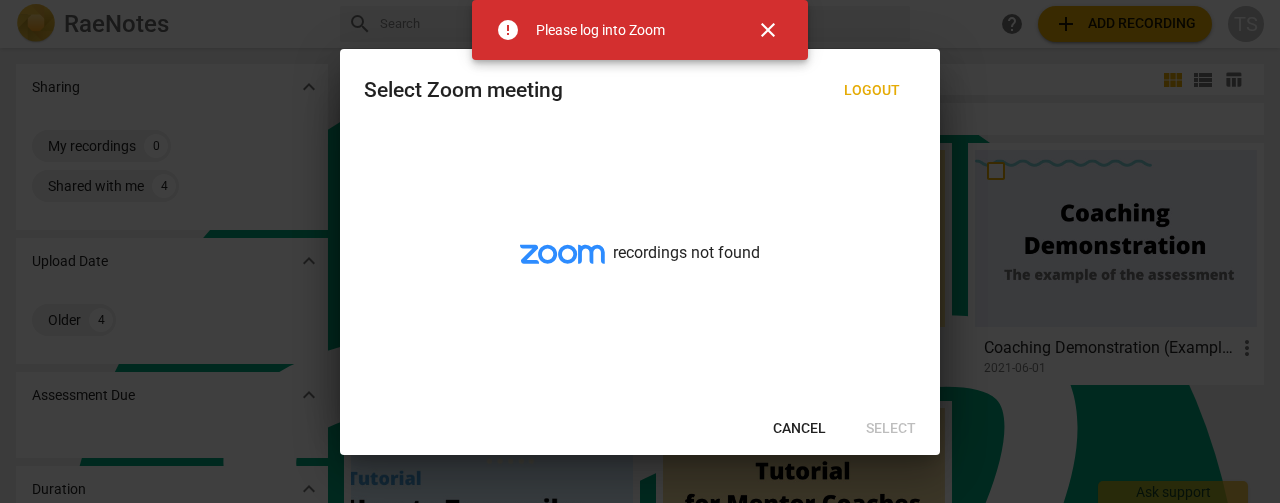 click on "Cancel" at bounding box center [799, 429] 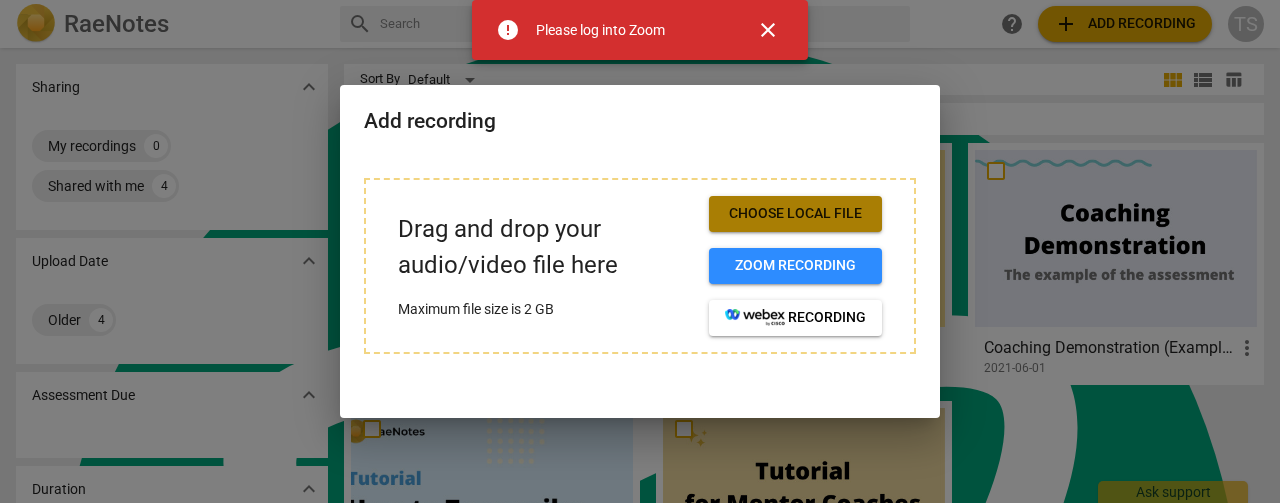 click on "Choose local file" at bounding box center (795, 214) 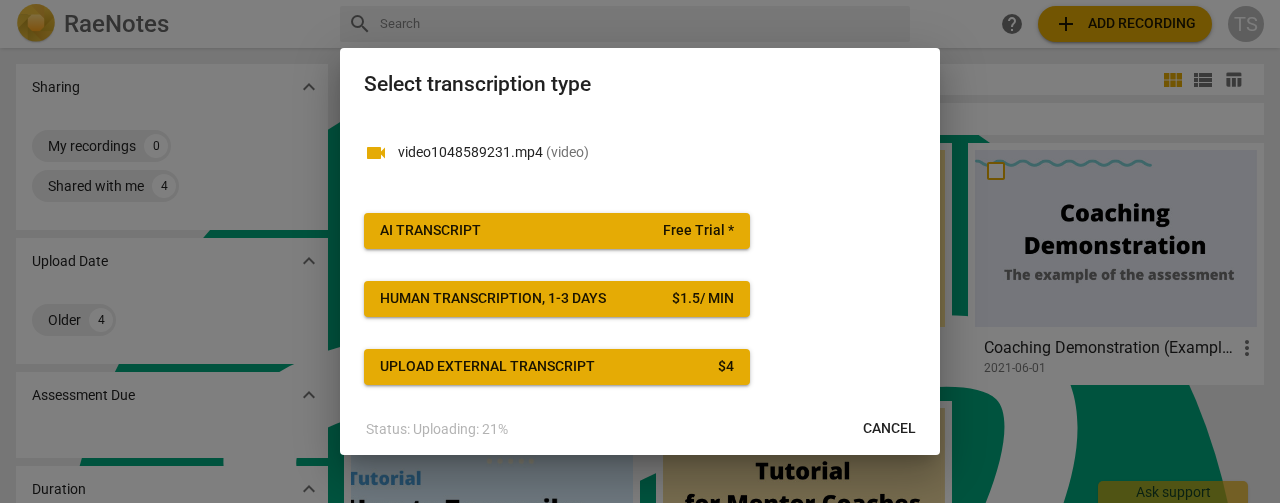click on "AI Transcript Free Trial *" at bounding box center [557, 231] 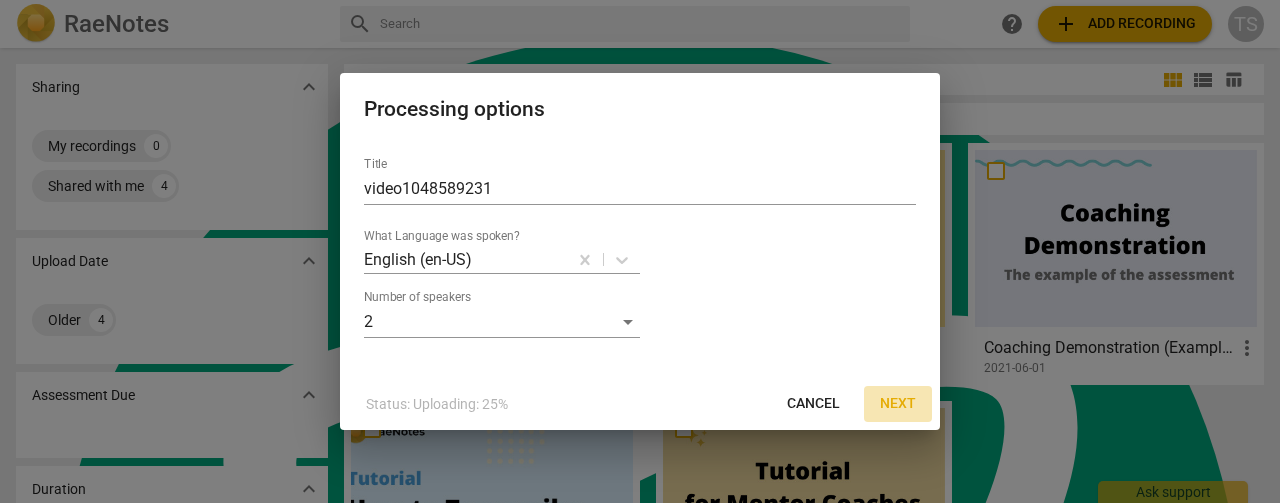 click on "Next" at bounding box center (898, 404) 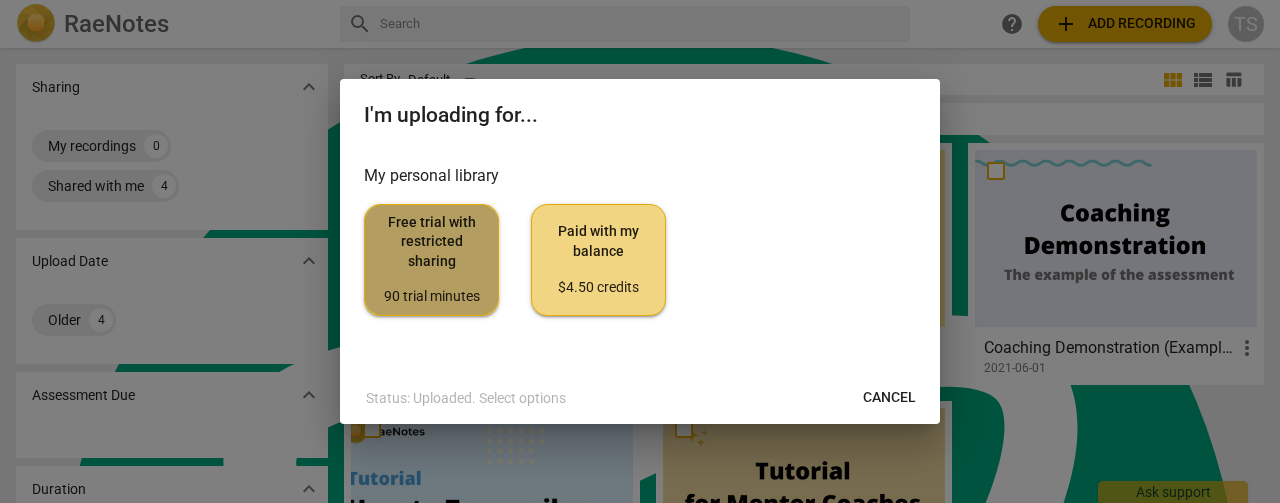 click on "Free trial with restricted sharing 90 trial minutes" at bounding box center [431, 260] 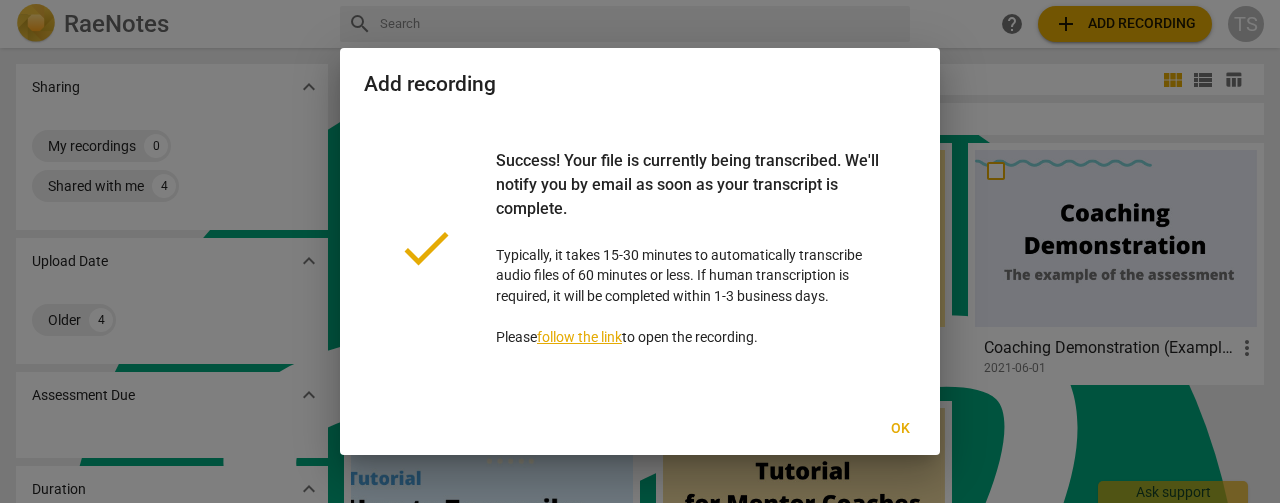 click on "Ok" at bounding box center (900, 429) 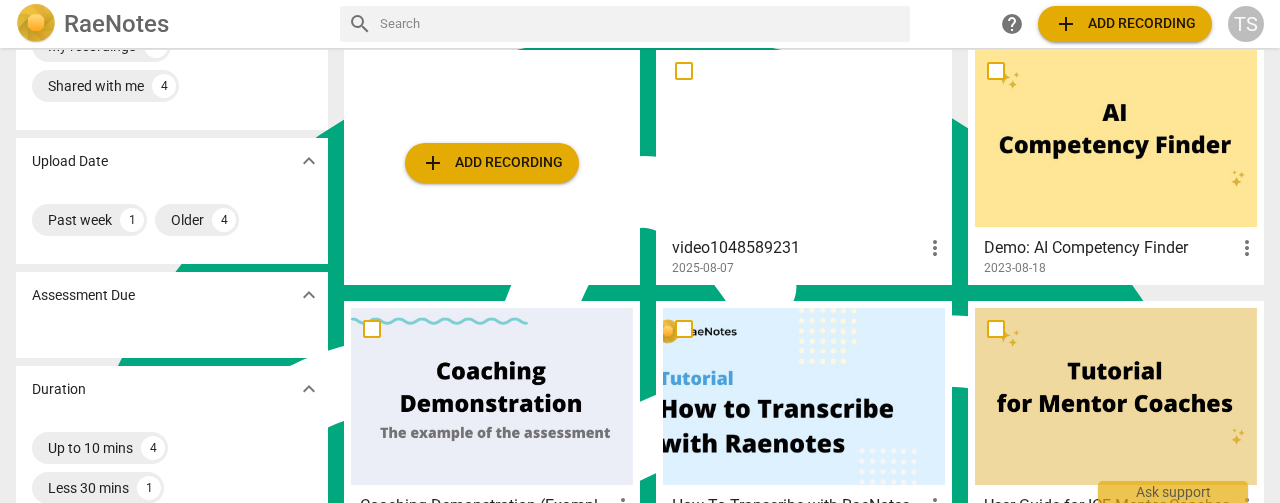 scroll, scrollTop: 200, scrollLeft: 0, axis: vertical 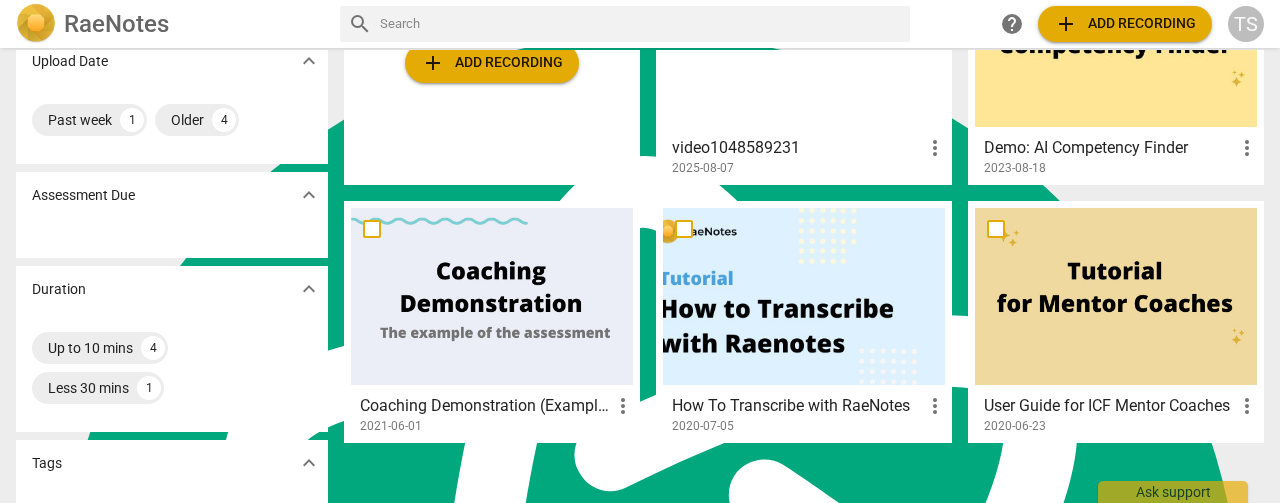 click on "expand_more" at bounding box center (309, 195) 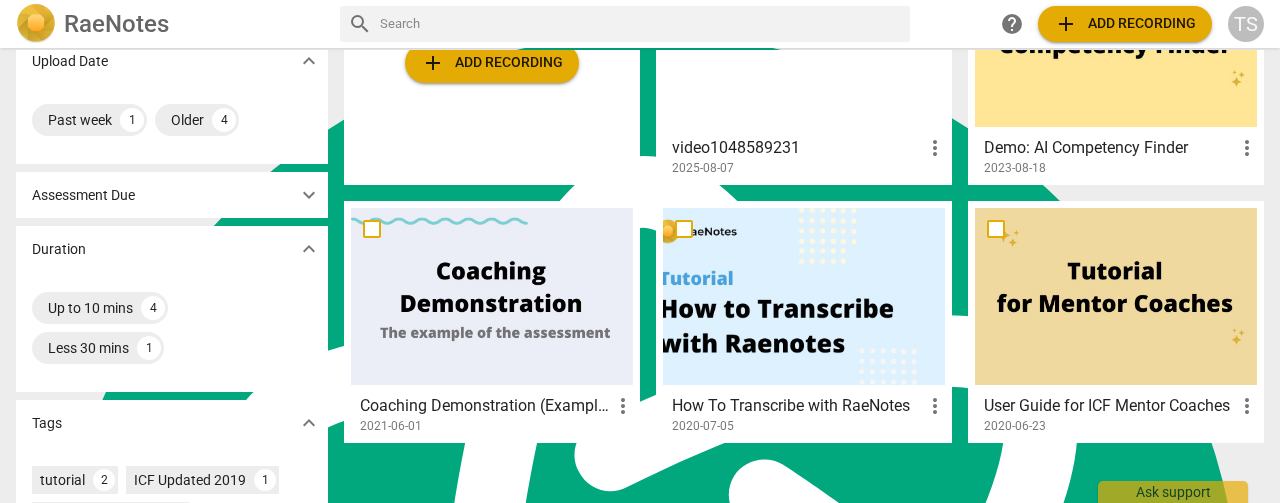 click on "expand_more" at bounding box center (309, 195) 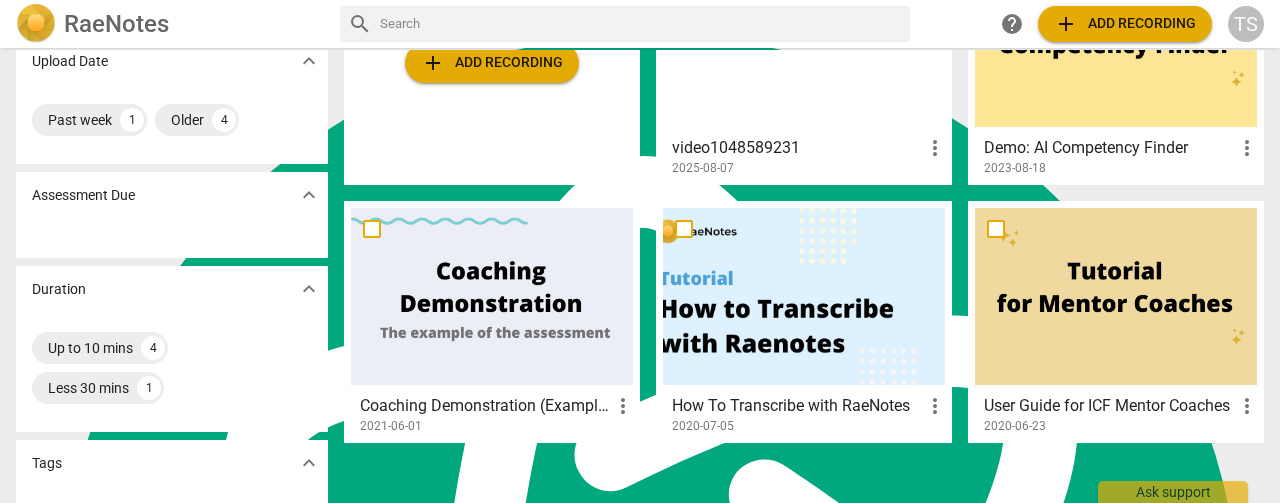 click on "expand_more" at bounding box center (309, 195) 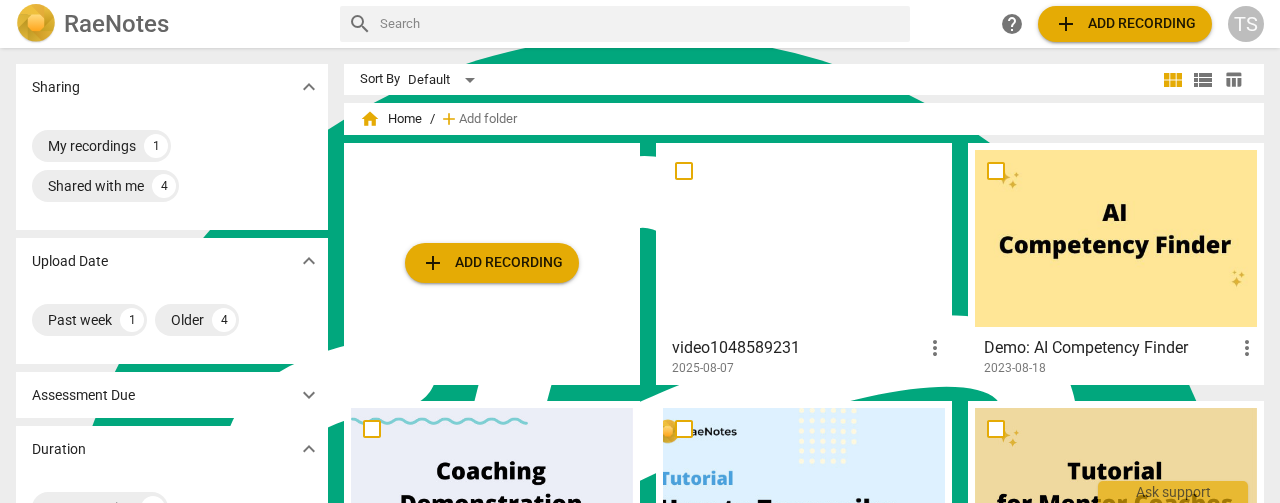 scroll, scrollTop: 0, scrollLeft: 0, axis: both 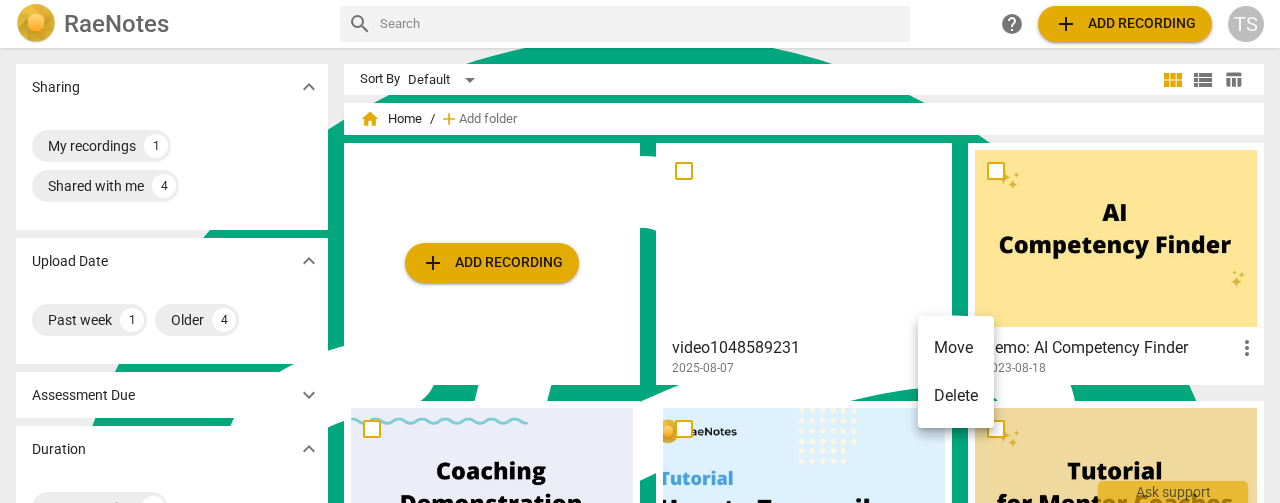 click at bounding box center (640, 251) 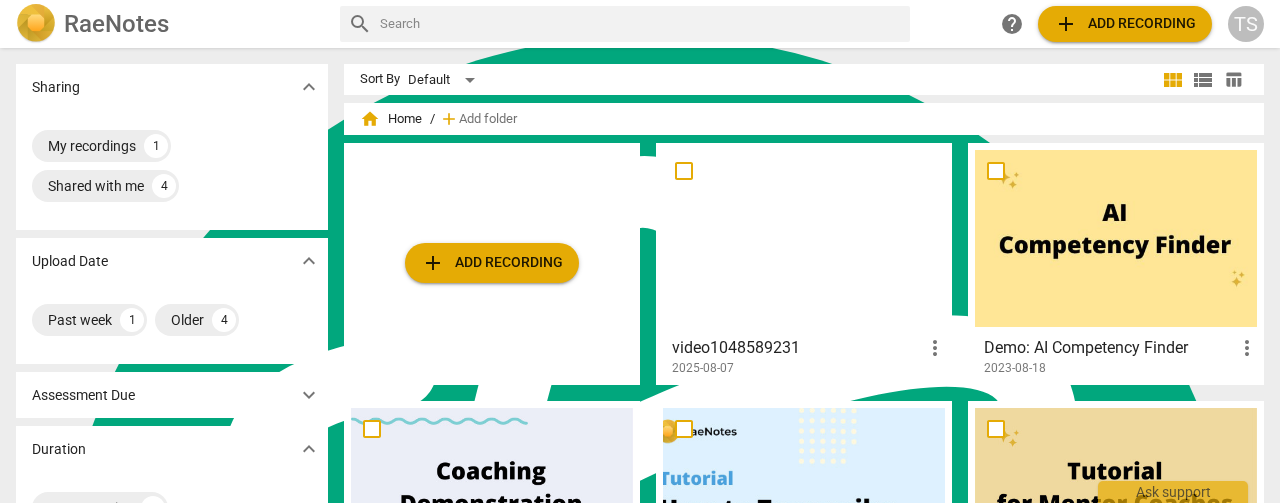click at bounding box center [804, 238] 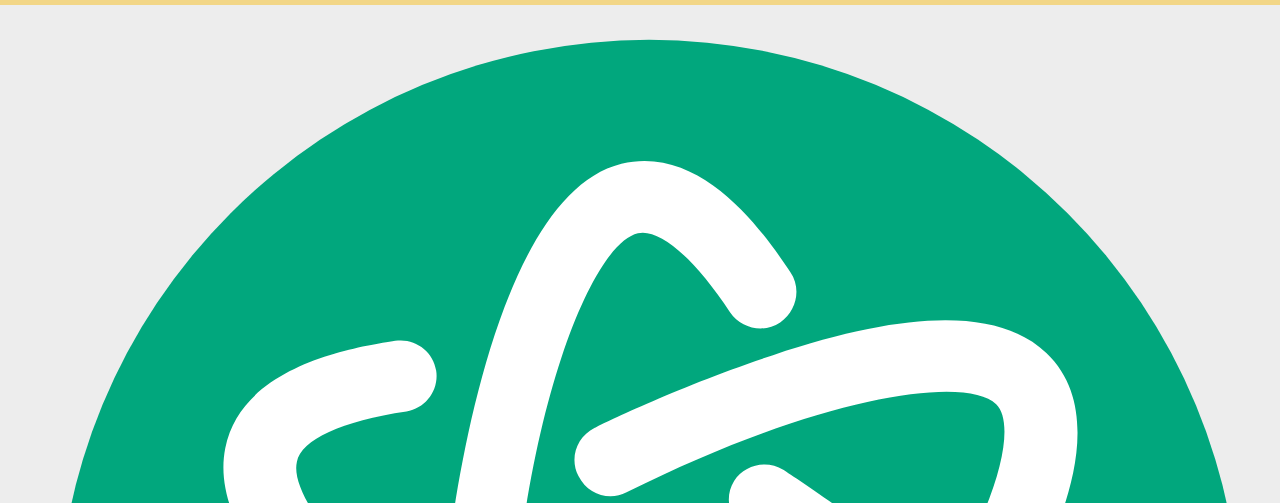 click on "Ask support
Chat New Conversation Search Close modal The data of AITOPIA isn't real-time. WebAccess Feature combines the intelligence of AITOPIA with realtime web information, allowing GPT to handle real-time information-related questions more effectively. Upgrade to gain this feature, and worry no more about outdated information! Upgrade Now  🤓 Explain a complex thing Explain Artificial Intelligence so
that I can explain it to my six-year-old child.  🧠 Get suggestions and create new ideas Please give me the best 10 travel
ideas around the world  💭 Translate, summarize, fix grammar and more… Translate "I love you" French GPT-4o Mini Hello, how can I help you today? Copy Copy GPT-4o Mini (Internet connection lost. Please try again) Copy If someone ever mistakenly packs a gun into their hand luggage, make it through TSA and discover it in their hand luggage as they board what should they do? Copy GPT-4o Mini Copy Copy" at bounding box center [640, 5979] 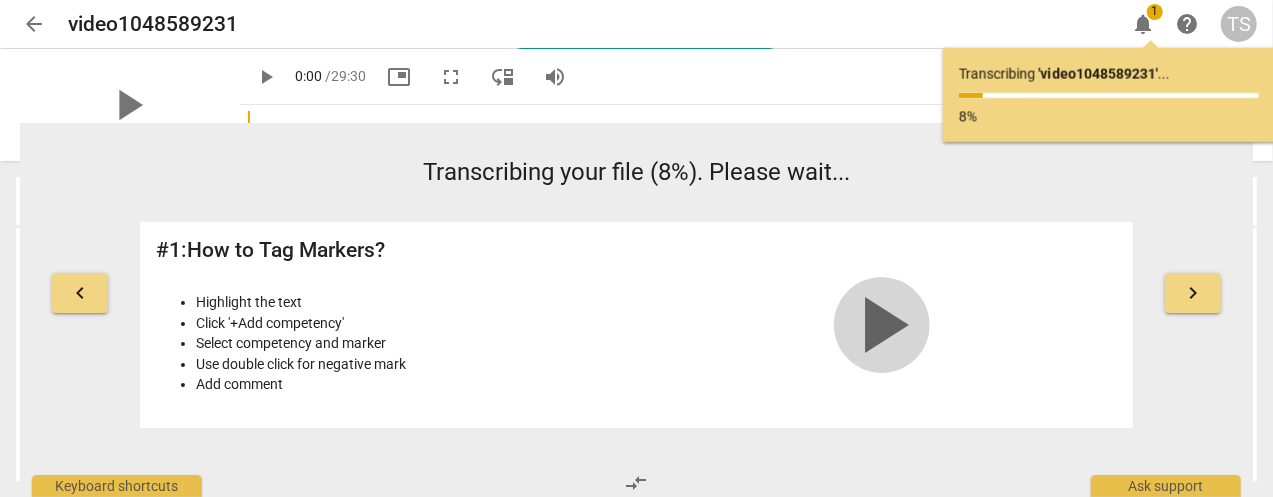 click on "play_arrow" at bounding box center [882, 325] 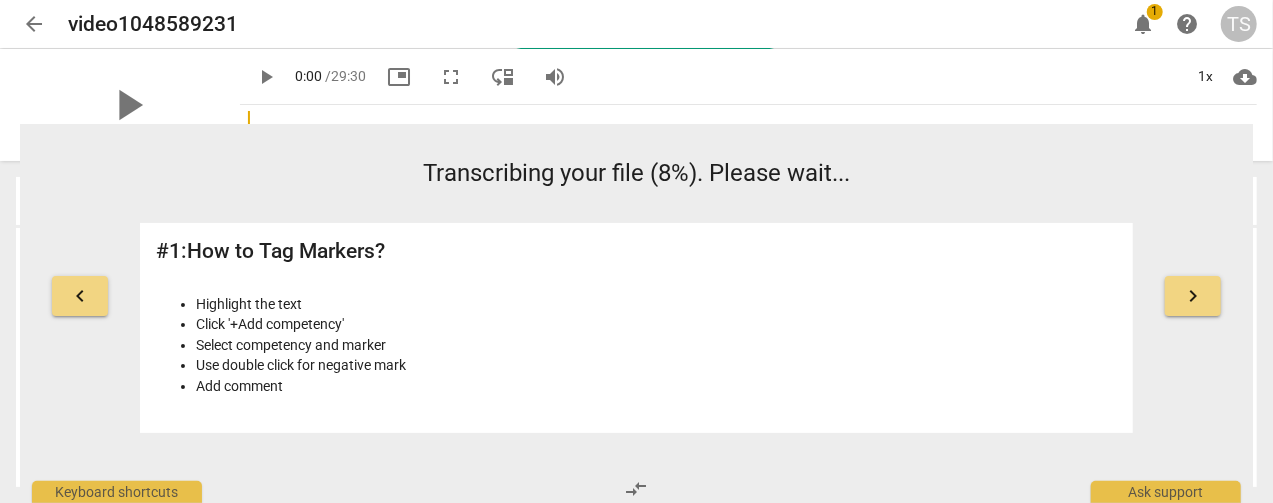 click on "keyboard_arrow_left" at bounding box center (80, 296) 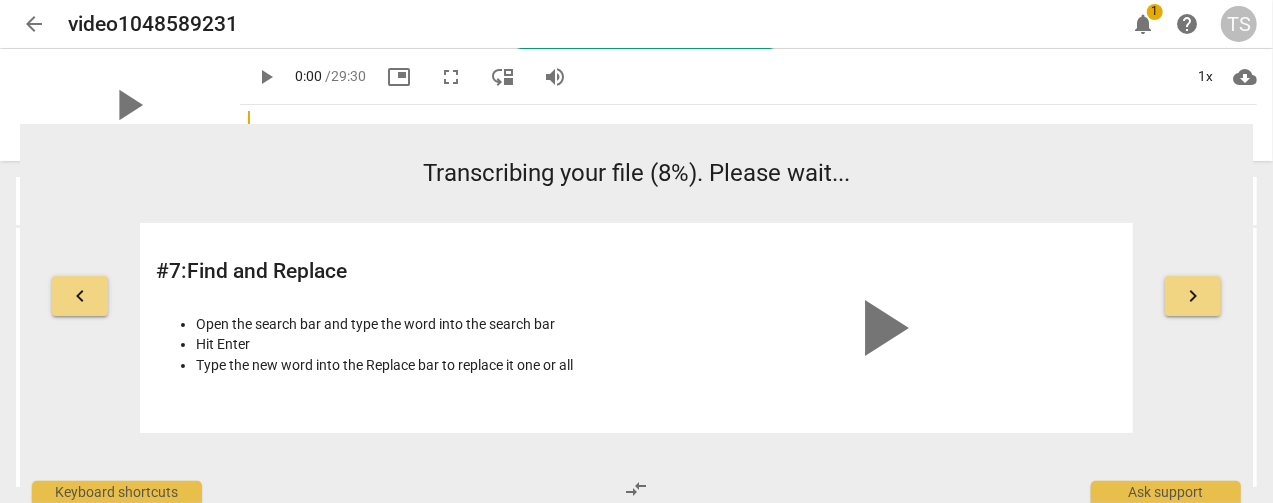 click on "keyboard_arrow_left" at bounding box center [80, 296] 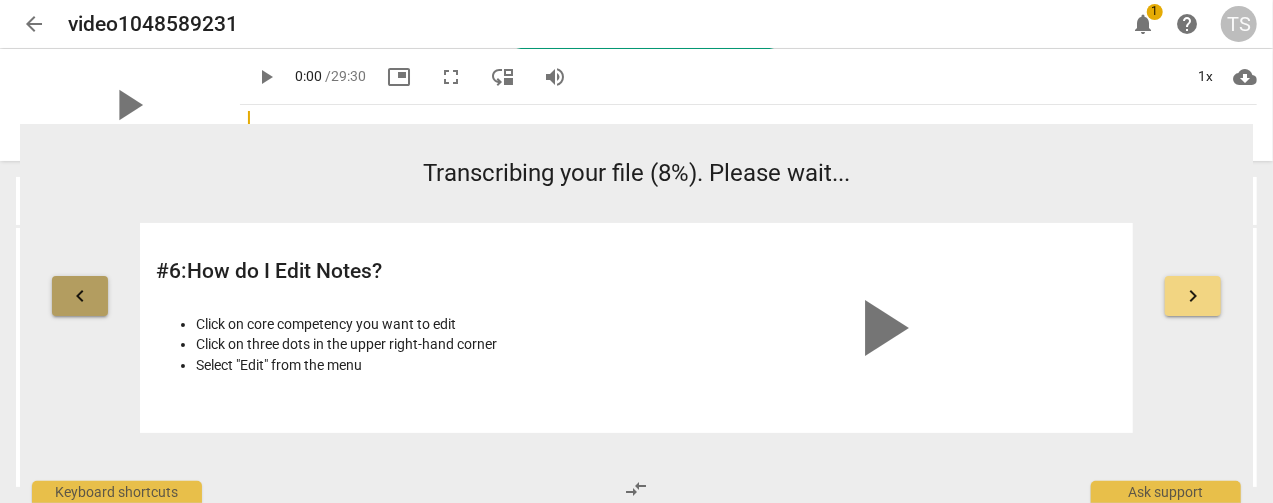 click on "keyboard_arrow_left" at bounding box center (80, 296) 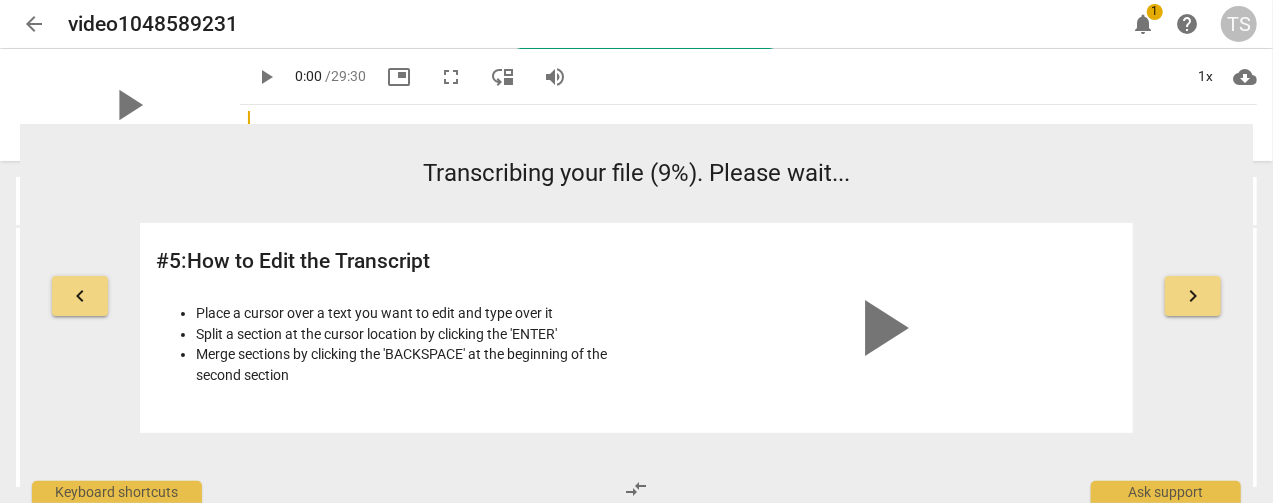click on "keyboard_arrow_left" at bounding box center [80, 296] 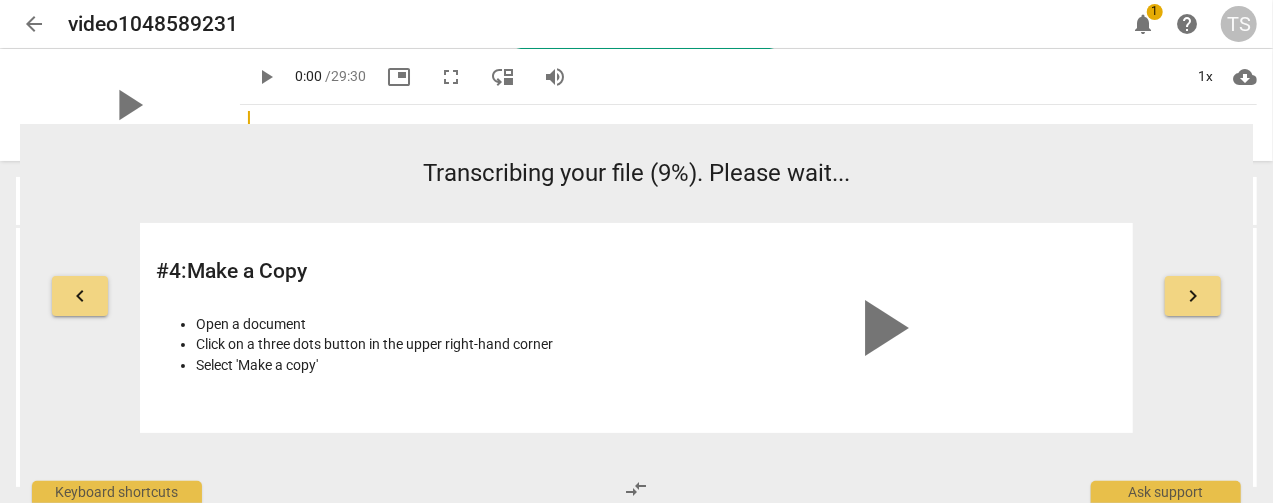 click on "arrow_back" at bounding box center (34, 24) 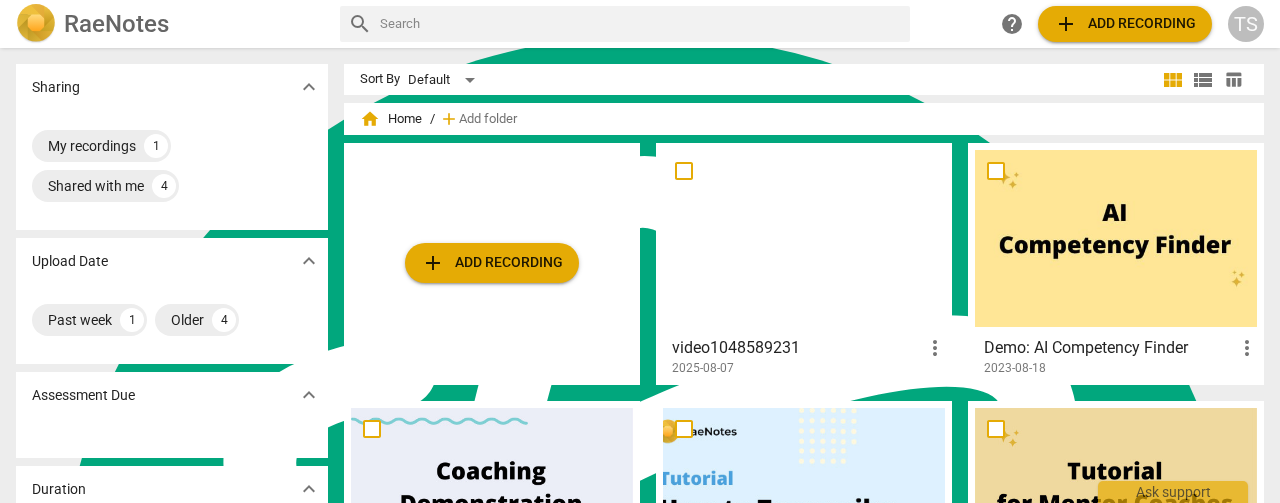 click at bounding box center (1116, 238) 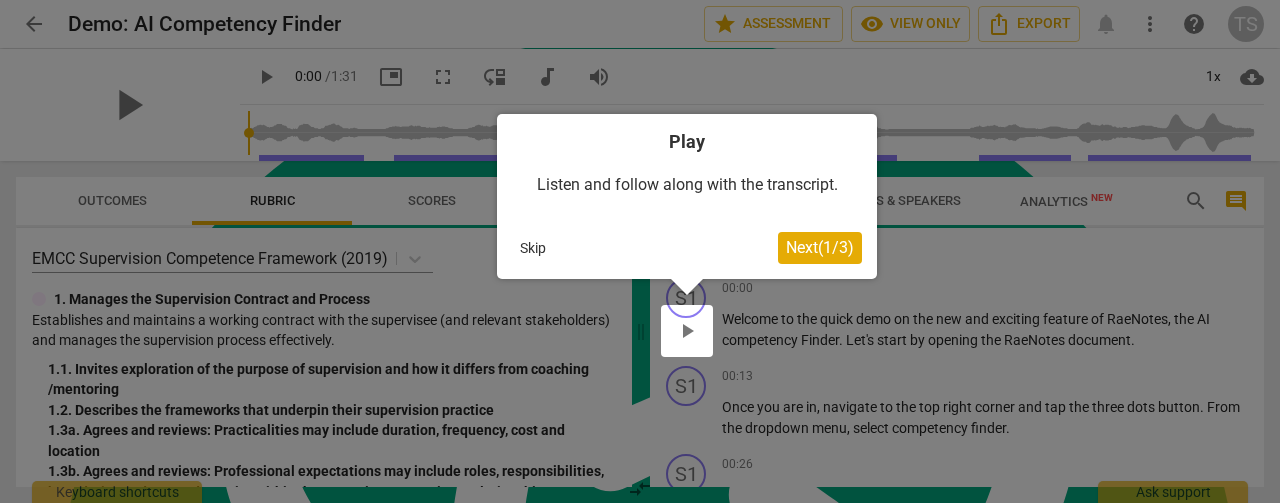 click at bounding box center (687, 331) 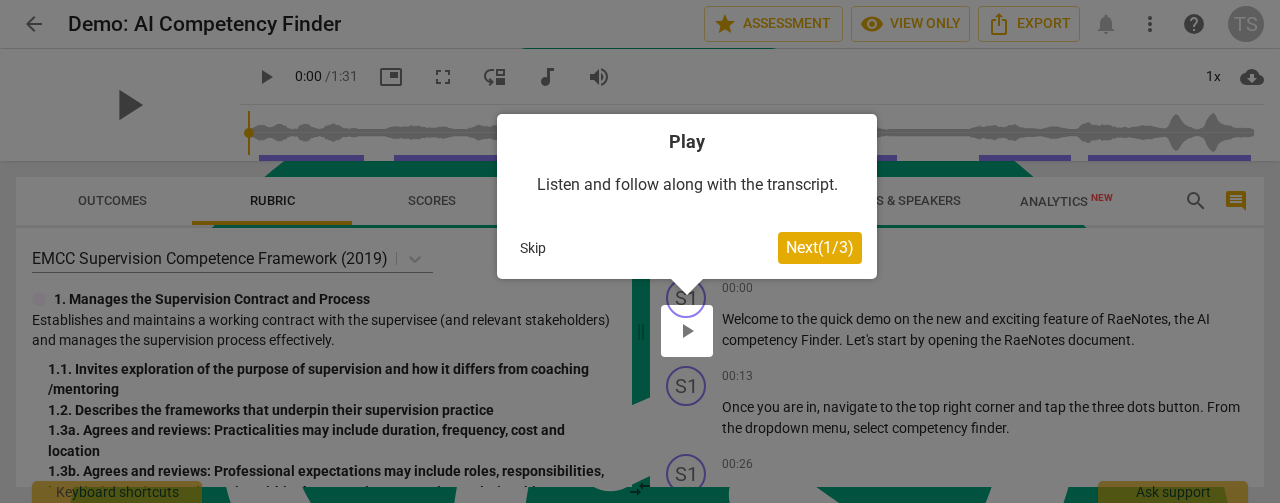 click on "Next  ( 1 / 3 )" at bounding box center (820, 248) 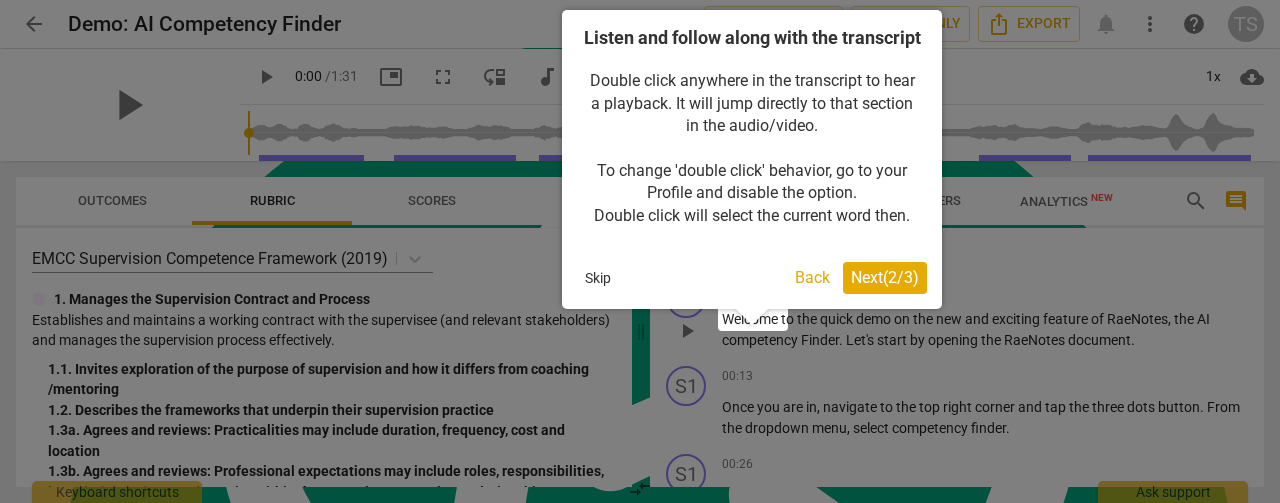 click on "Next  ( 2 / 3 )" at bounding box center (885, 277) 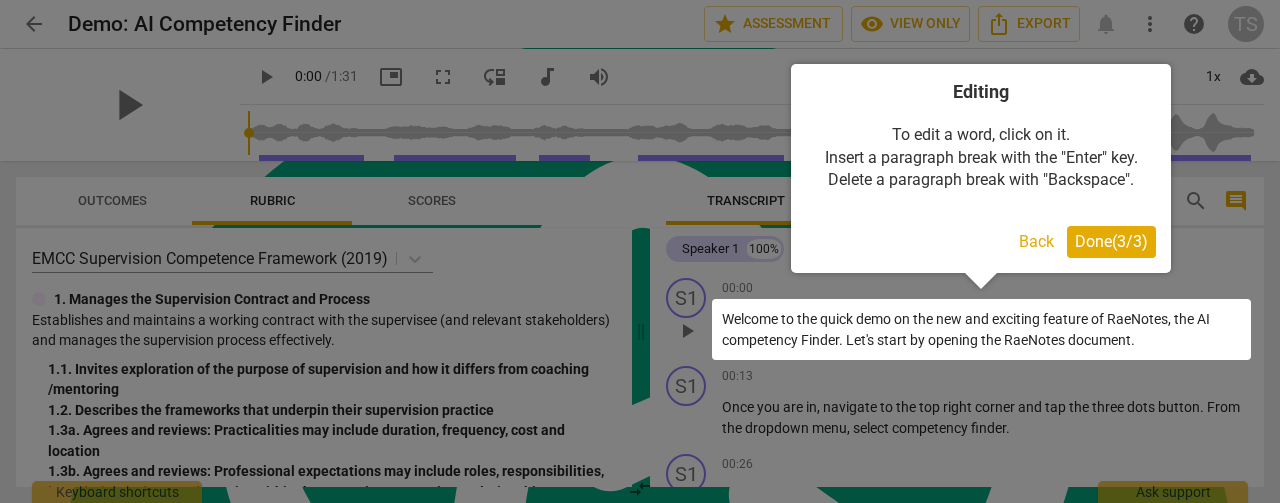 click on "Done  ( 3 / 3 )" at bounding box center (1111, 241) 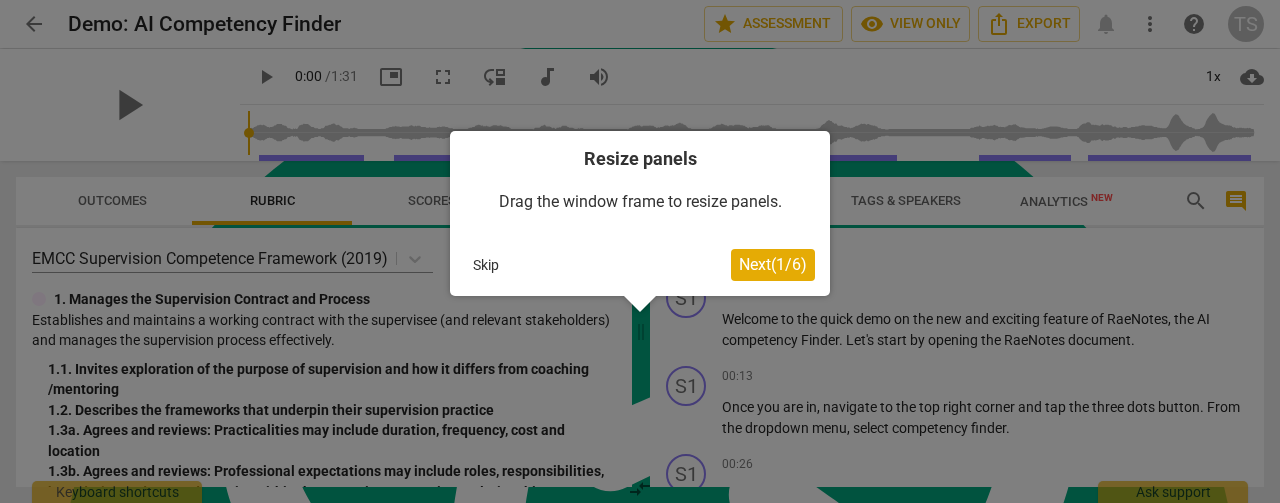 click on "Next  ( 1 / 6 )" at bounding box center (773, 264) 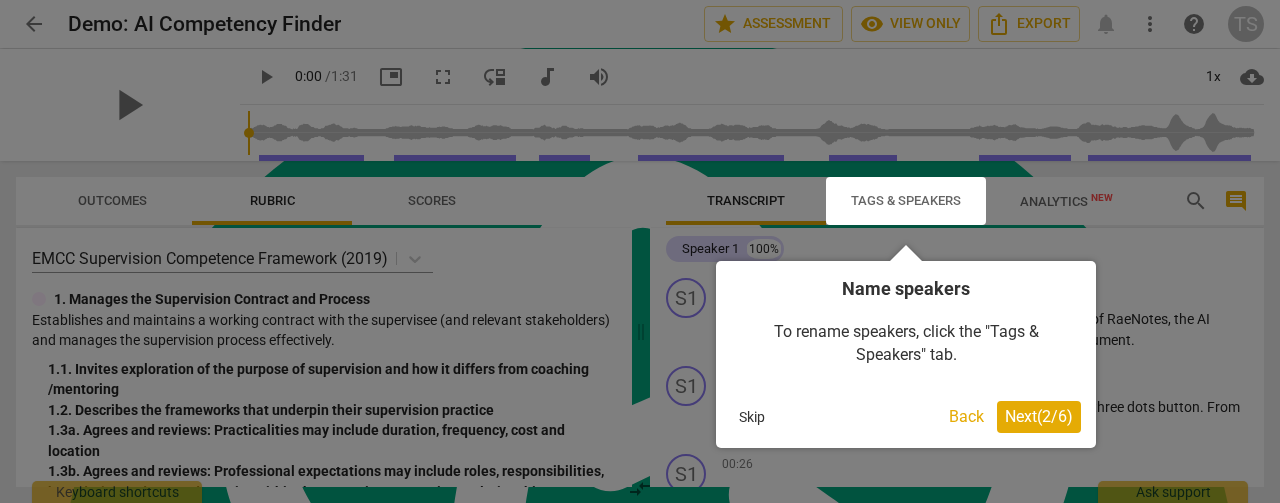click on "Next  ( 2 / 6 )" at bounding box center [1039, 416] 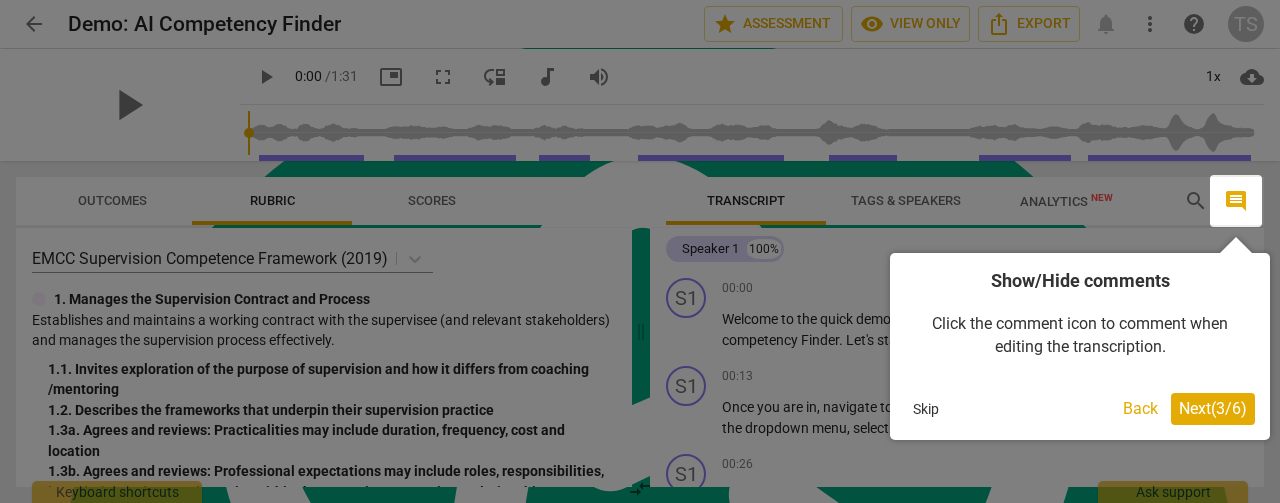 click on "Back" at bounding box center (1140, 409) 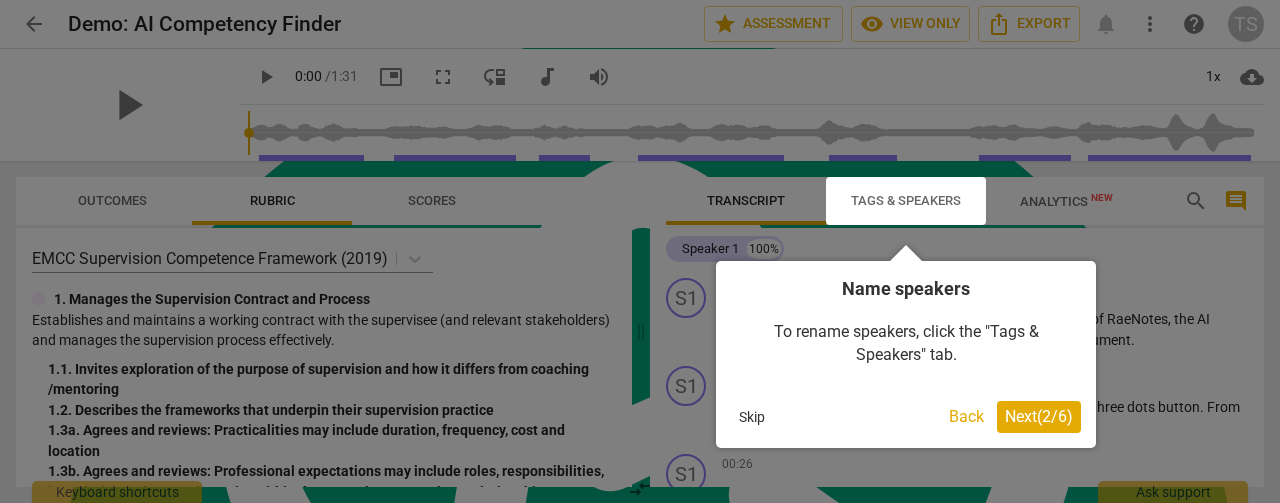 click on "Next  ( 2 / 6 )" at bounding box center (1039, 416) 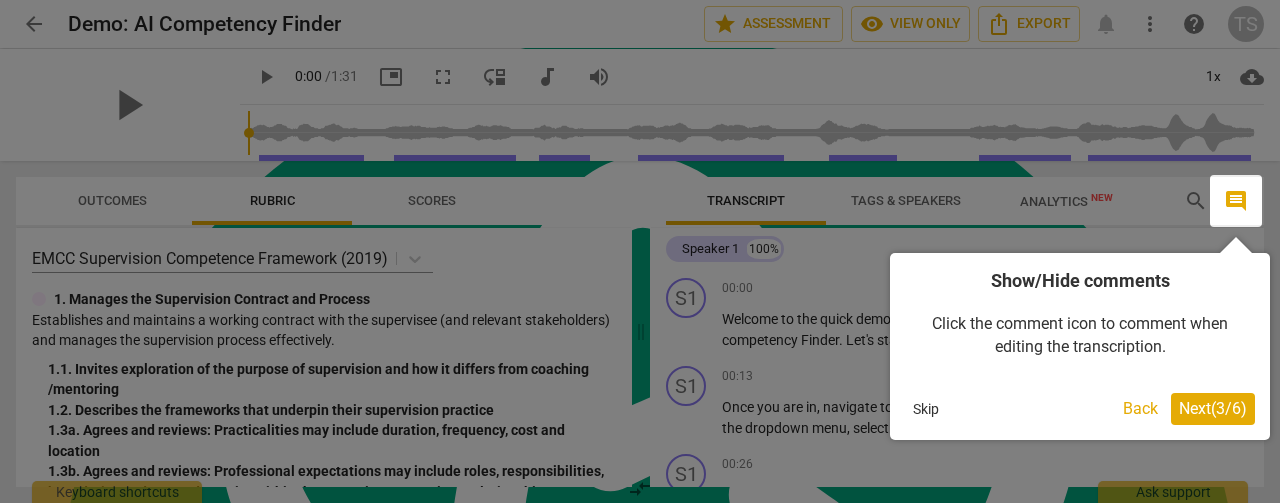 click on "Next  ( 3 / 6 )" at bounding box center [1213, 408] 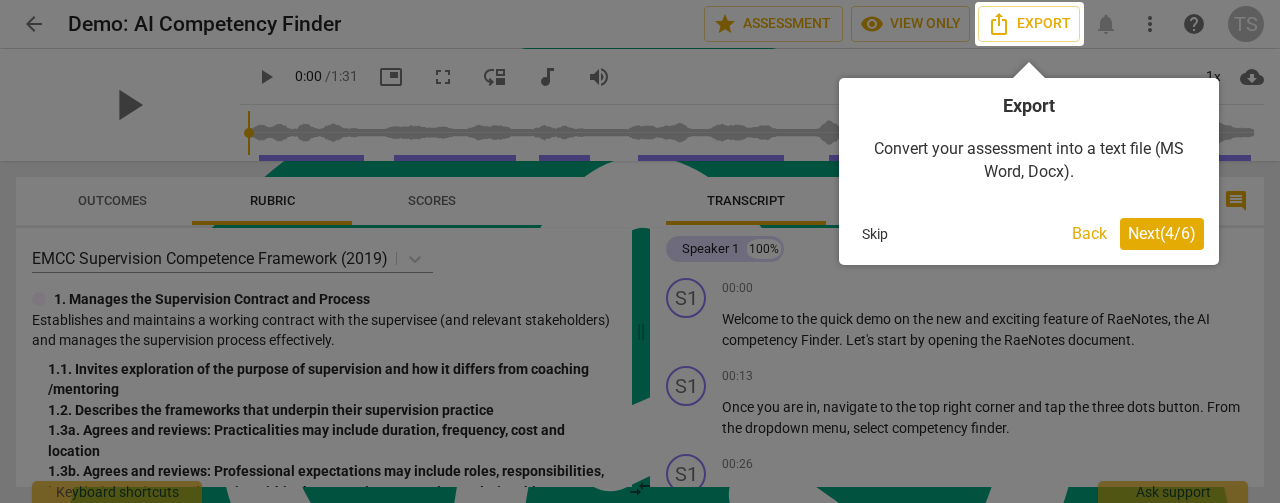 click on "Next  ( 4 / 6 )" at bounding box center [1162, 233] 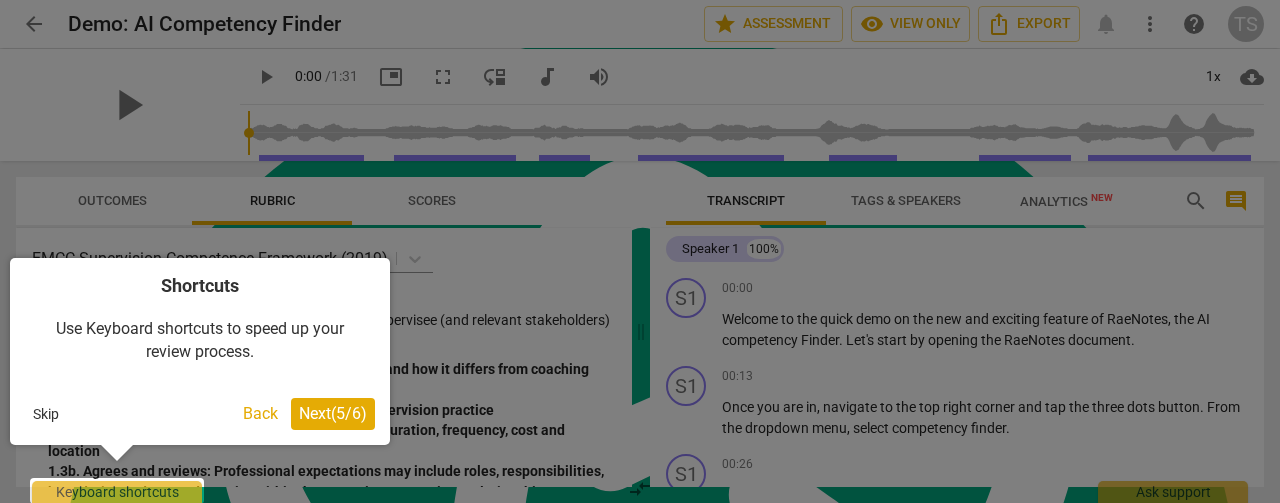 click on "Next  ( 5 / 6 )" at bounding box center (333, 414) 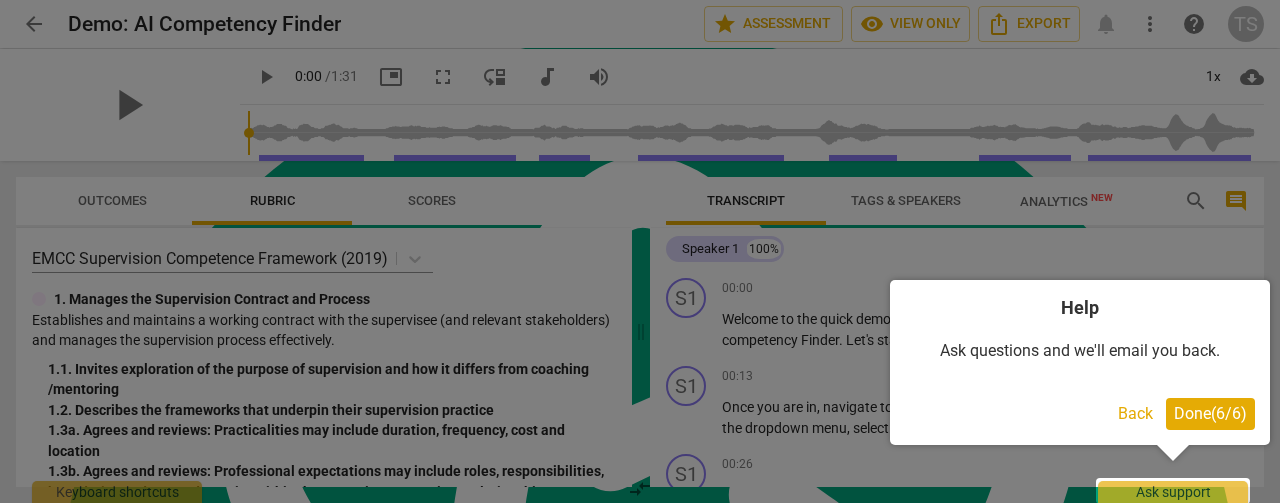 click on "Done  ( 6 / 6 )" at bounding box center (1210, 413) 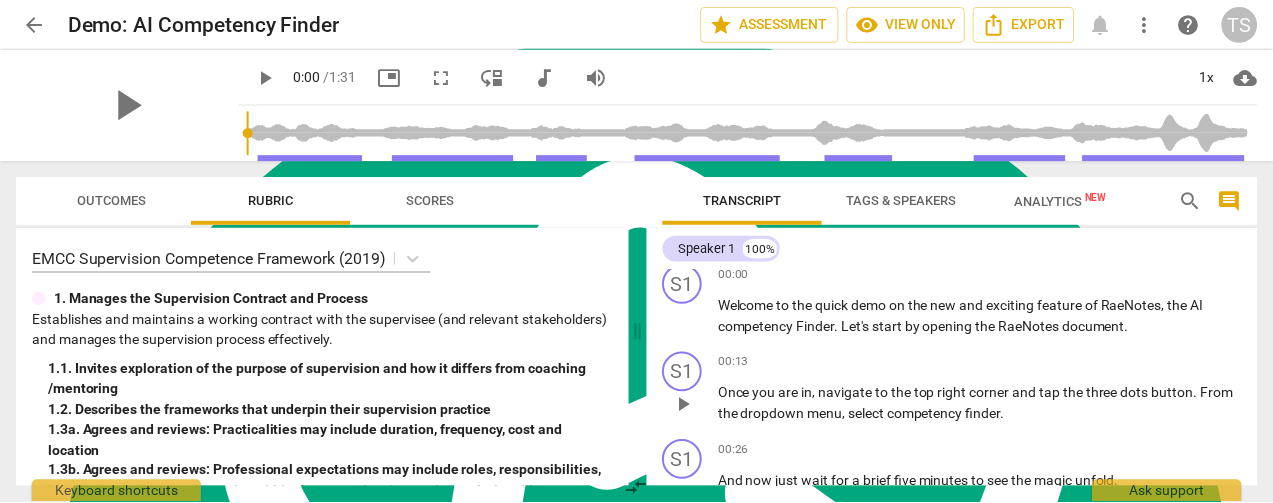 scroll, scrollTop: 0, scrollLeft: 0, axis: both 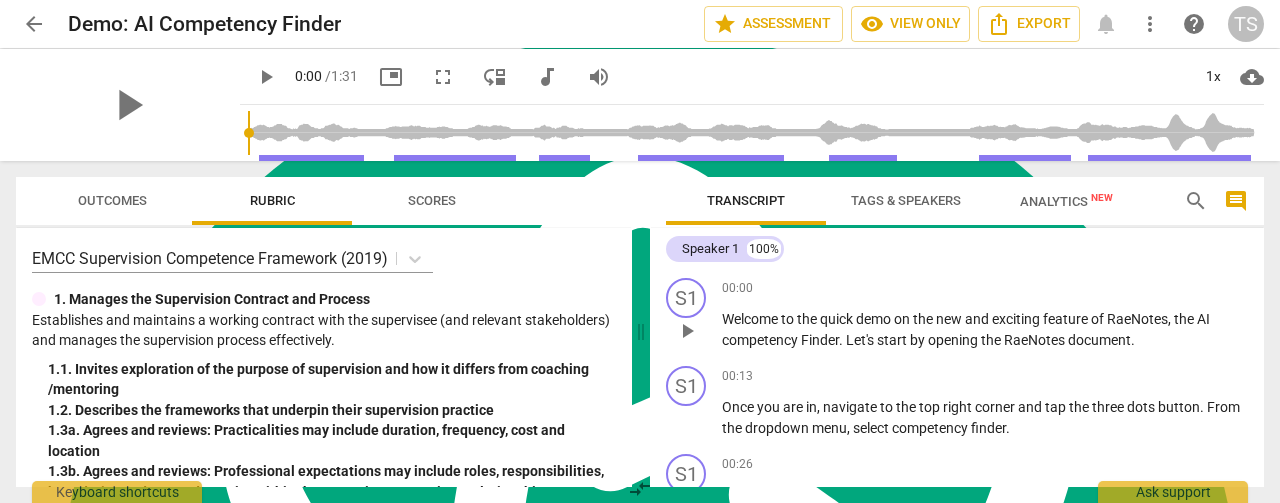 click on "to" at bounding box center (789, 319) 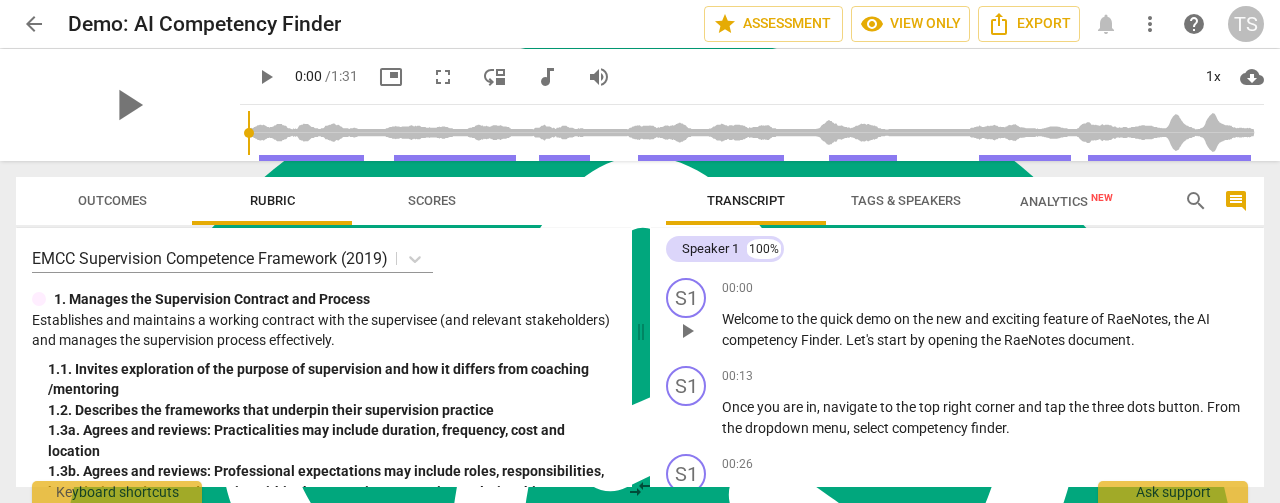 click on "play_arrow" at bounding box center [687, 331] 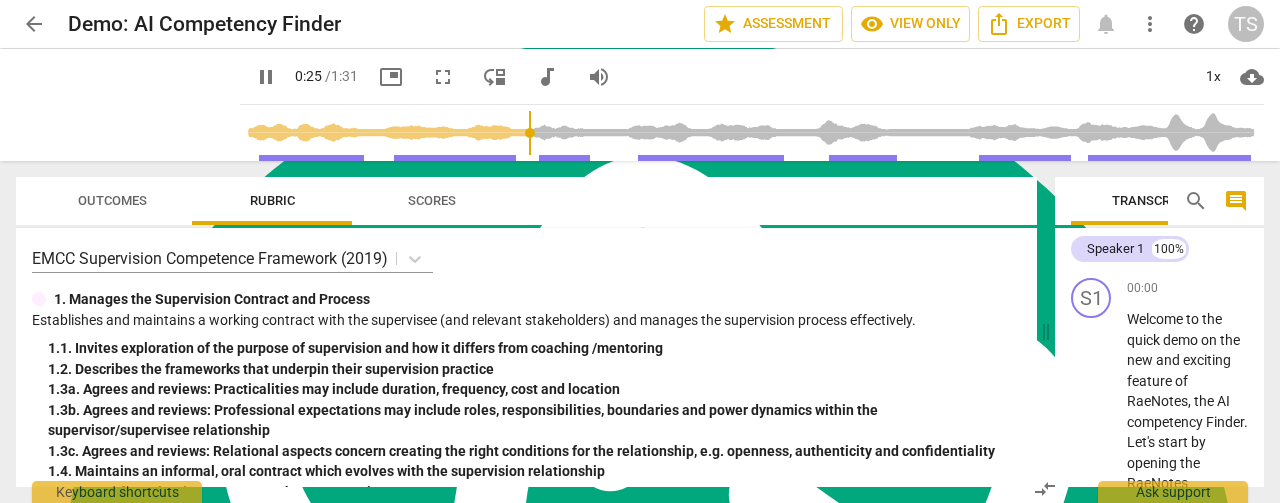 drag, startPoint x: 641, startPoint y: 329, endPoint x: 918, endPoint y: 341, distance: 277.2598 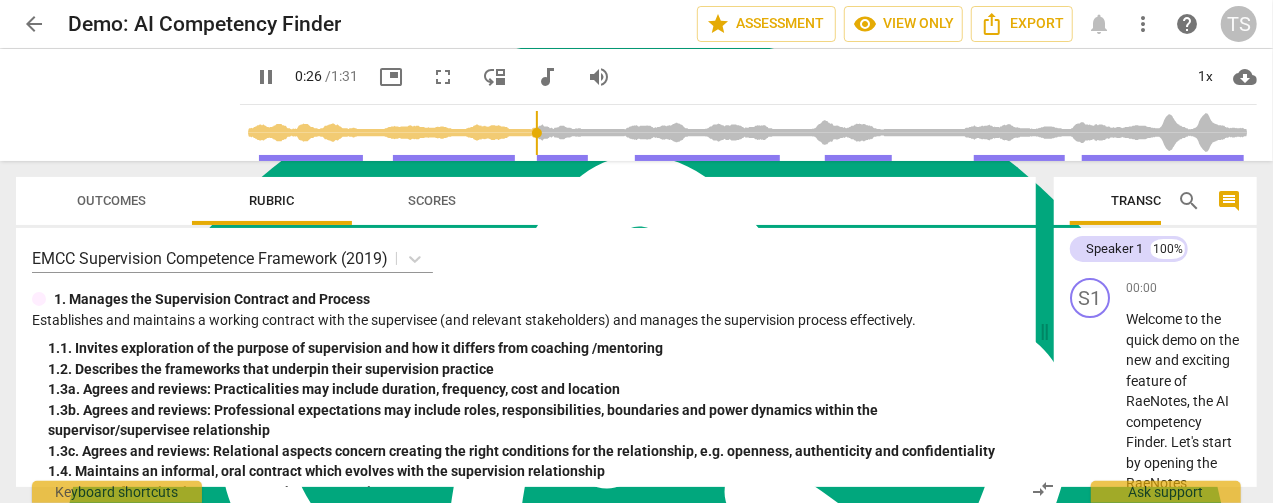 scroll, scrollTop: 10, scrollLeft: 0, axis: vertical 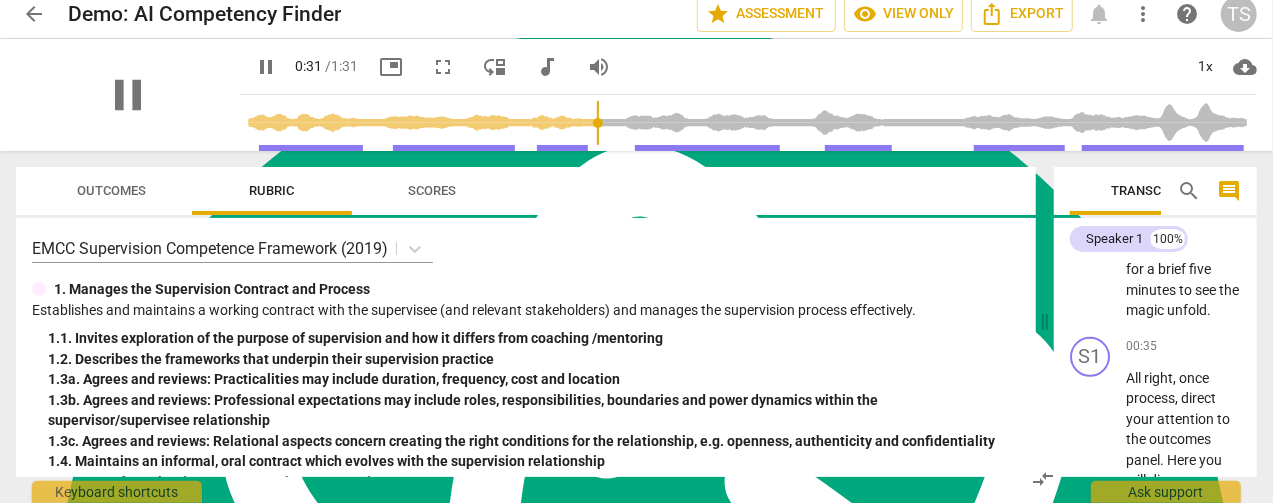click on "pause" at bounding box center (128, 95) 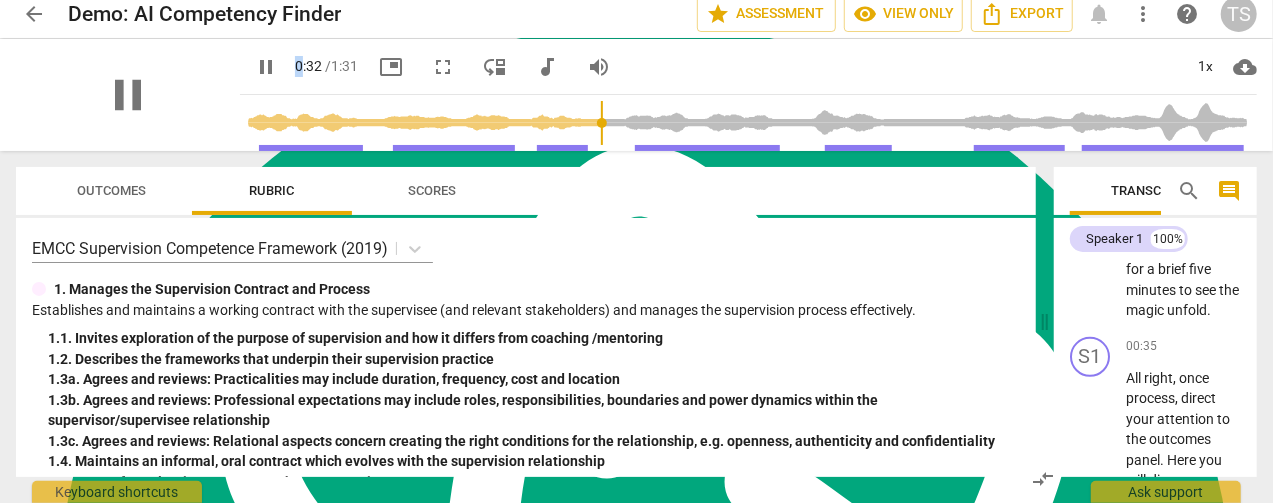 type on "0" 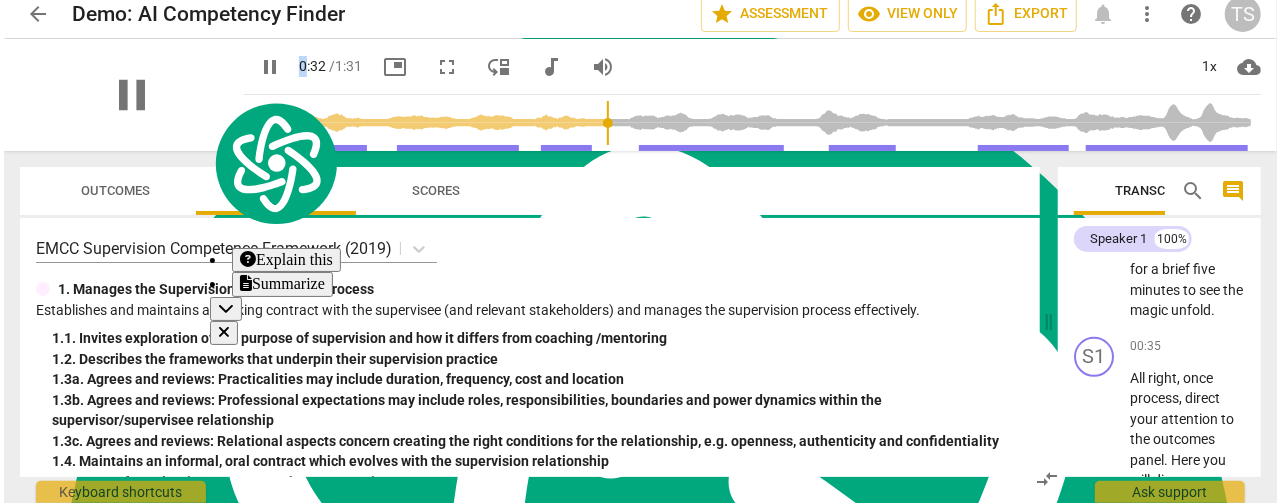 scroll, scrollTop: 0, scrollLeft: 0, axis: both 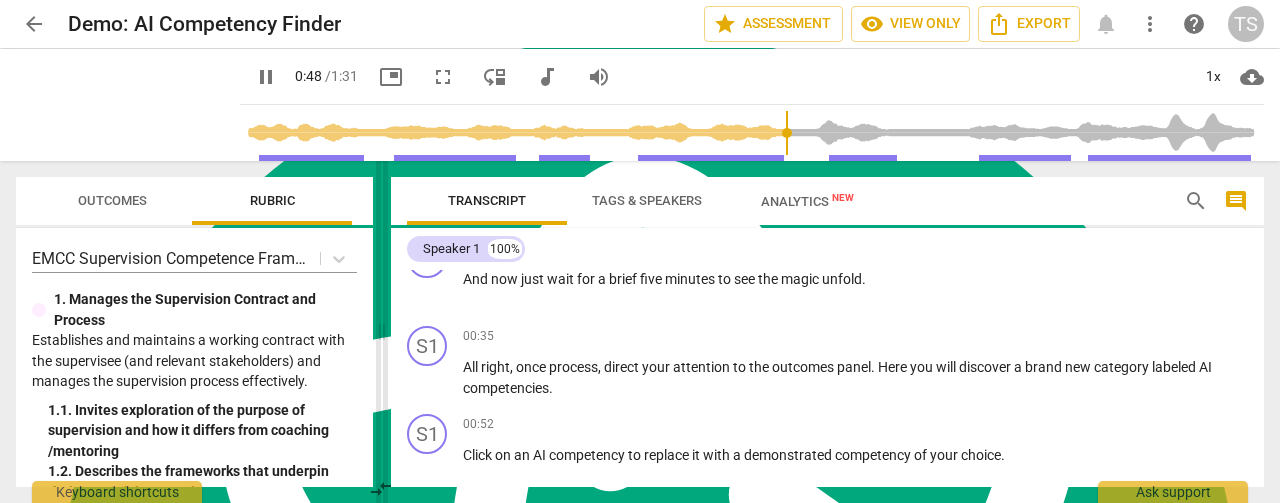 drag, startPoint x: 1045, startPoint y: 330, endPoint x: 384, endPoint y: 313, distance: 661.21857 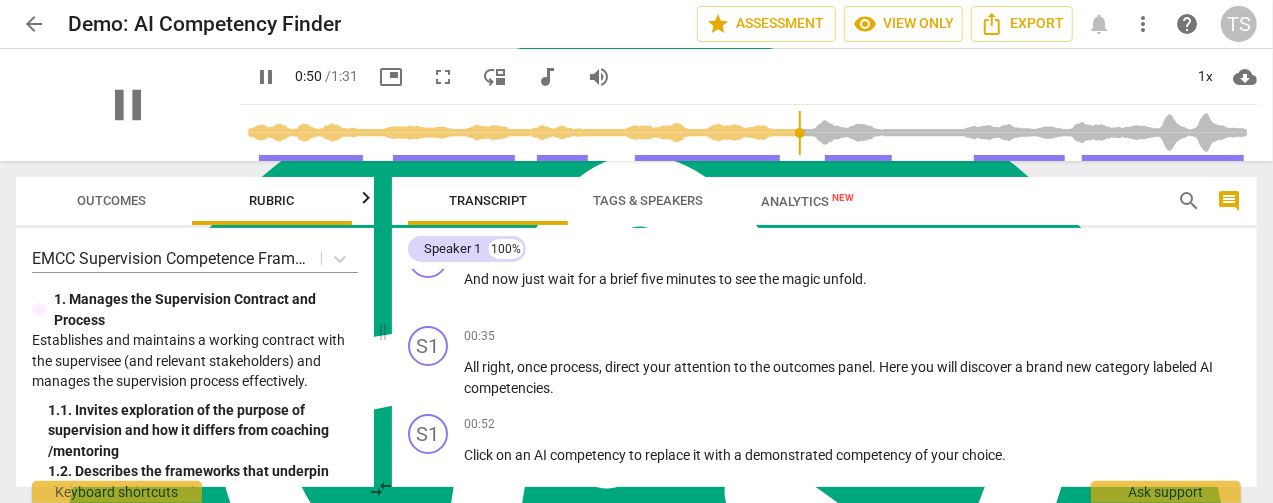 click on "pause" at bounding box center (128, 105) 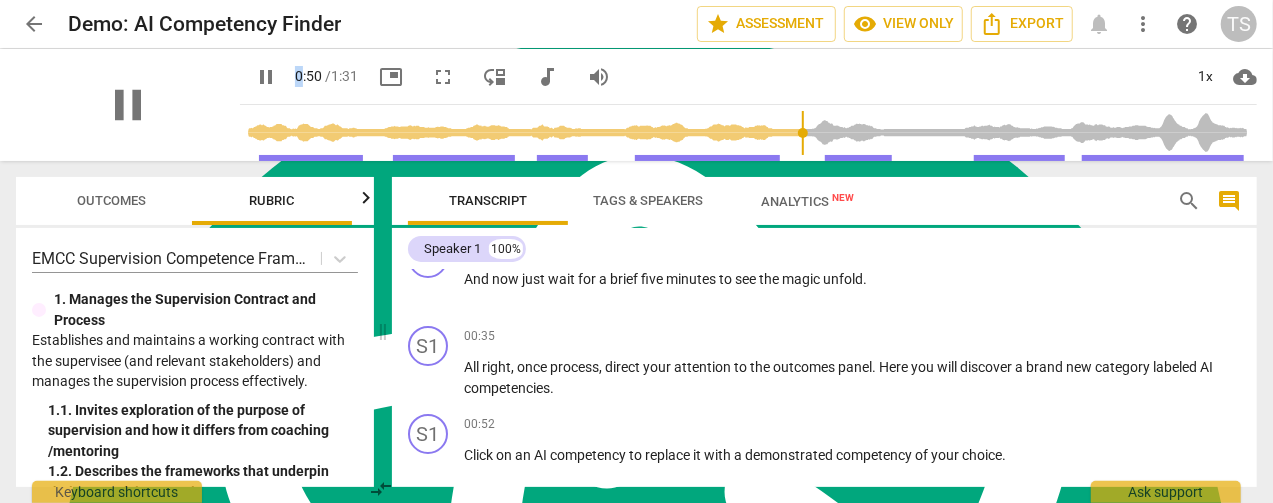 click on "pause" at bounding box center (128, 105) 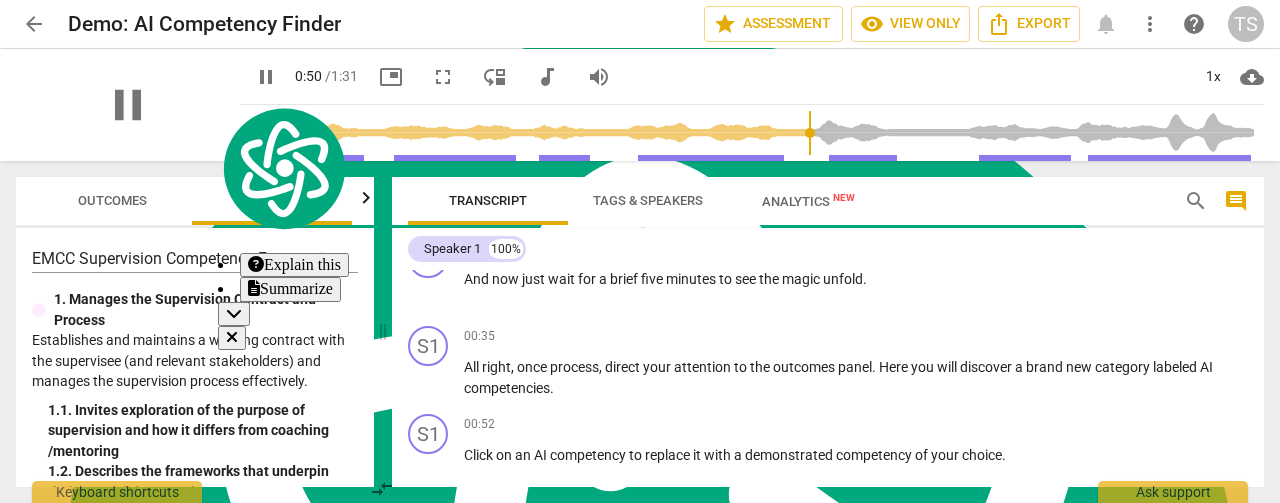 click on "pause" at bounding box center [128, 105] 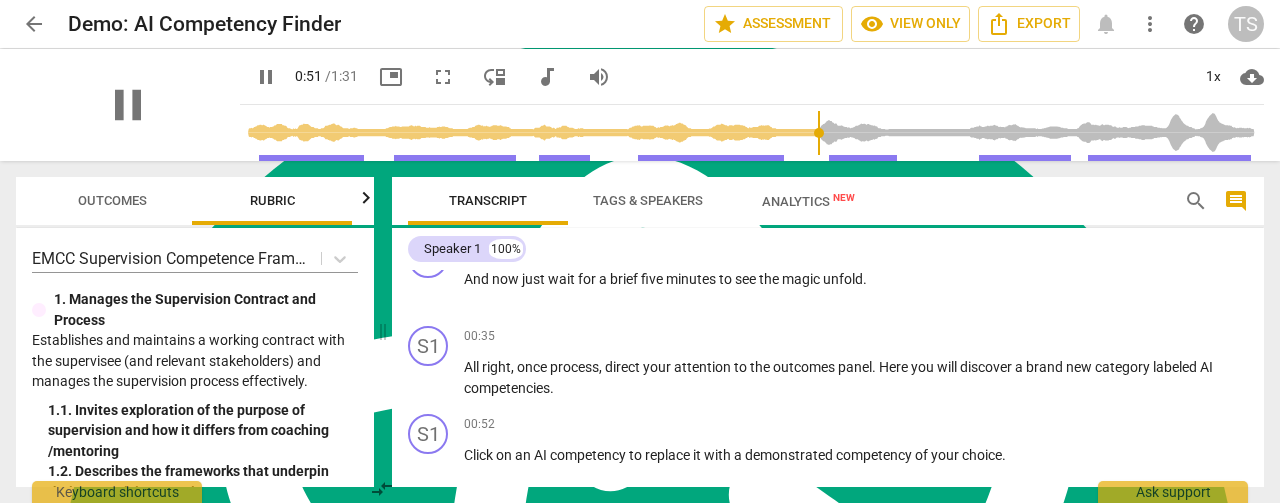 click on "pause" at bounding box center (128, 105) 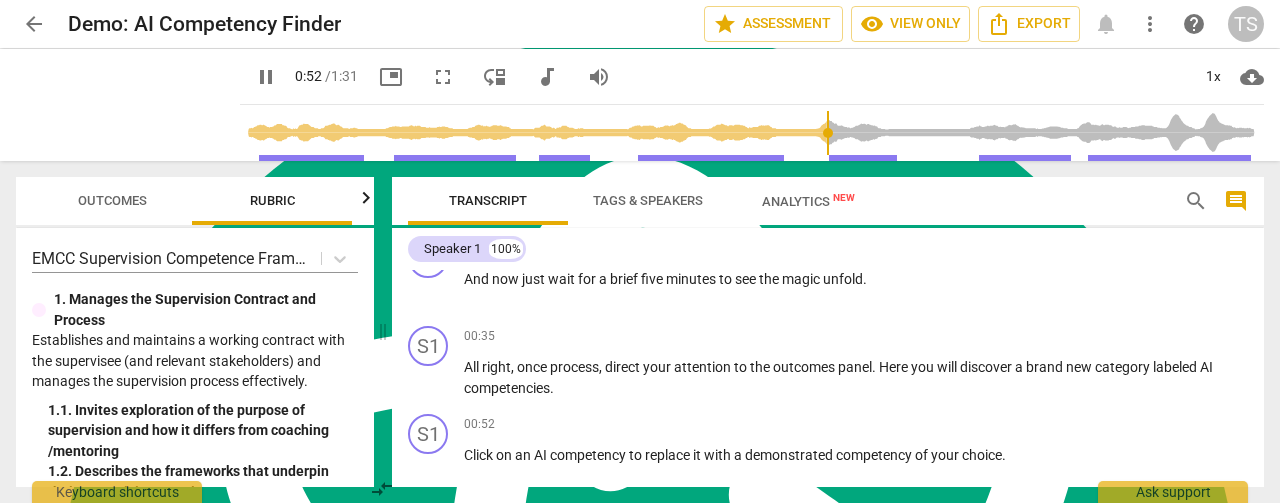 click on "fullscreen" at bounding box center (443, 77) 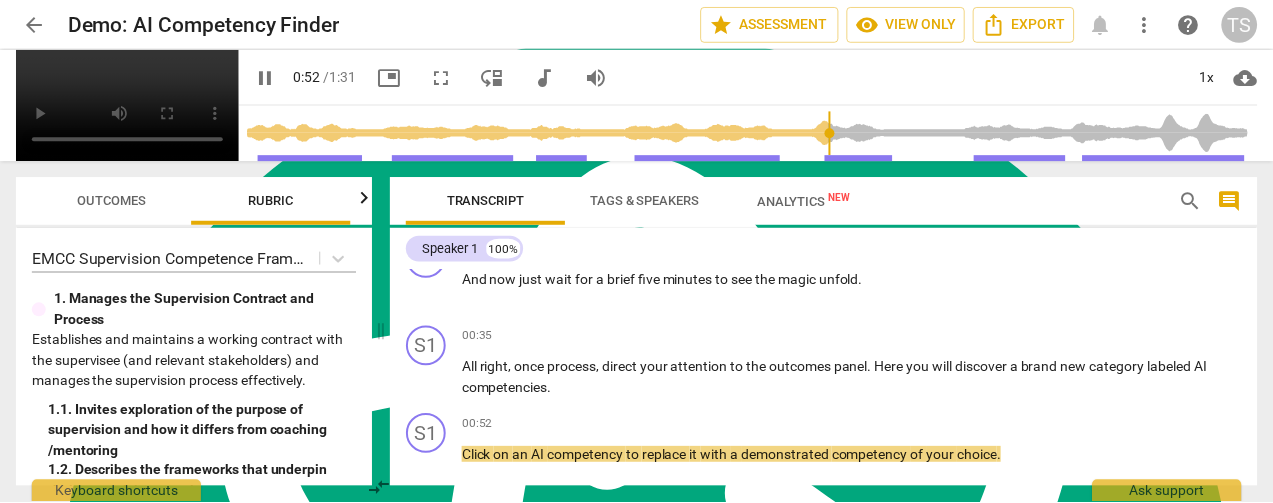 scroll, scrollTop: 7888, scrollLeft: 0, axis: vertical 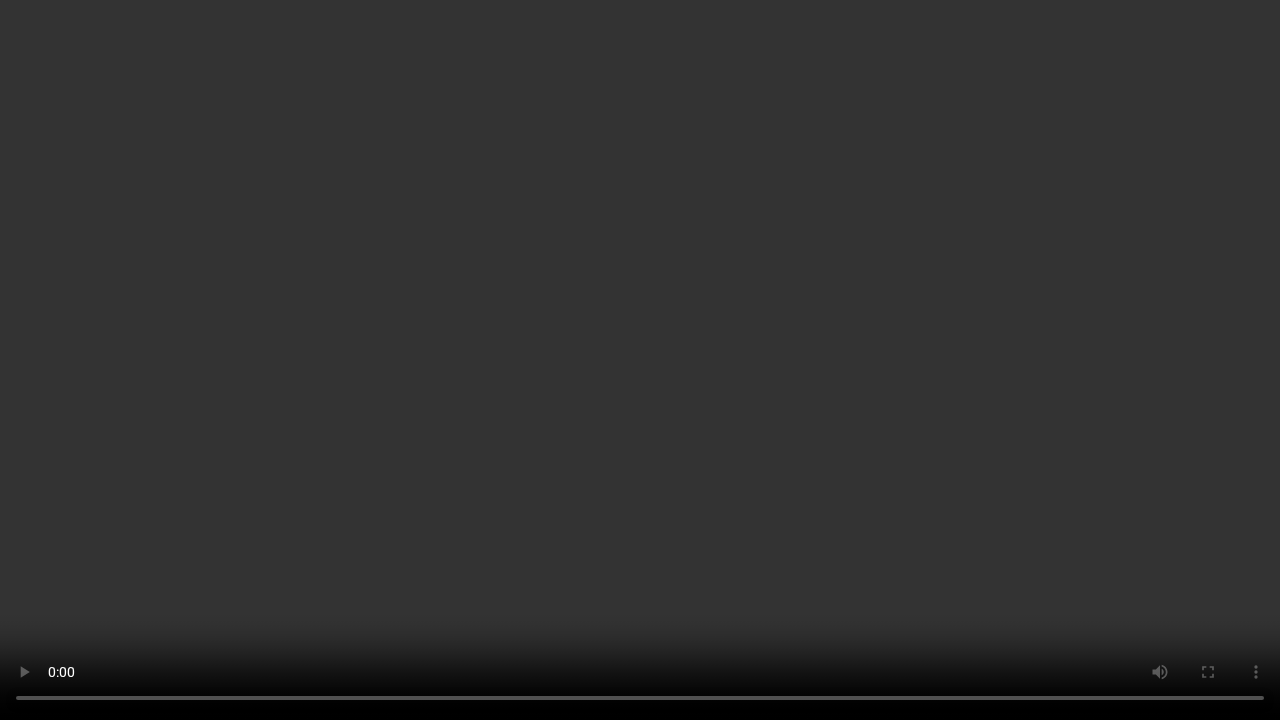click at bounding box center (640, 360) 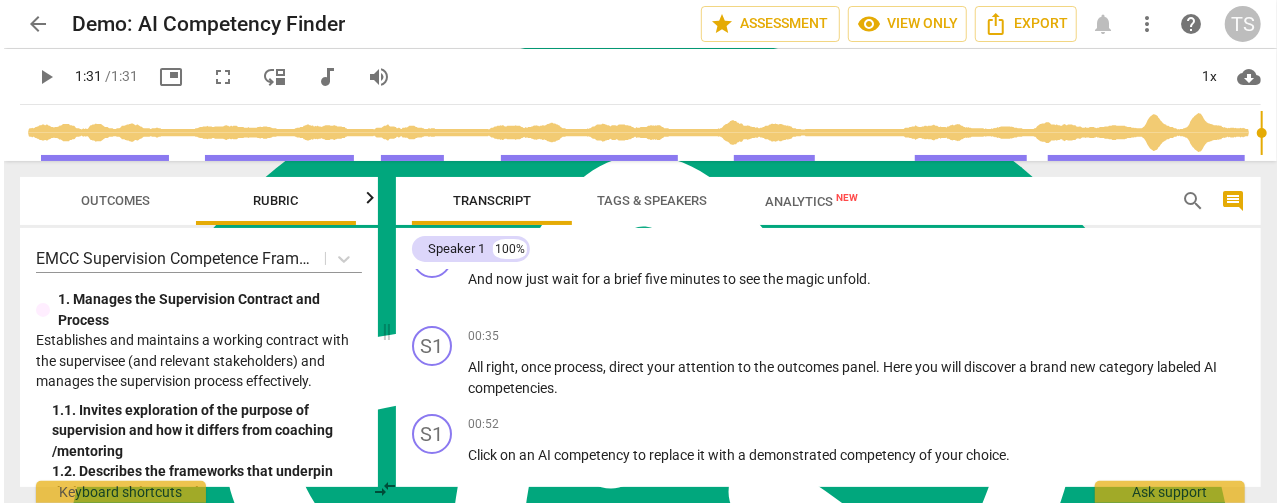 scroll, scrollTop: 8033, scrollLeft: 0, axis: vertical 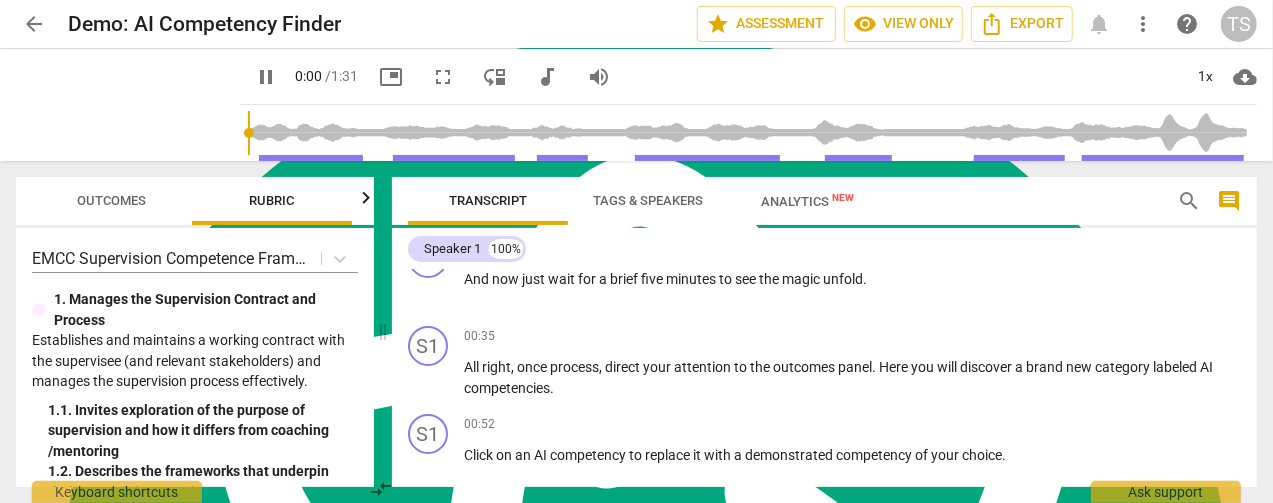 type on "0" 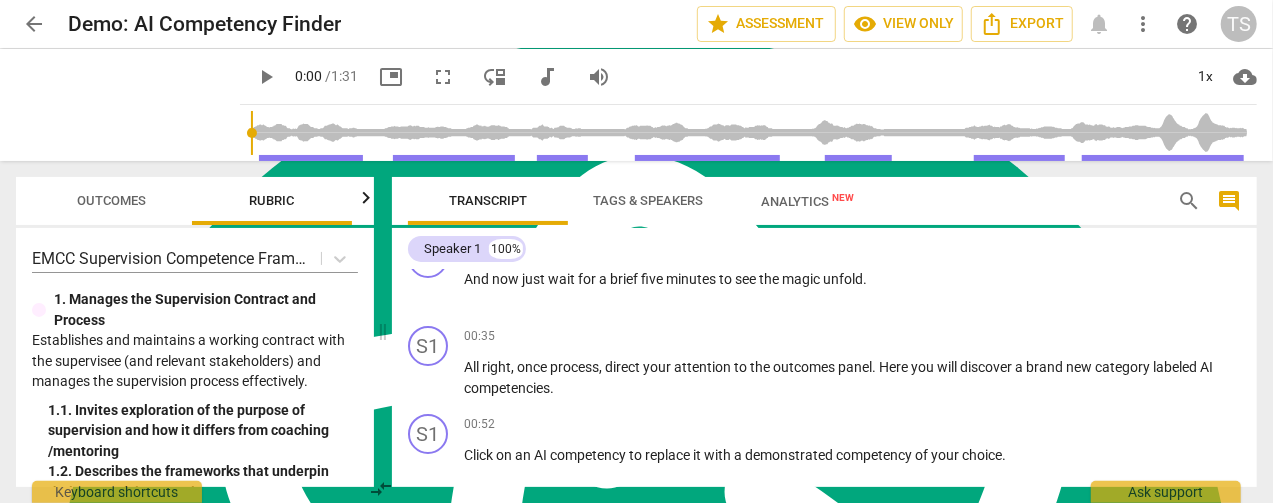 click on "arrow_back" at bounding box center (34, 24) 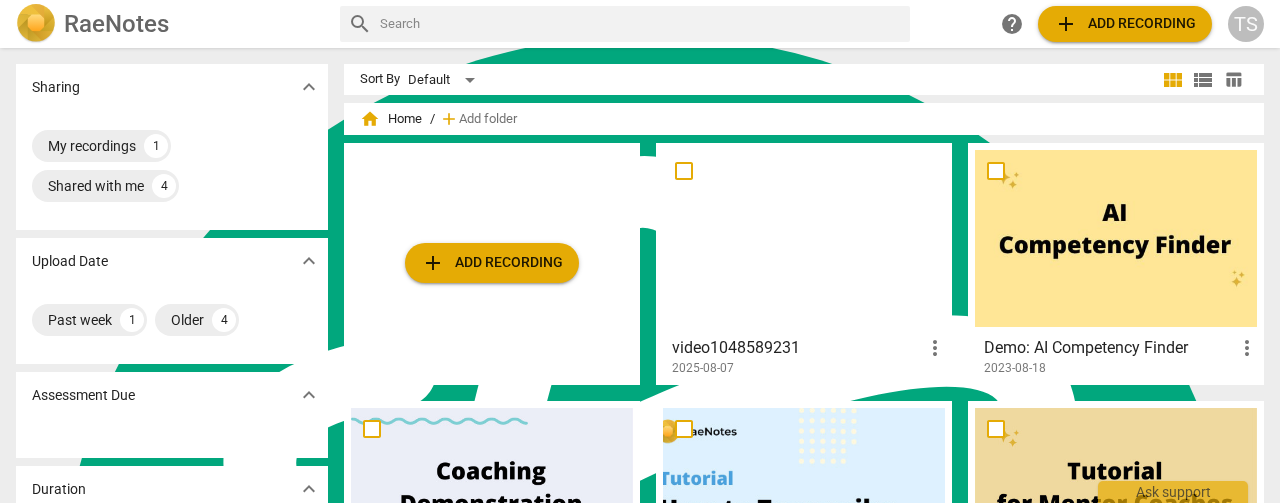 click at bounding box center (804, 238) 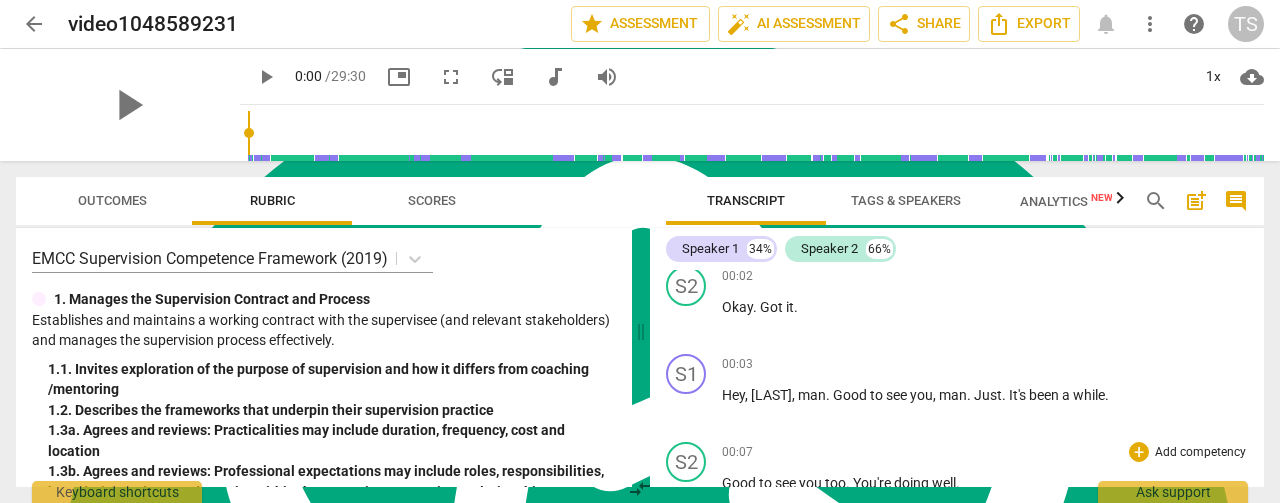 scroll, scrollTop: 0, scrollLeft: 0, axis: both 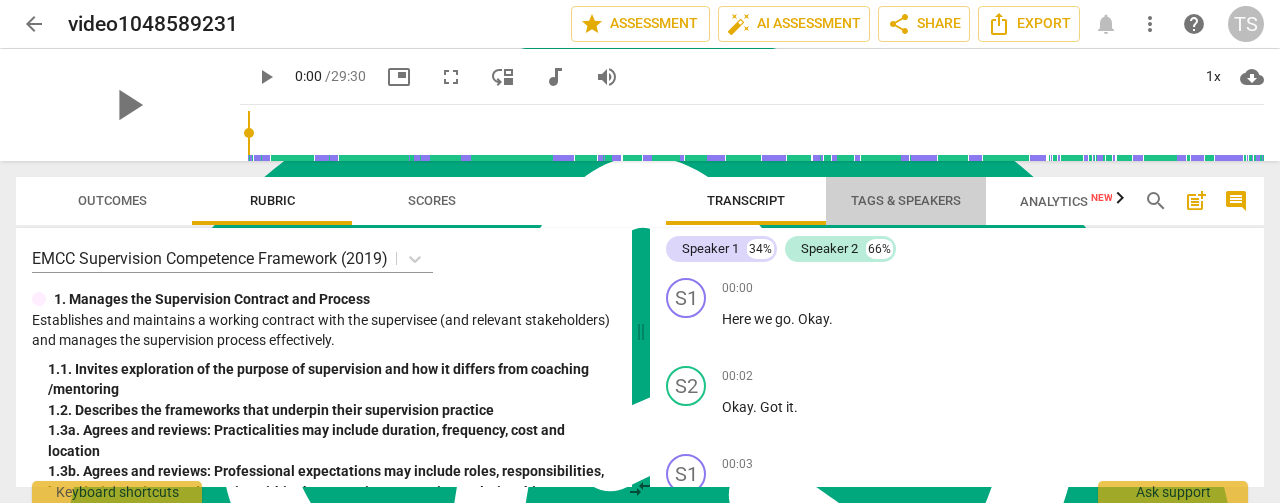 click on "Tags & Speakers" at bounding box center [906, 201] 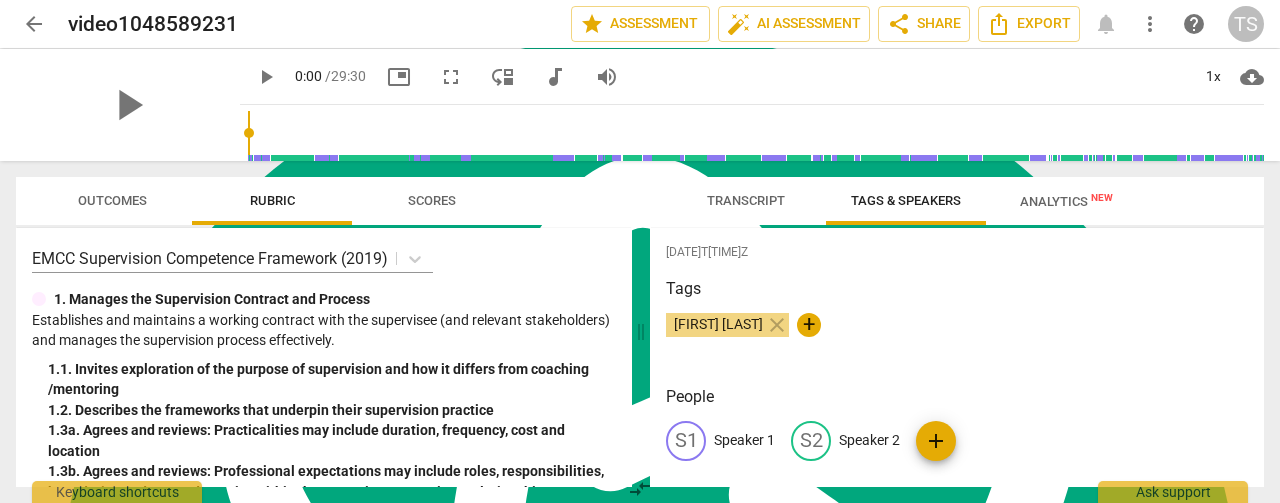 scroll, scrollTop: 21, scrollLeft: 0, axis: vertical 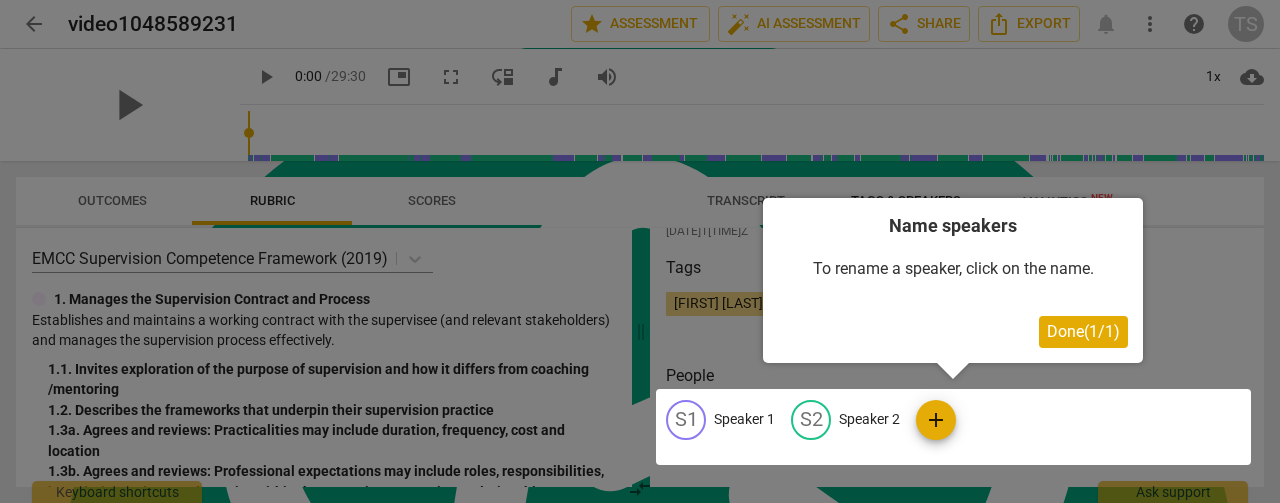 click at bounding box center (953, 427) 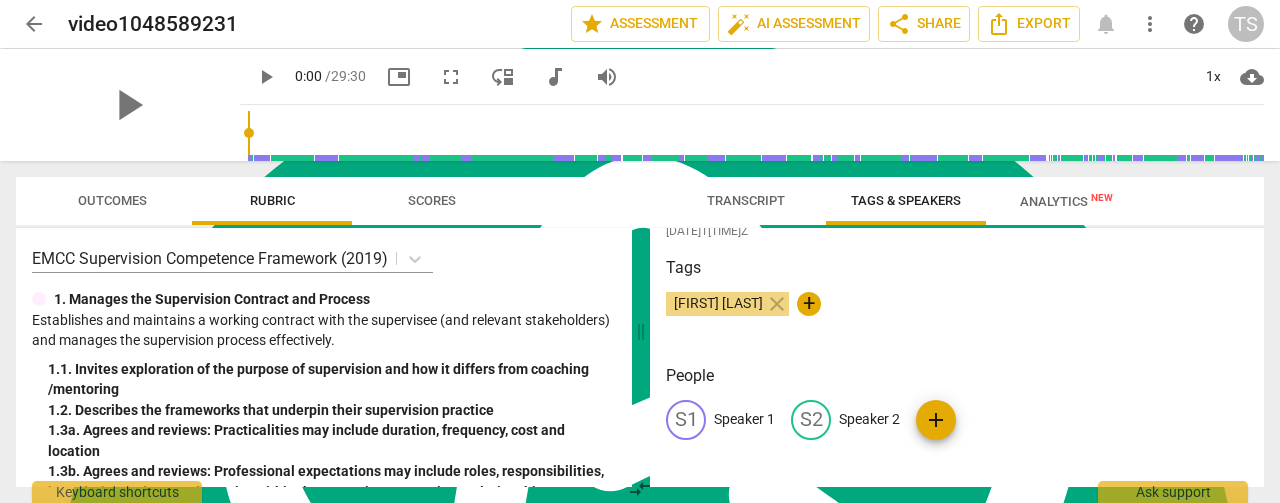 click on "S1" at bounding box center (686, 420) 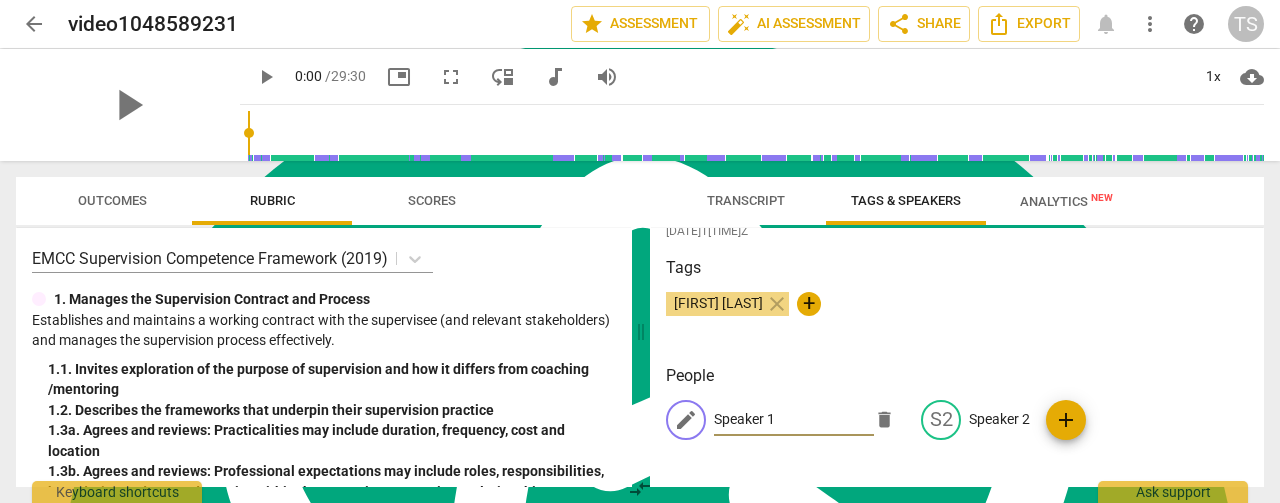 click on "+" at bounding box center [809, 304] 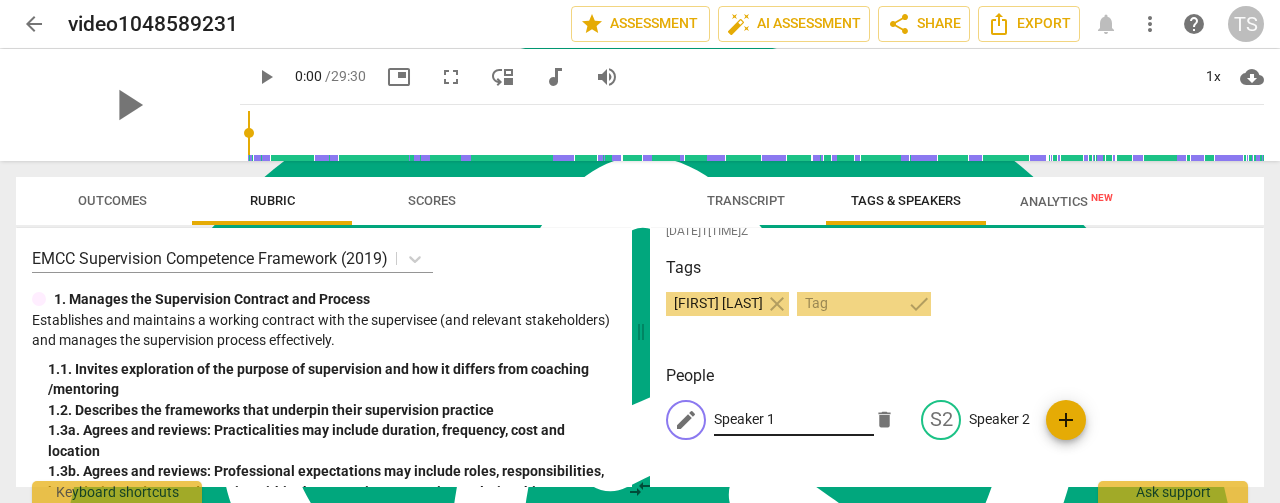 click on "Speaker 1" at bounding box center [794, 420] 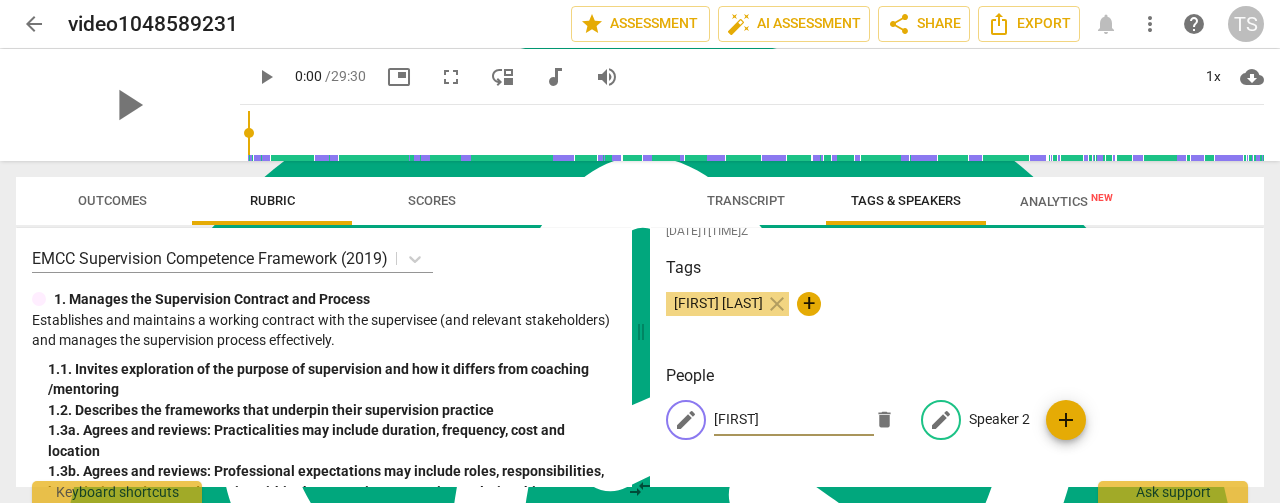 type on "[FIRST]" 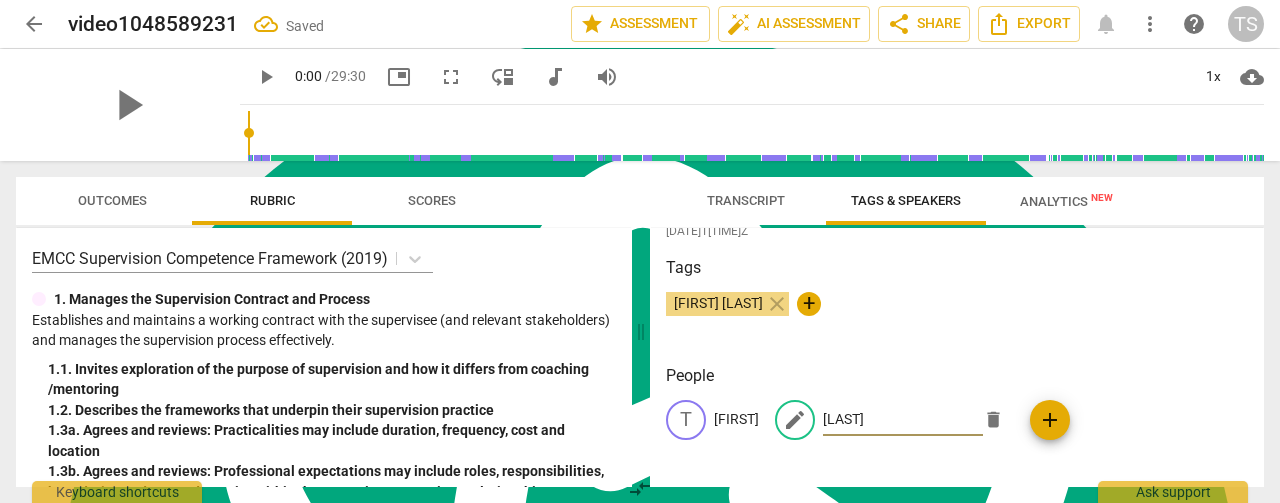 type on "[LAST]" 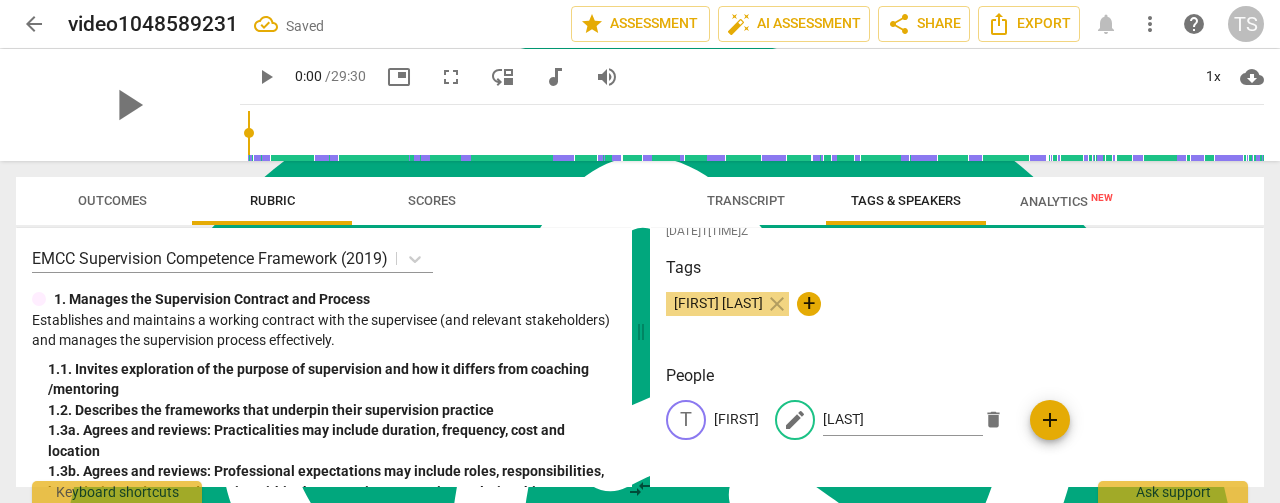 click on "Tags [FIRST] [LAST] close +" at bounding box center (957, 302) 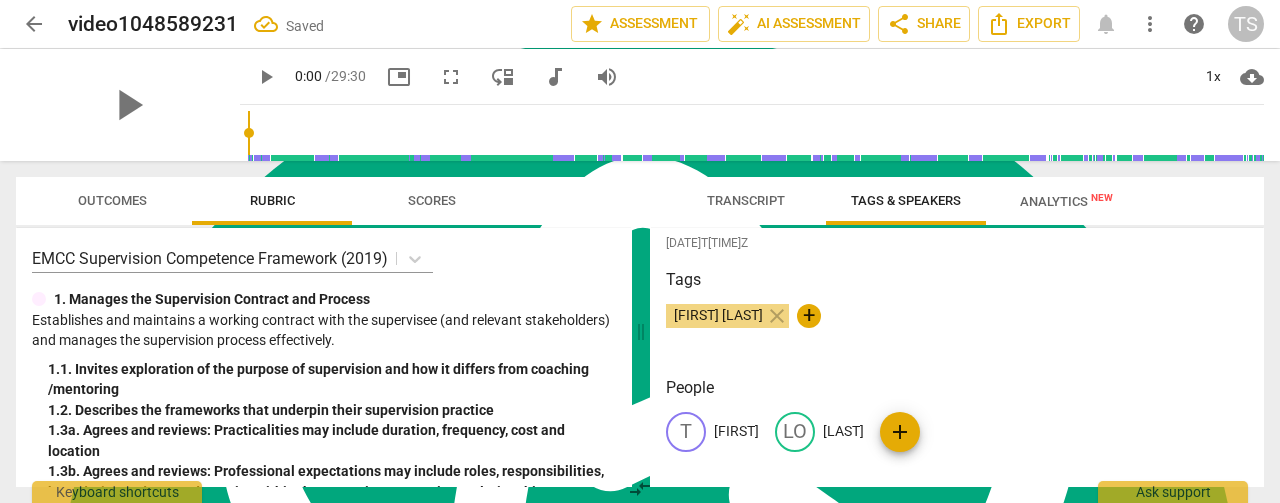 scroll, scrollTop: 0, scrollLeft: 0, axis: both 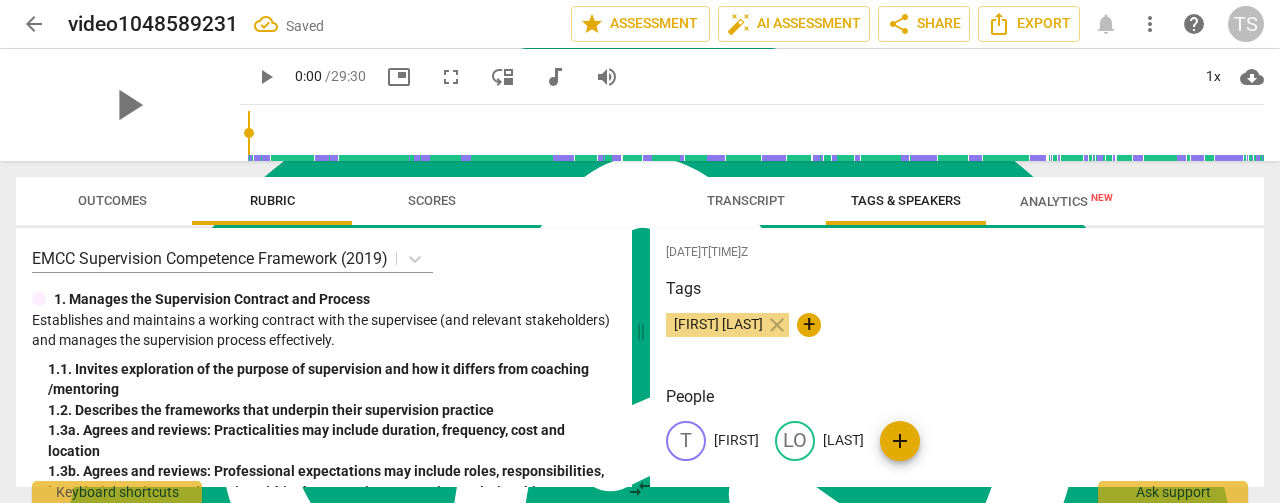click on "Transcript" at bounding box center [746, 200] 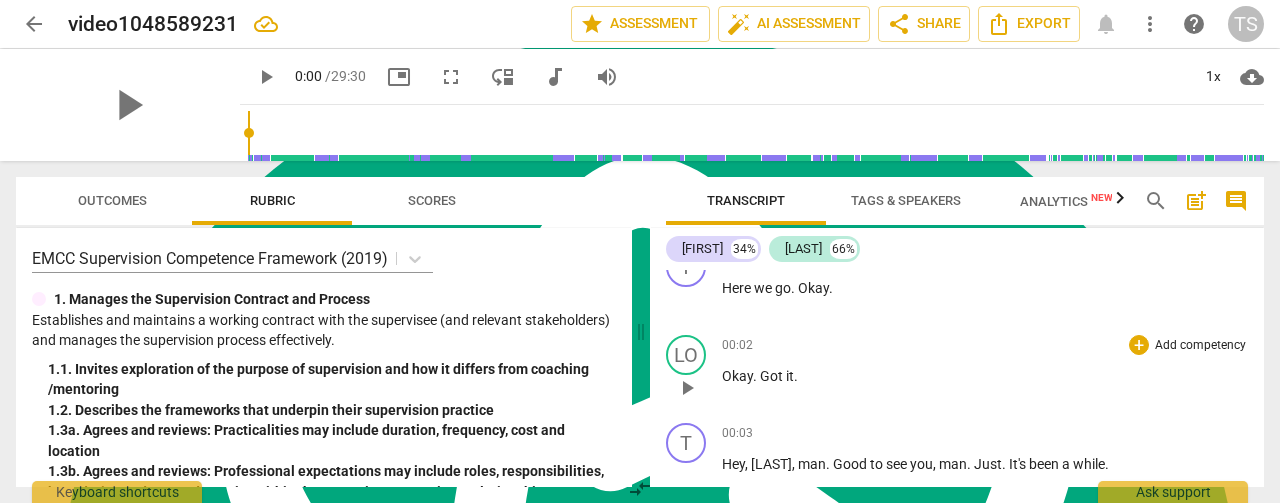 scroll, scrollTop: 0, scrollLeft: 0, axis: both 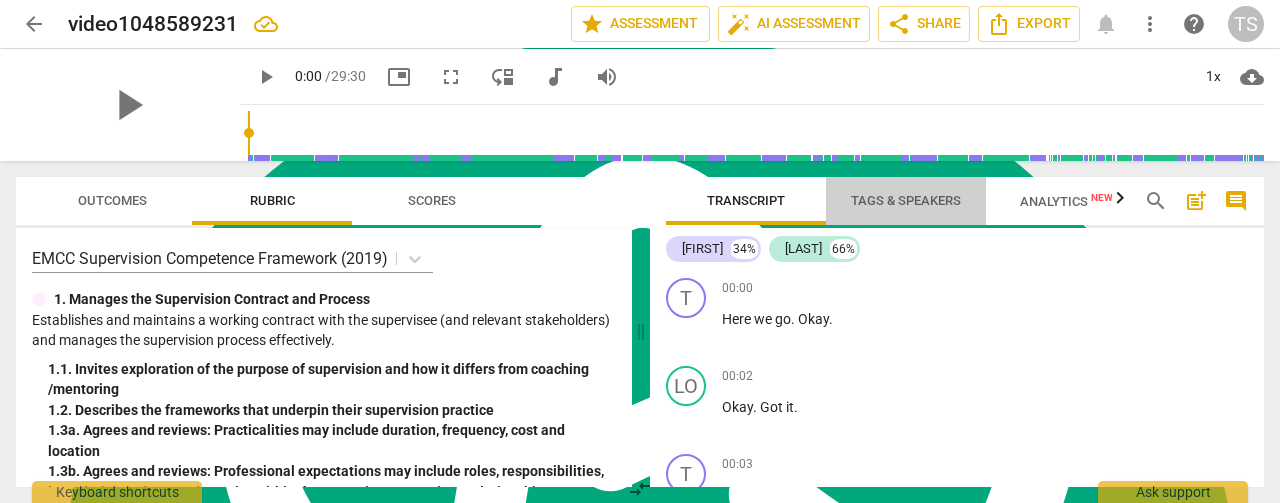 click on "Tags & Speakers" at bounding box center (906, 200) 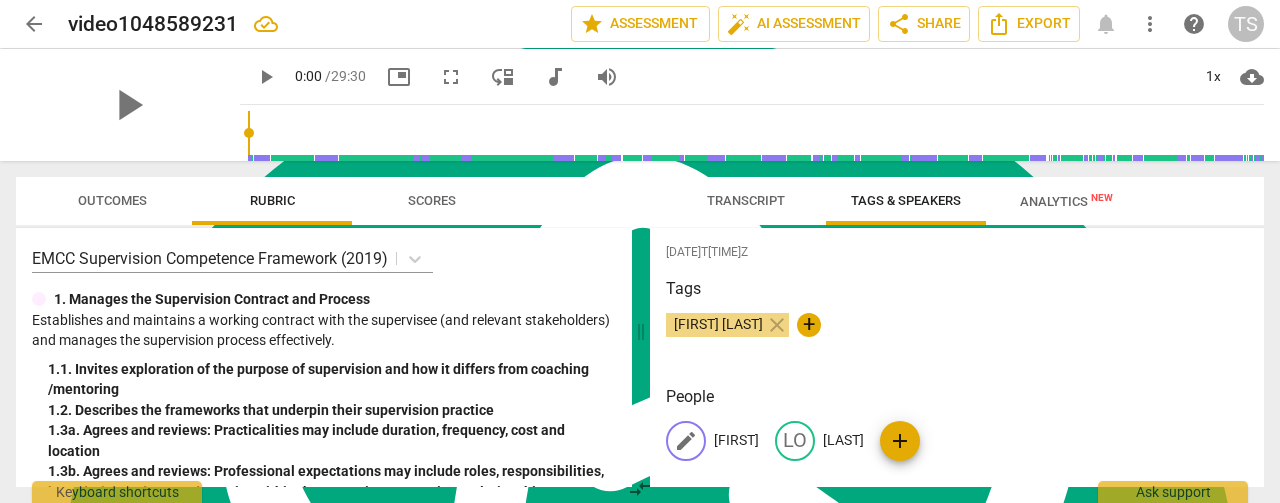 click on "[FIRST]" at bounding box center [736, 440] 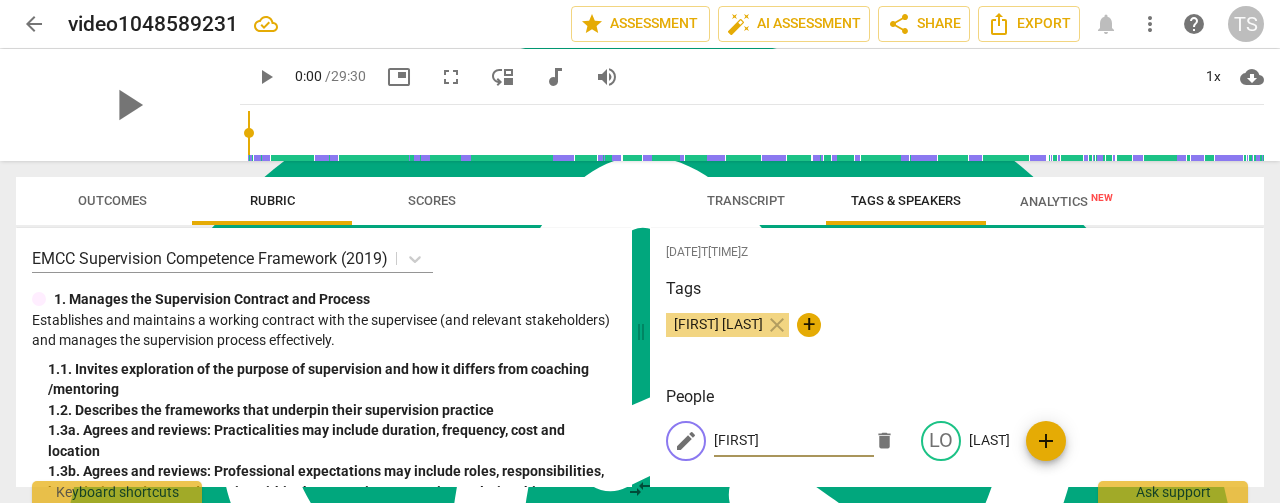 click on "[FIRST]" at bounding box center (794, 441) 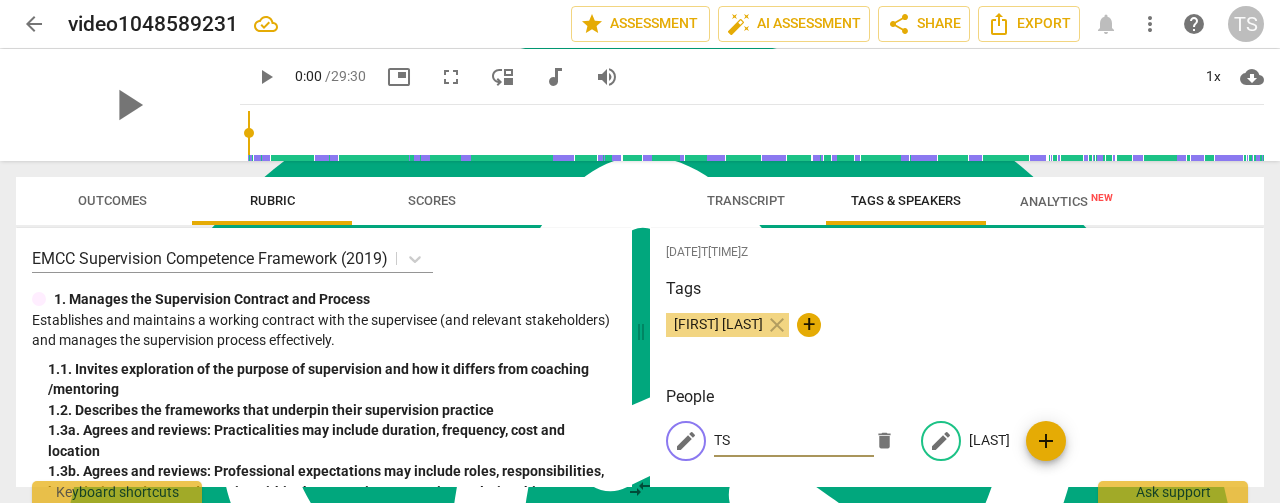type on "TS" 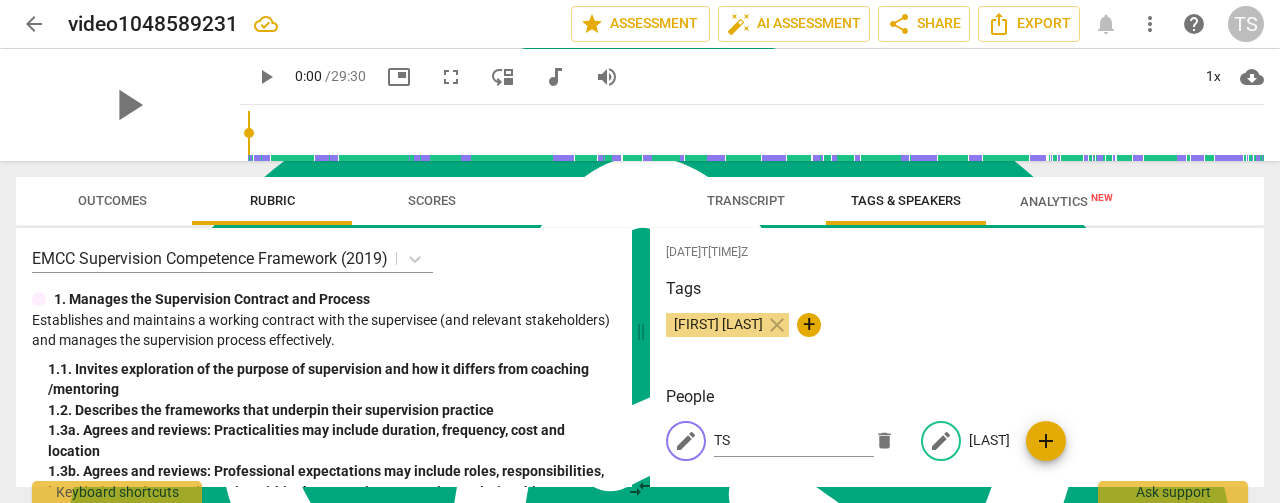 click on "[LAST]" at bounding box center (989, 440) 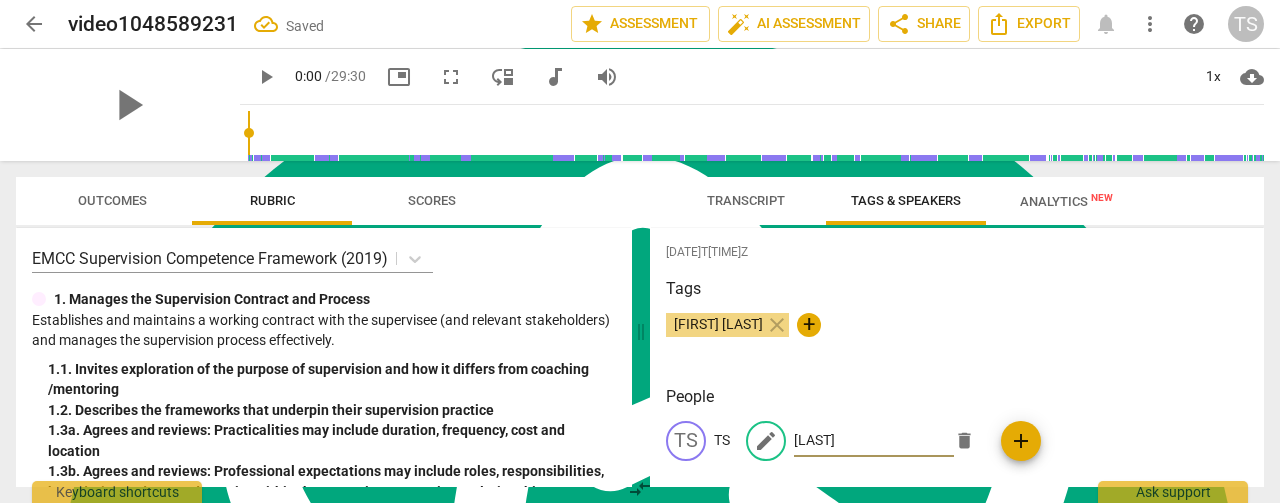 click on "[LAST]" at bounding box center (874, 441) 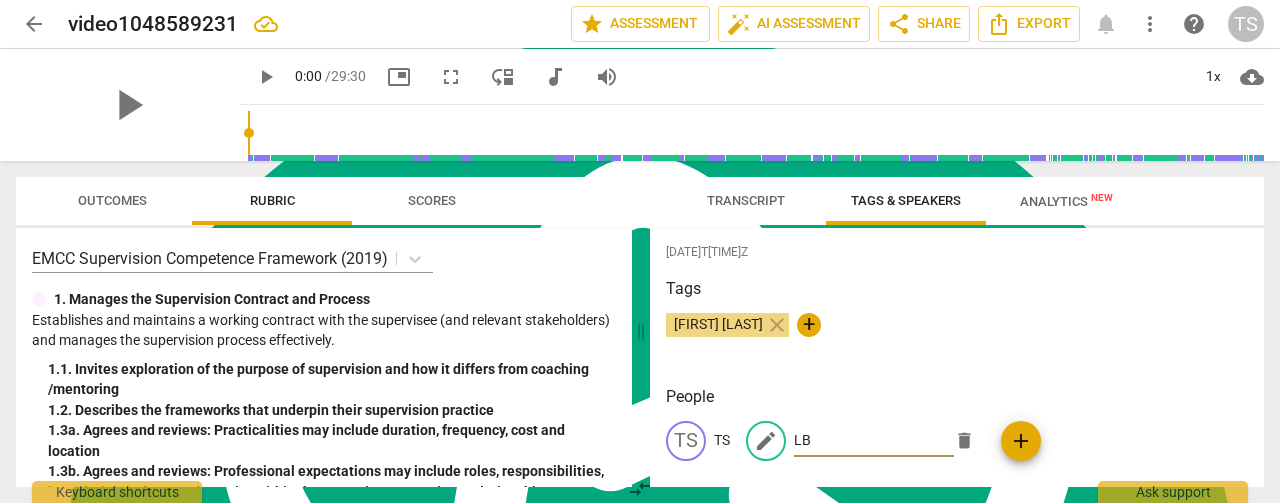 type on "LB" 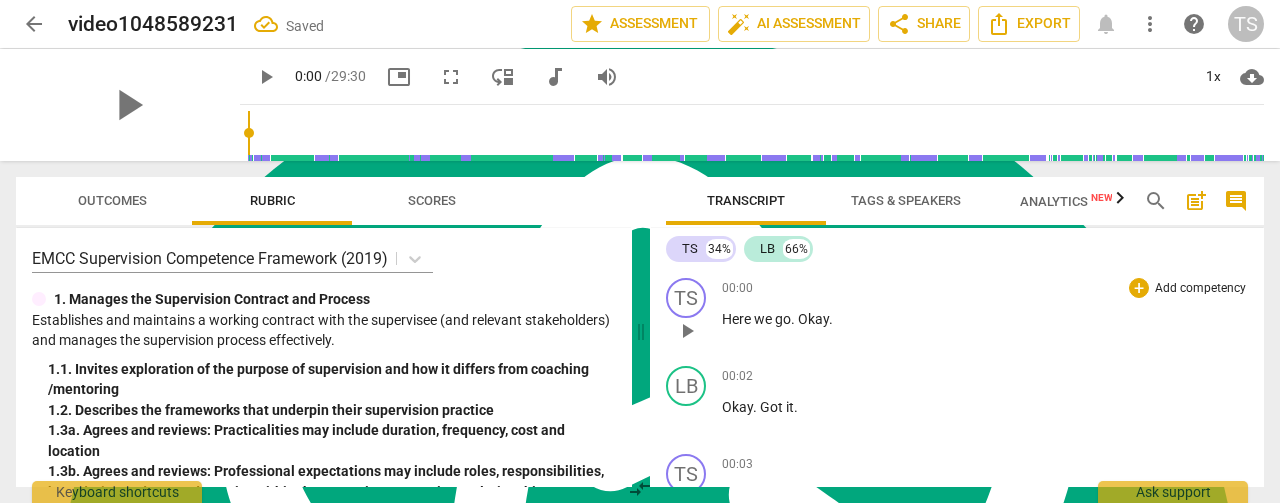 click on "play_arrow" at bounding box center (687, 331) 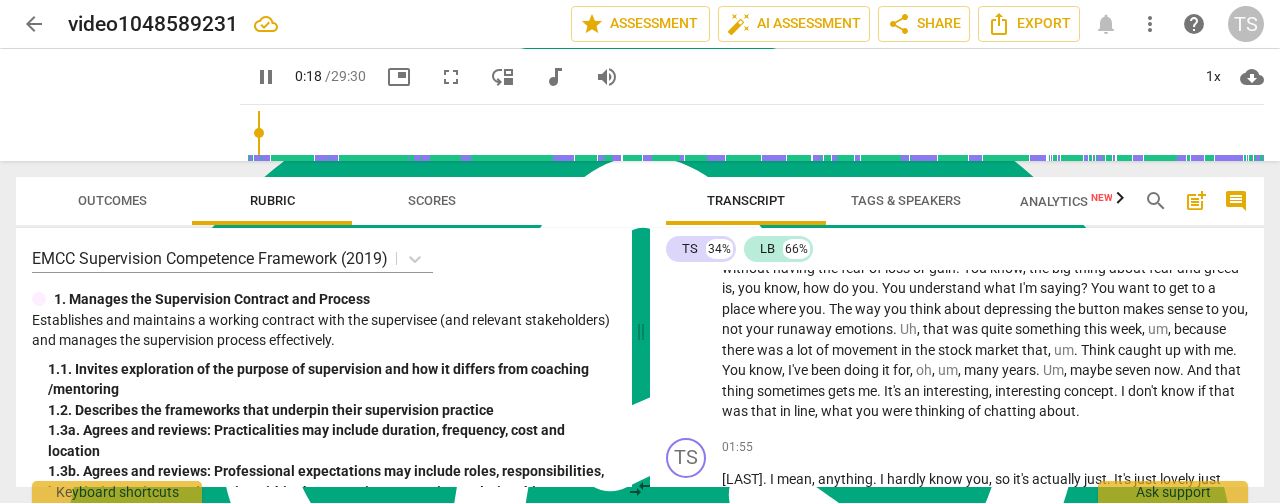 scroll, scrollTop: 816, scrollLeft: 0, axis: vertical 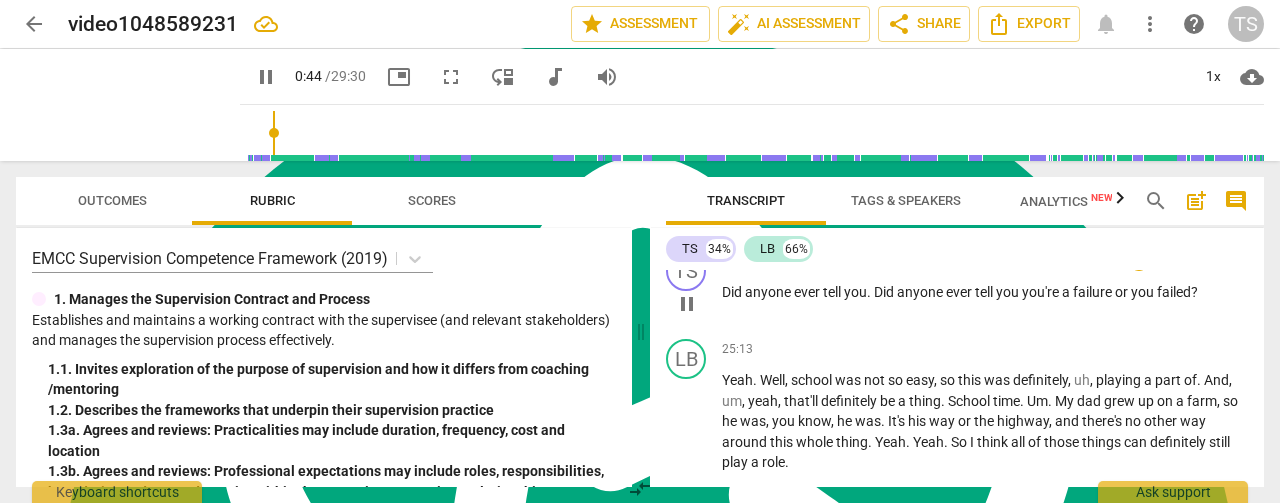 click on "tell" at bounding box center (833, 292) 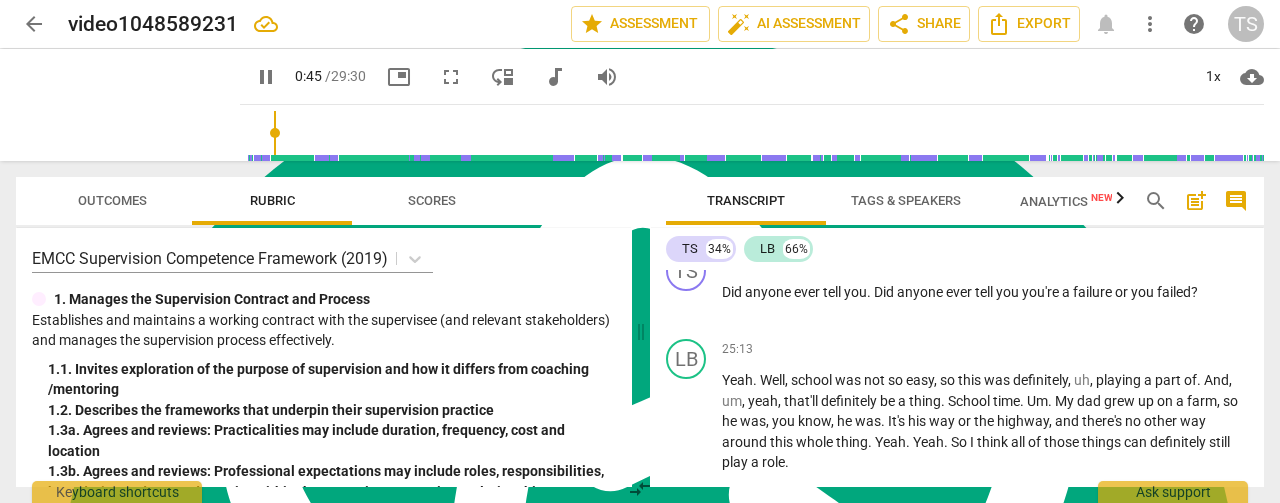 click on "in" at bounding box center [794, 225] 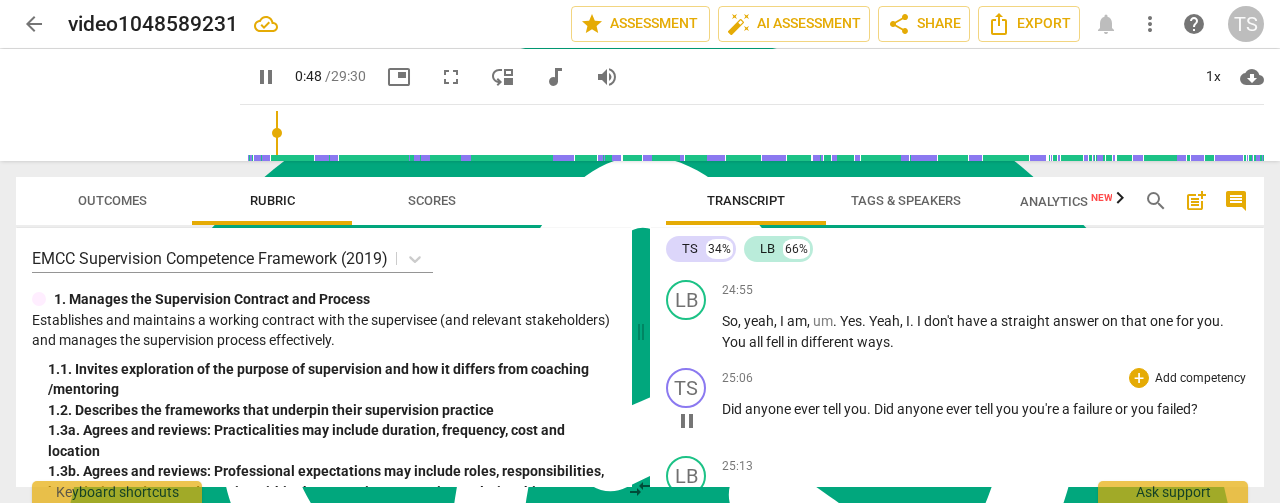 scroll, scrollTop: 10100, scrollLeft: 0, axis: vertical 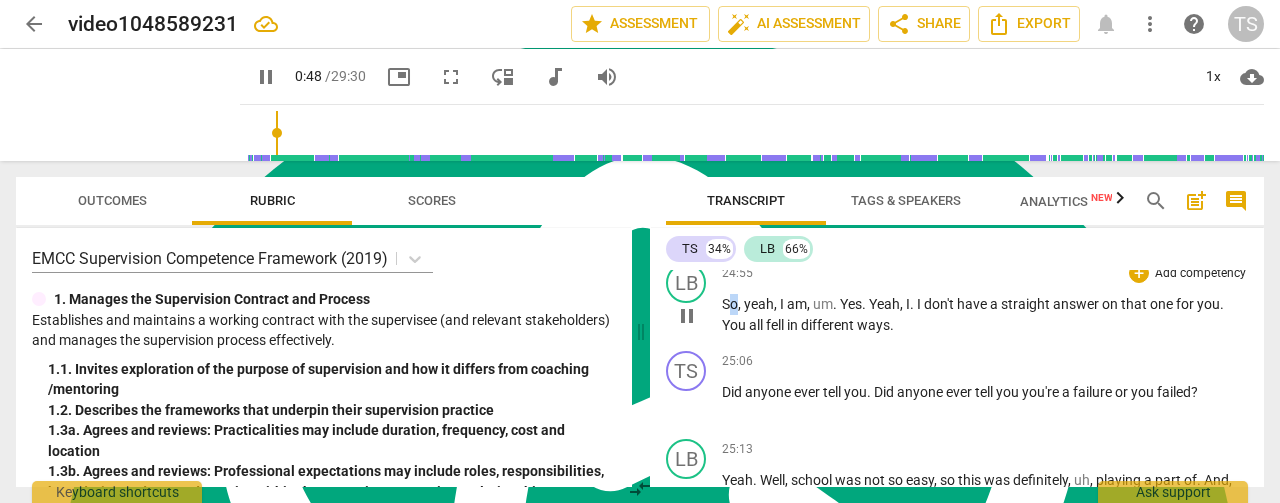 click on "So" at bounding box center [730, 304] 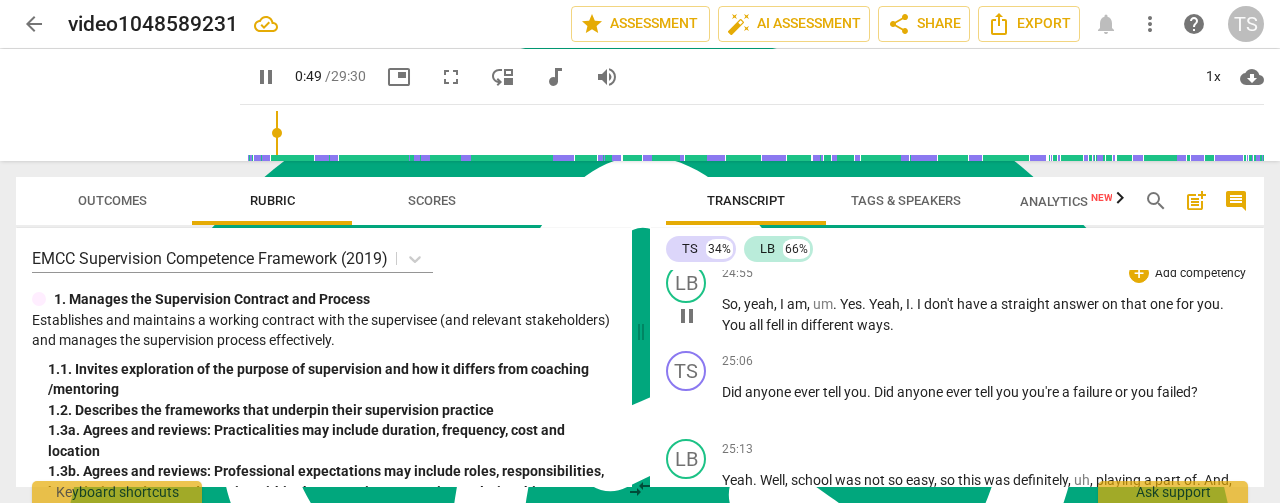 click on "So" at bounding box center (730, 304) 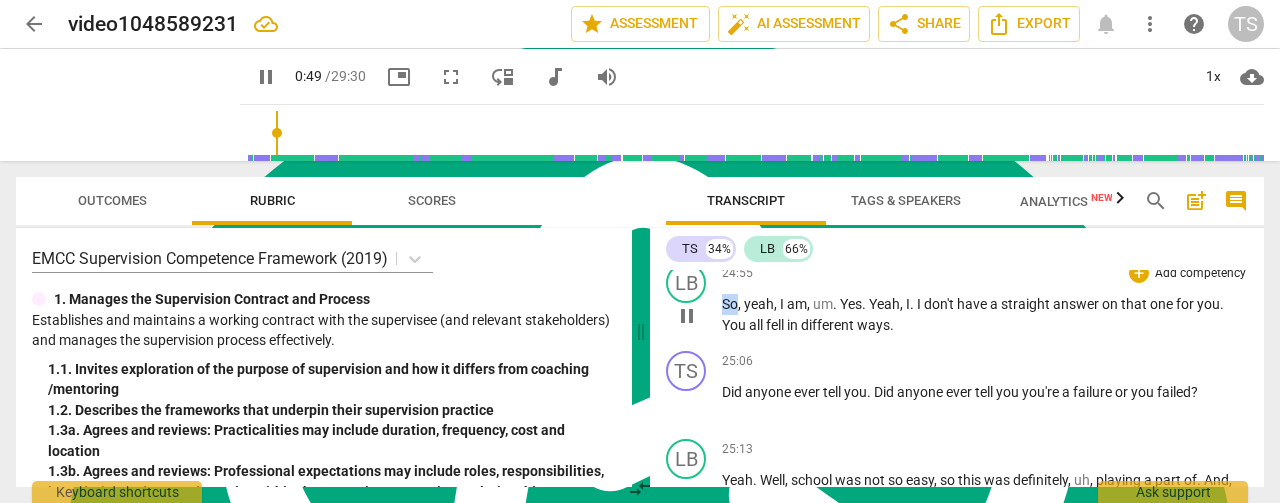 click on "So" at bounding box center [730, 304] 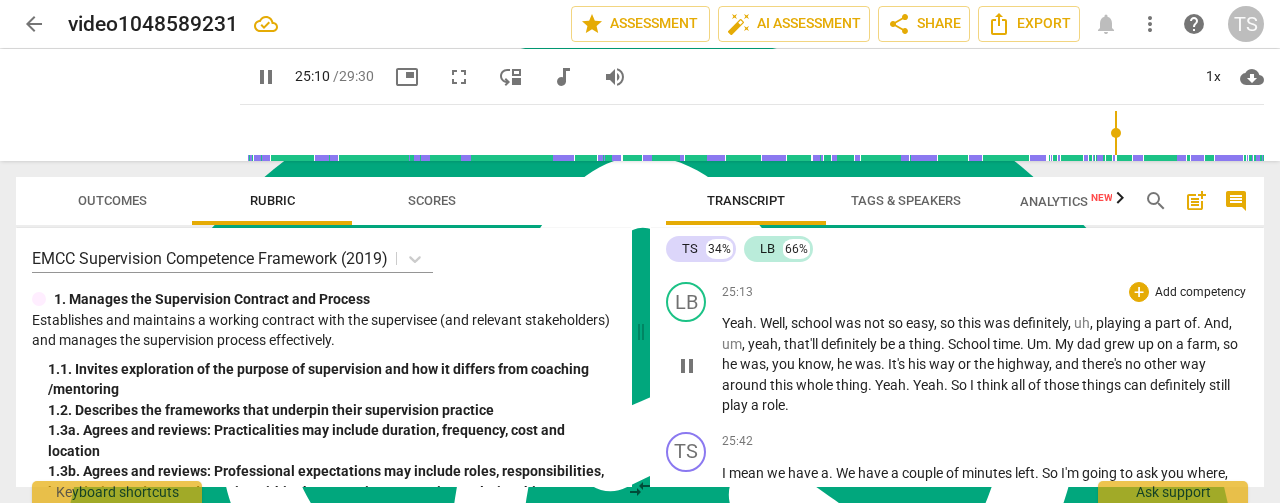 scroll, scrollTop: 10300, scrollLeft: 0, axis: vertical 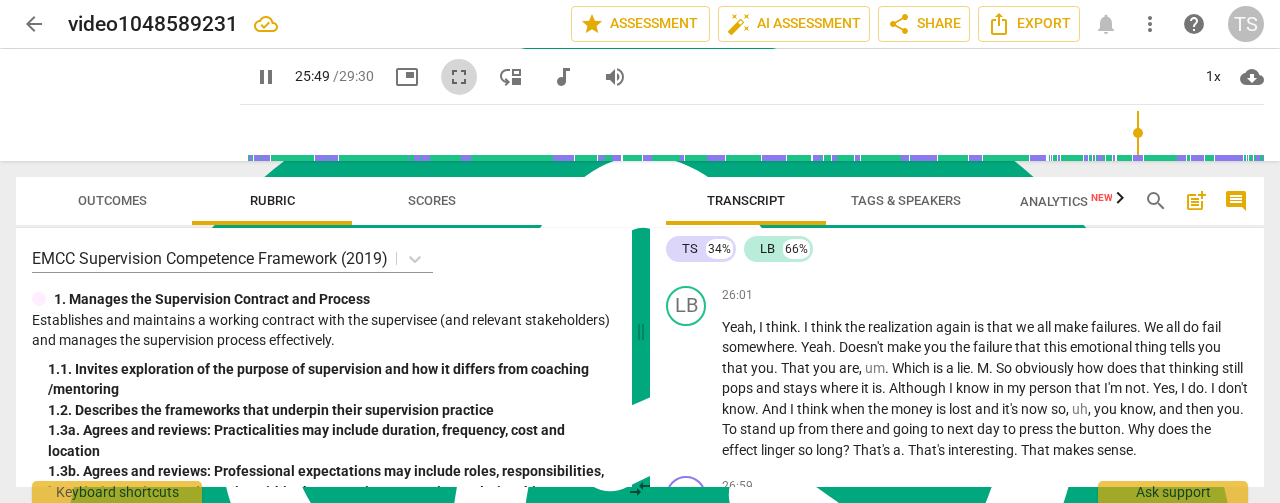 click on "fullscreen" at bounding box center (459, 77) 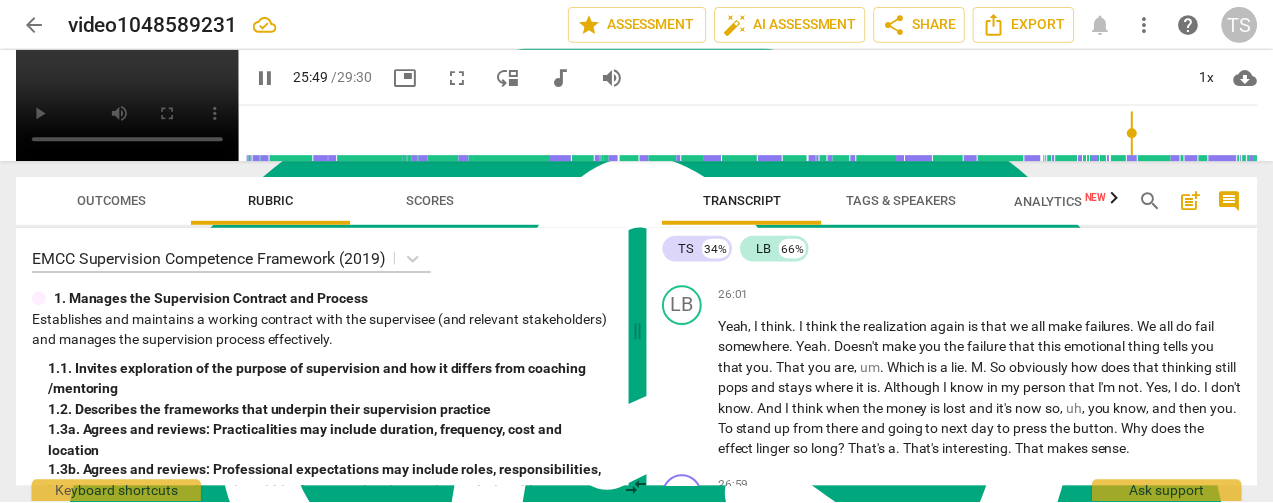 scroll, scrollTop: 7888, scrollLeft: 0, axis: vertical 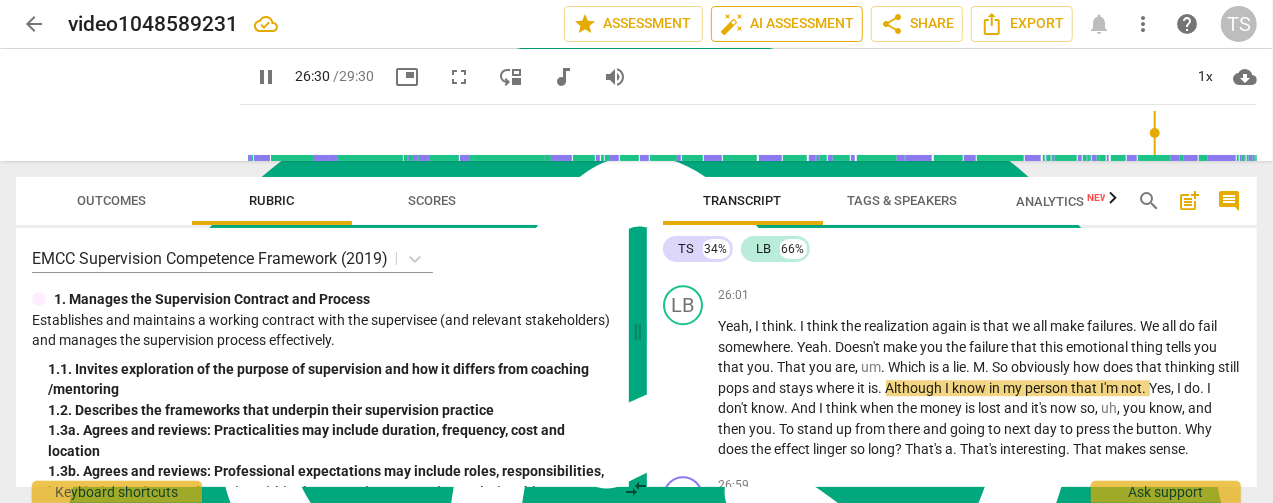 click on "auto_fix_high    AI Assessment" at bounding box center (787, 24) 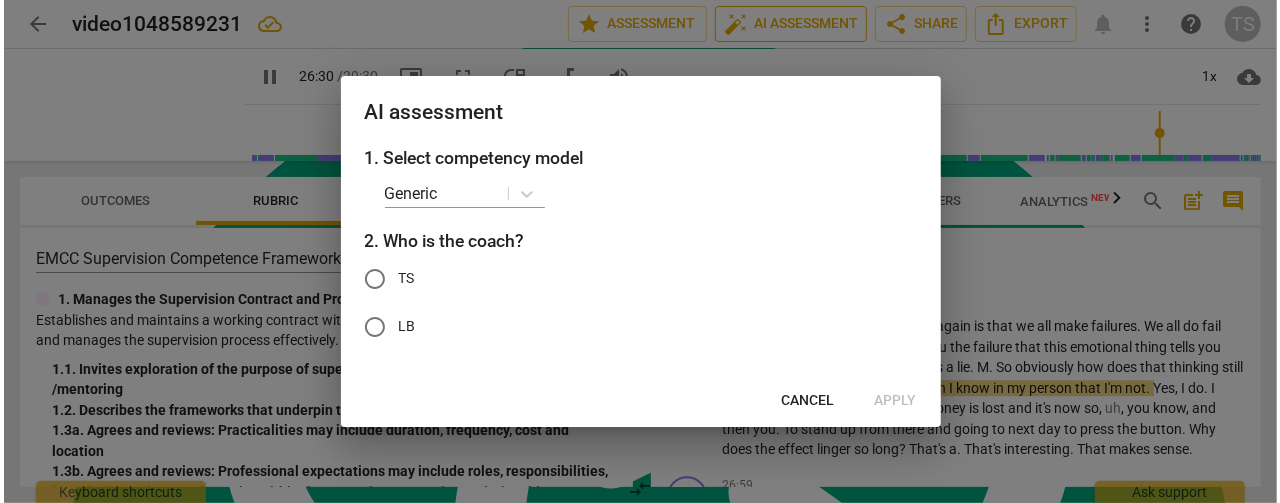 scroll, scrollTop: 10532, scrollLeft: 0, axis: vertical 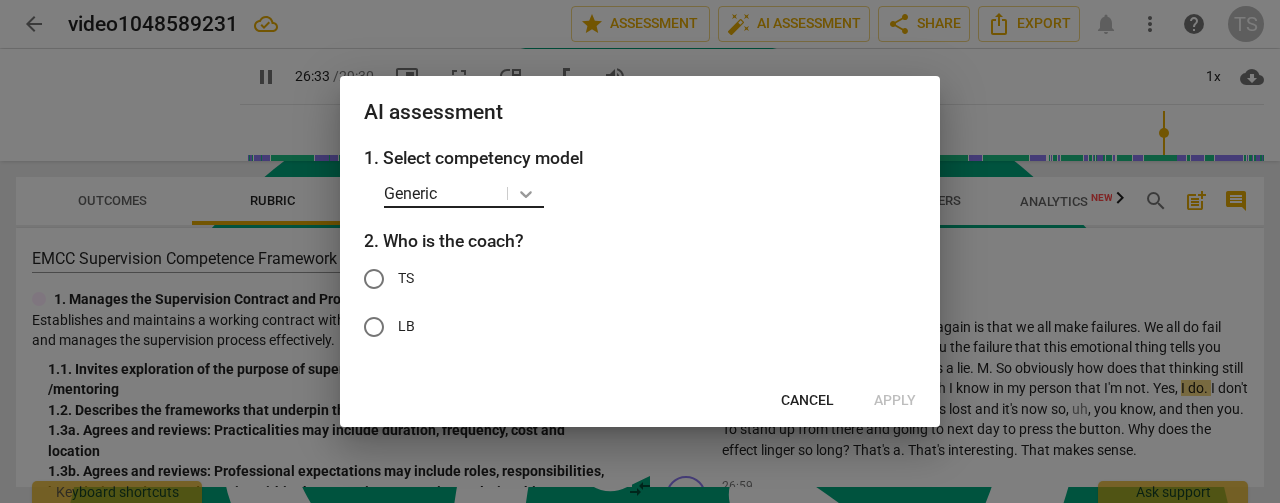 click at bounding box center [526, 193] 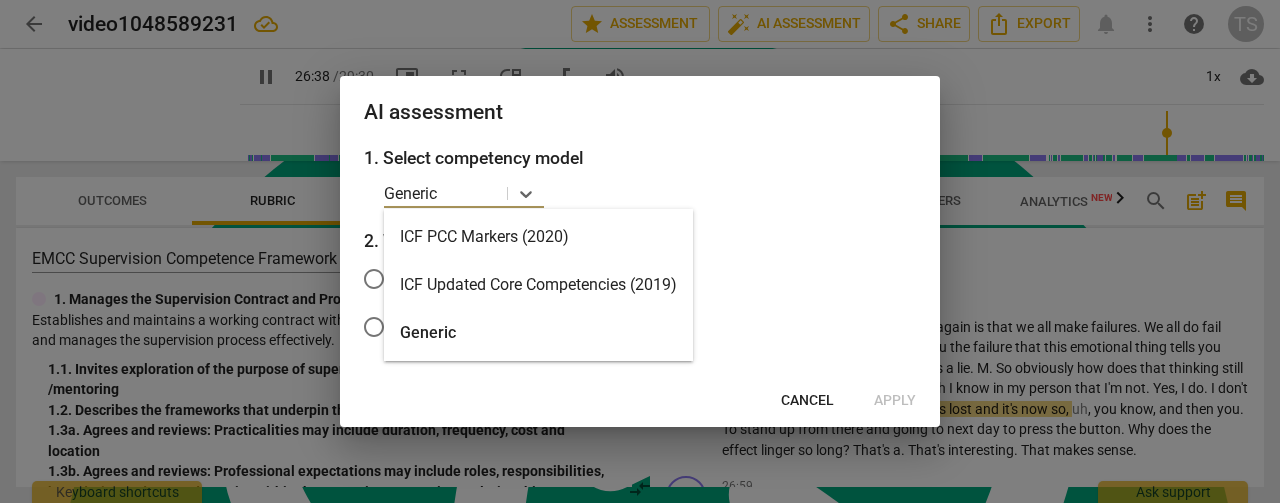 click on "ICF Updated Core Competencies (2019)" at bounding box center (538, 285) 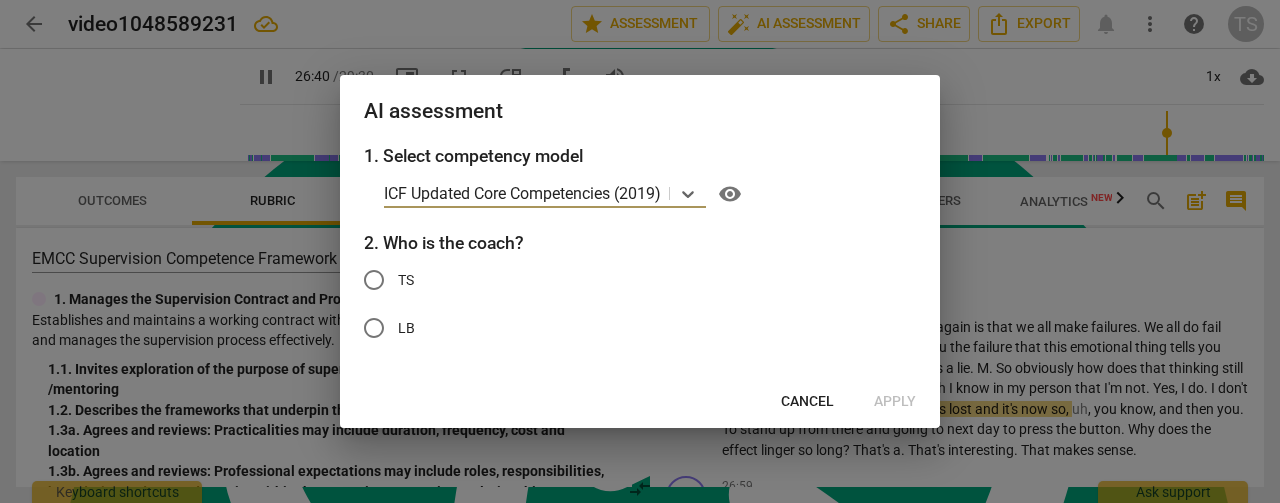 type on "1600" 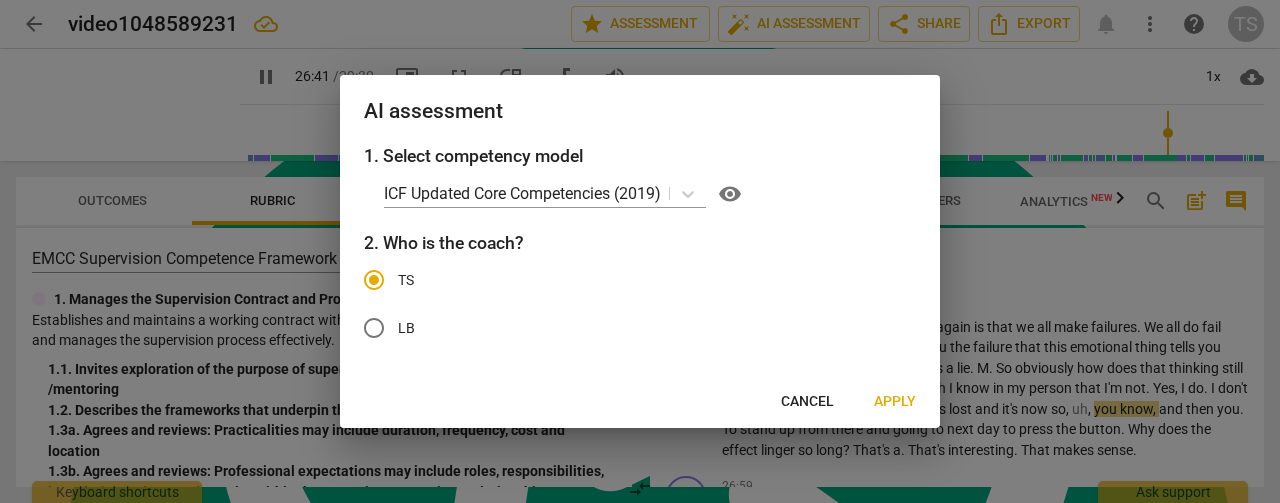 click on "Apply" at bounding box center [895, 402] 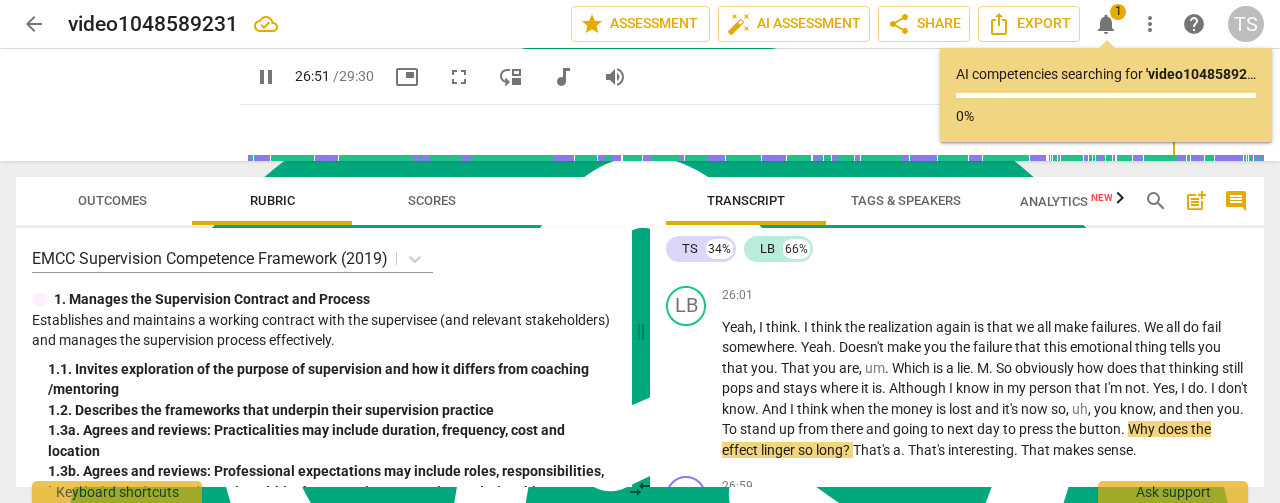scroll, scrollTop: 10764, scrollLeft: 0, axis: vertical 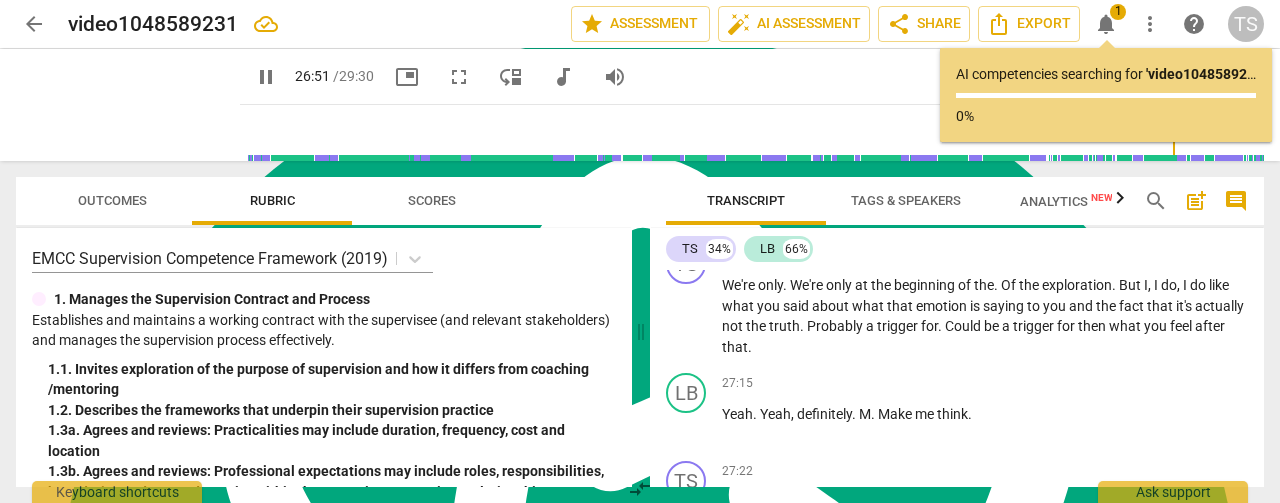 click on "pause" at bounding box center [266, 77] 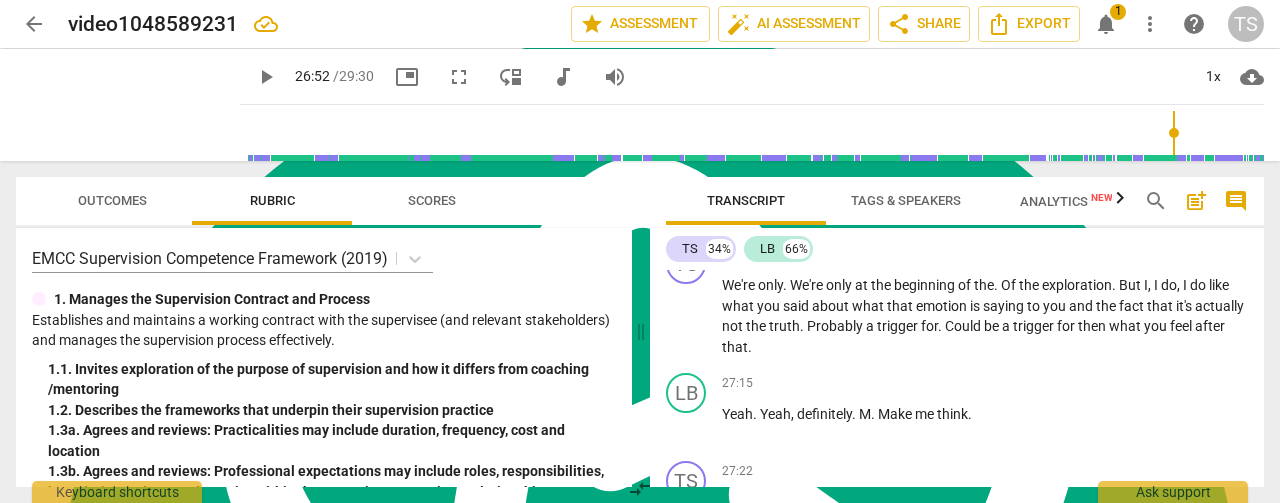 type on "1612" 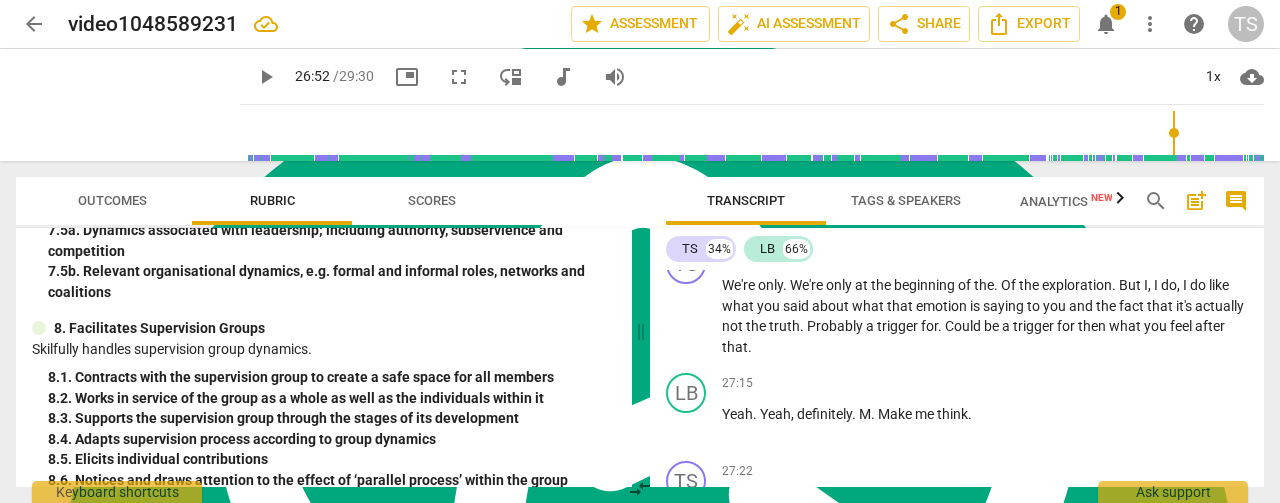 scroll, scrollTop: 2310, scrollLeft: 0, axis: vertical 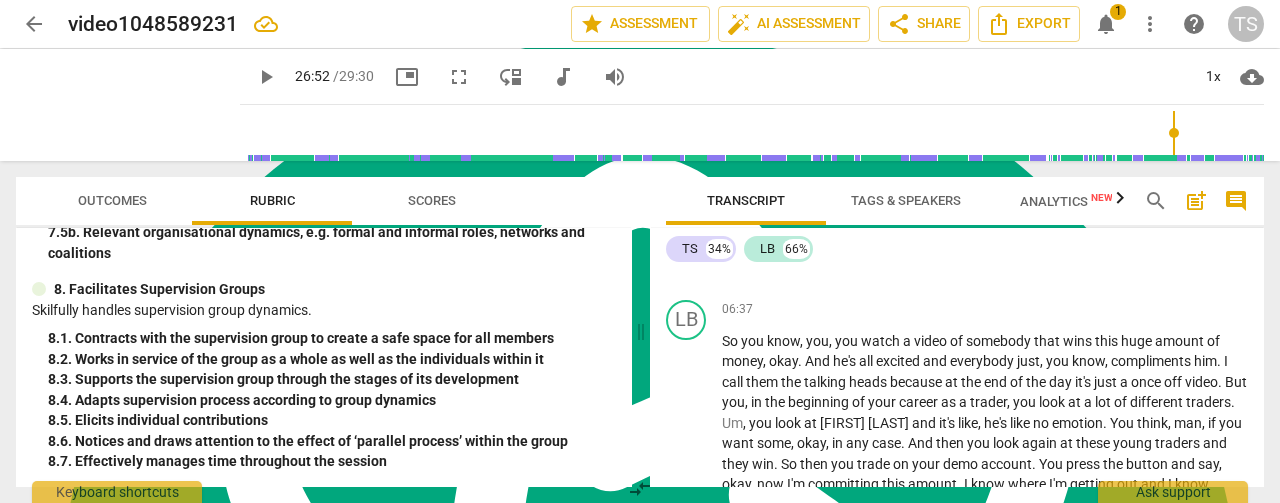 click on "post_add" at bounding box center [1196, 201] 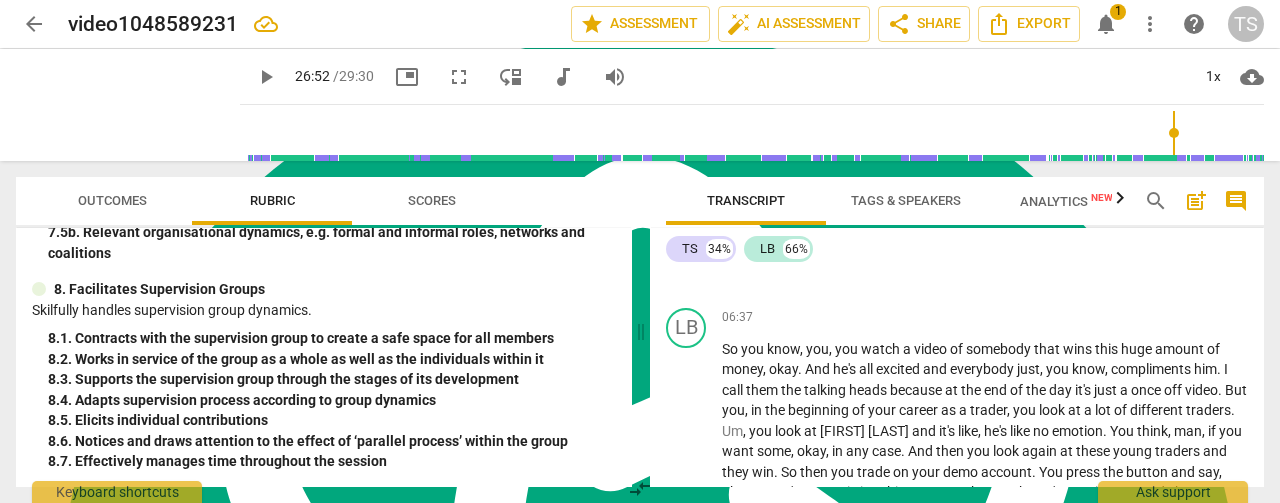 scroll, scrollTop: 44, scrollLeft: 0, axis: vertical 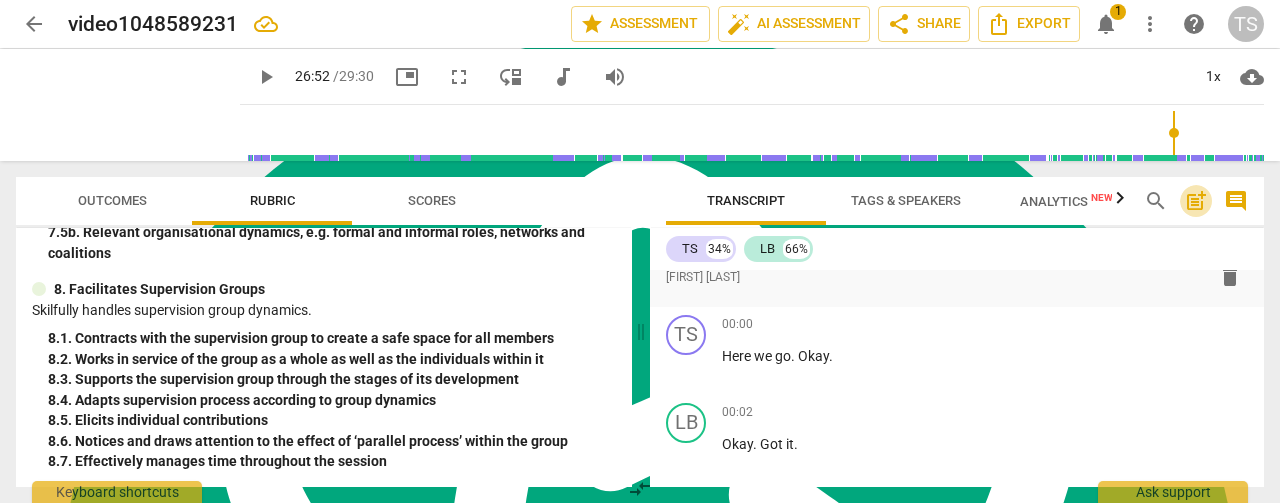 click on "post_add" at bounding box center (1196, 201) 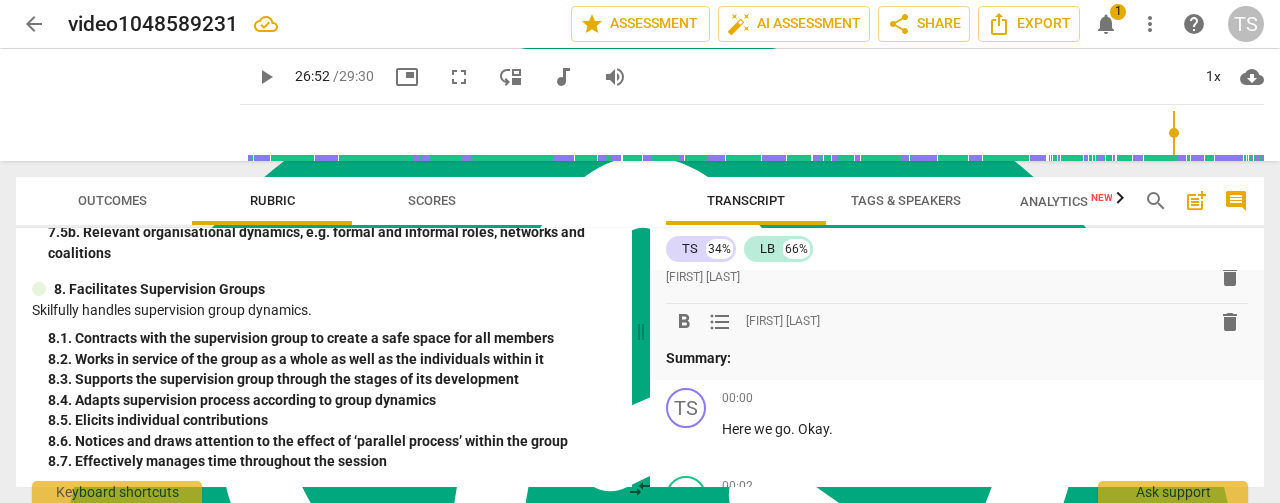 click on "post_add" at bounding box center [1196, 201] 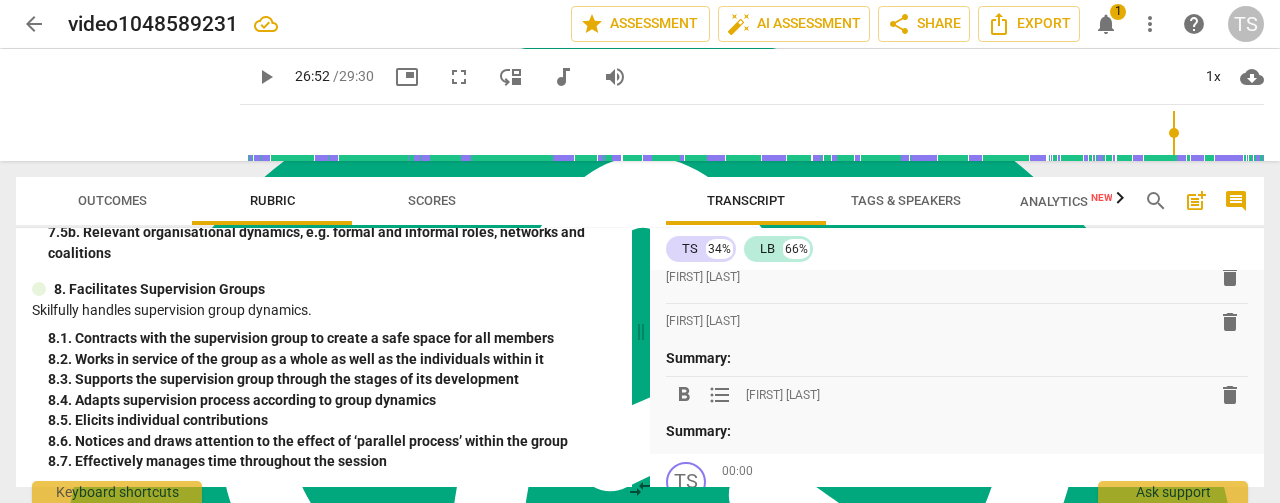click on "post_add" at bounding box center (1196, 201) 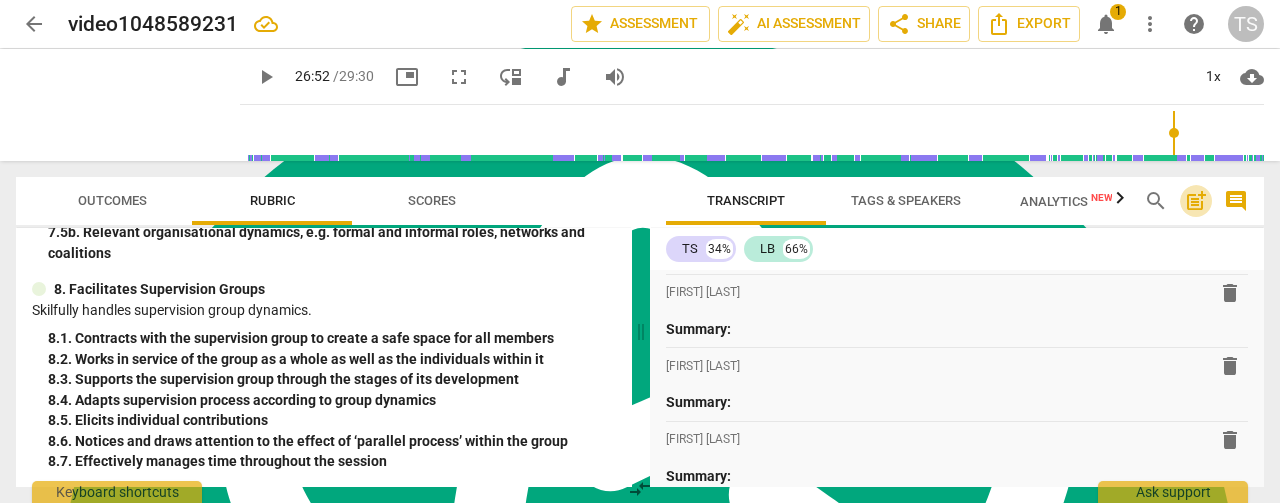 click on "post_add" at bounding box center [1196, 201] 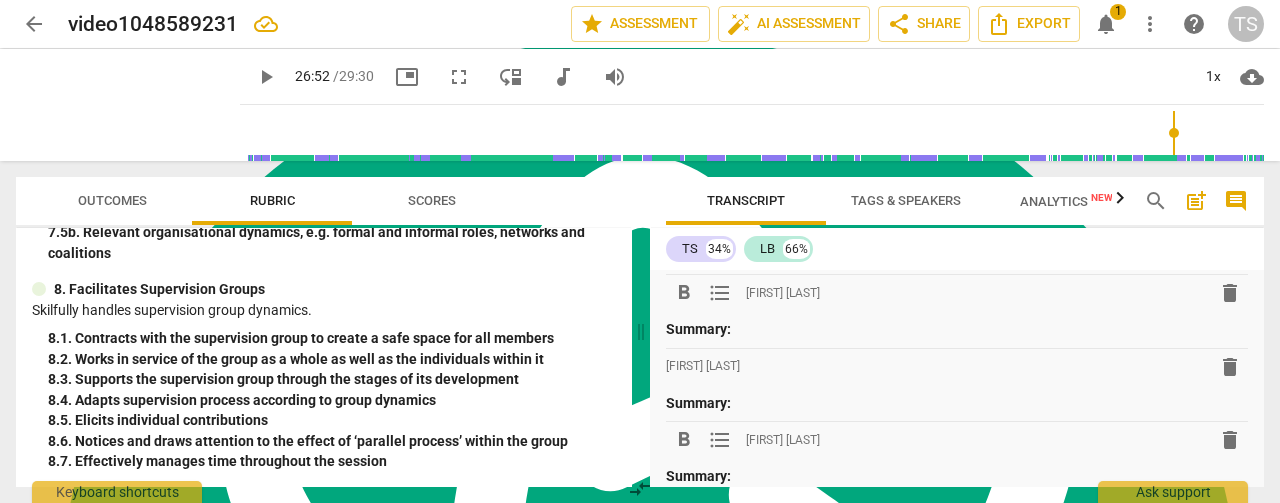 click on "delete" at bounding box center [1230, 293] 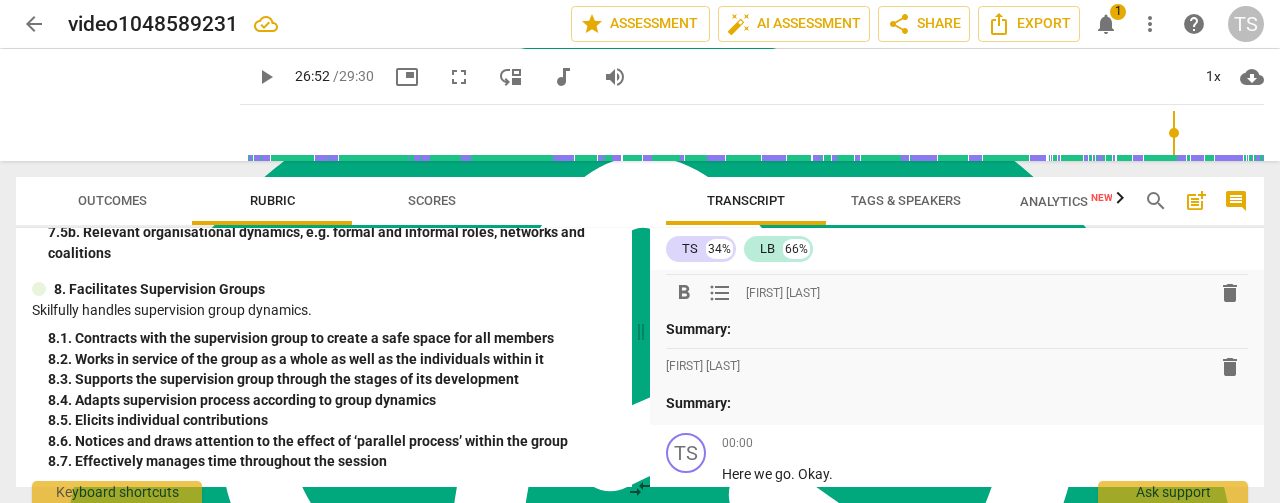 click on "delete" at bounding box center [1230, 293] 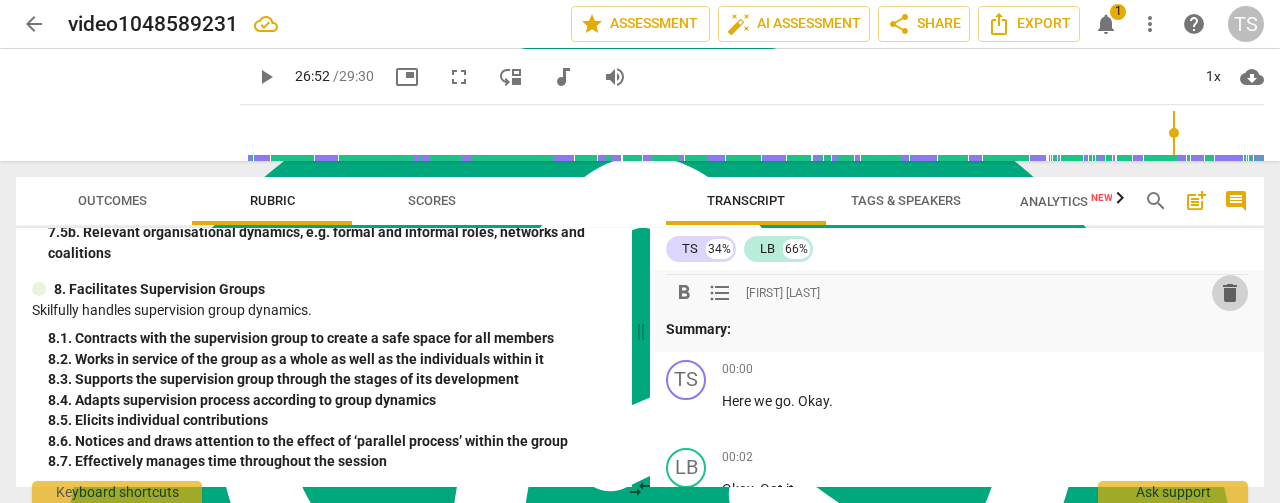 click on "delete" at bounding box center (1230, 293) 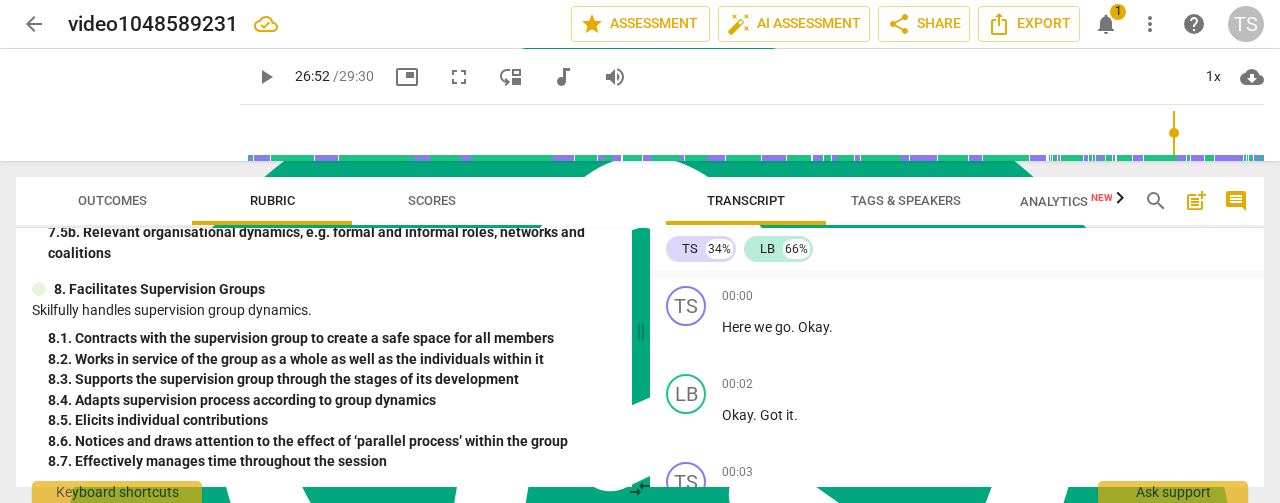 click on "comment" at bounding box center [1236, 201] 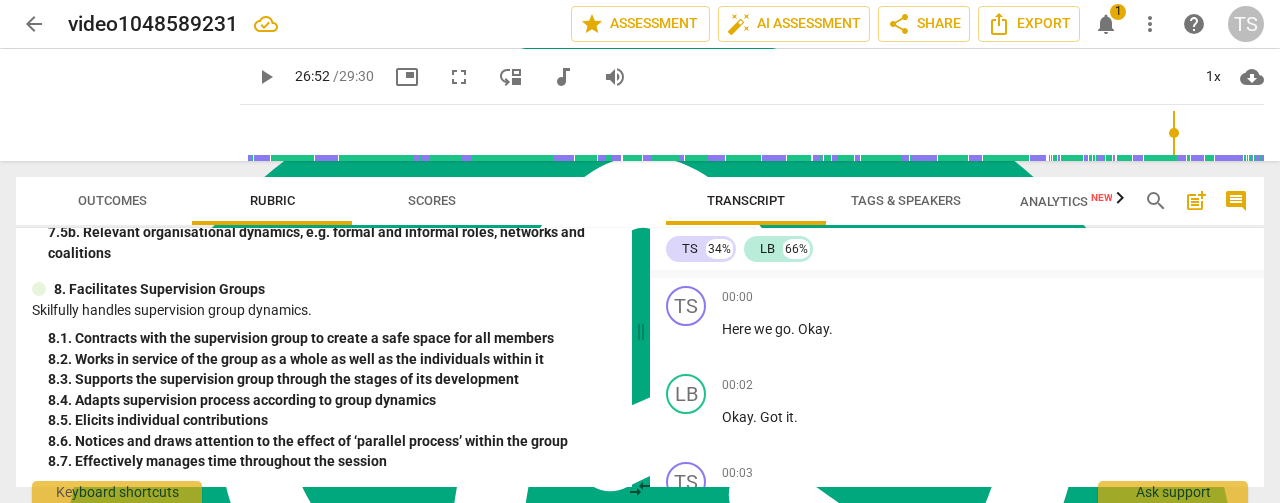 scroll, scrollTop: 2904, scrollLeft: 0, axis: vertical 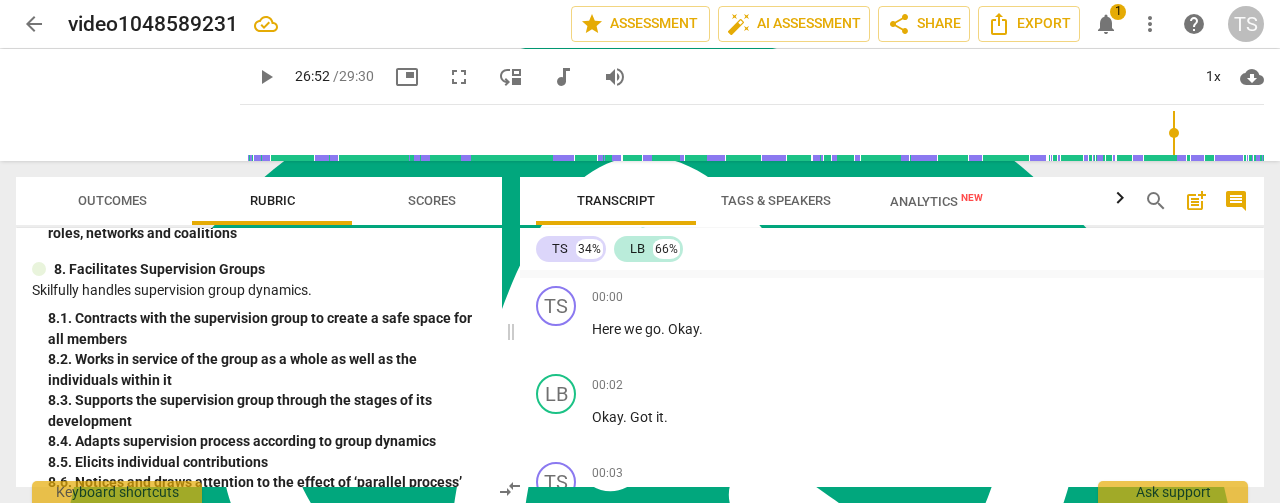 click on "comment" at bounding box center [1236, 201] 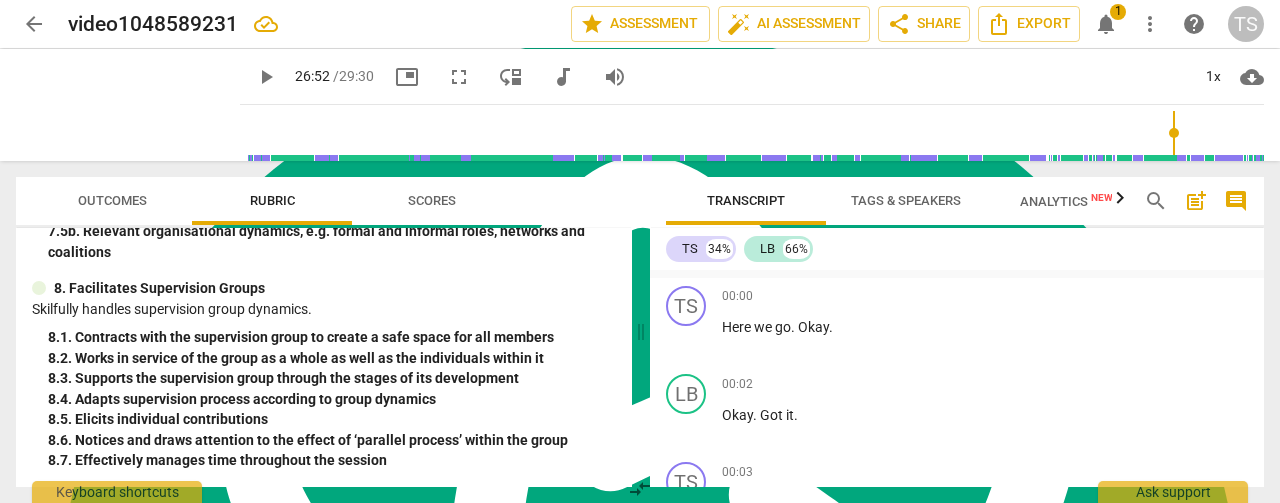 scroll, scrollTop: 2310, scrollLeft: 0, axis: vertical 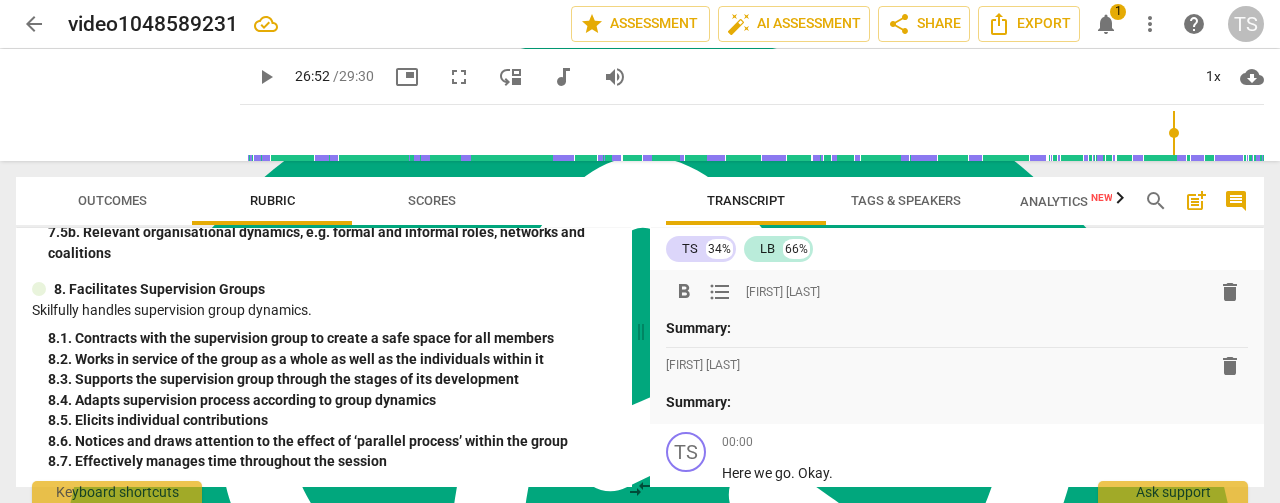 click on "delete" at bounding box center (1230, 292) 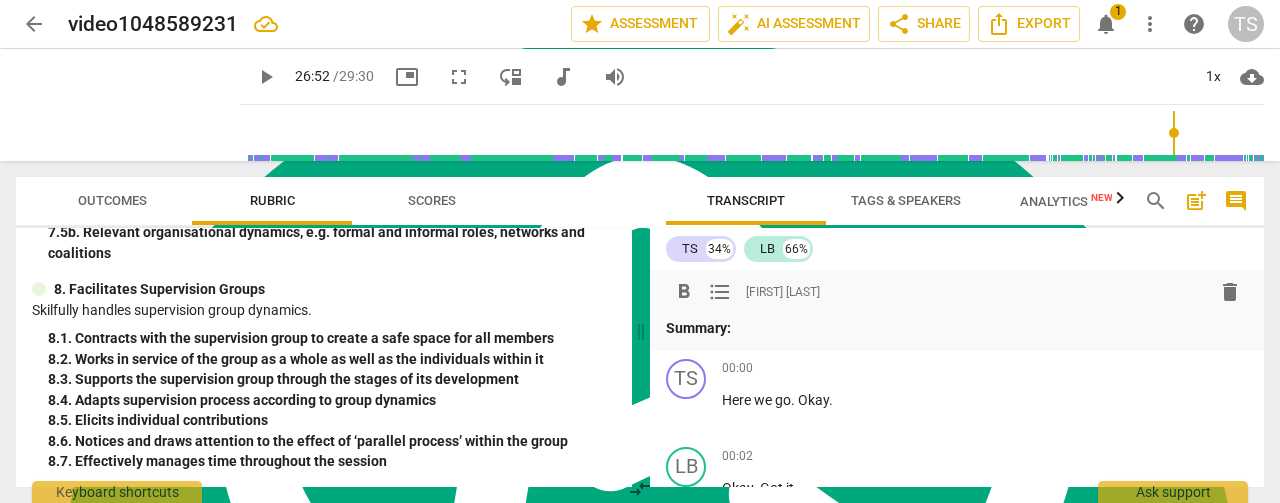 click on "format_list_bulleted" at bounding box center (720, 292) 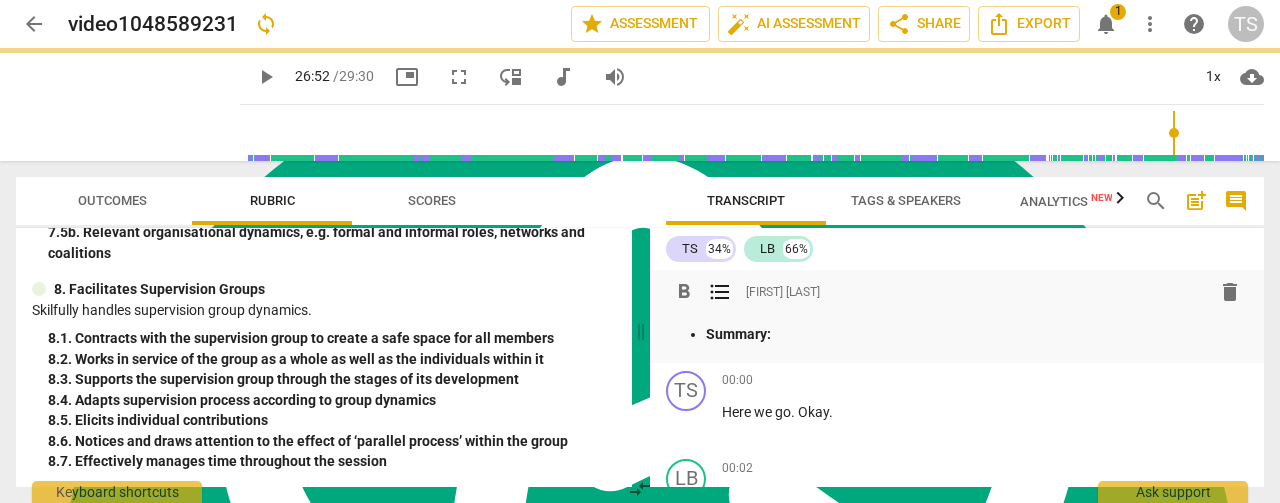 type 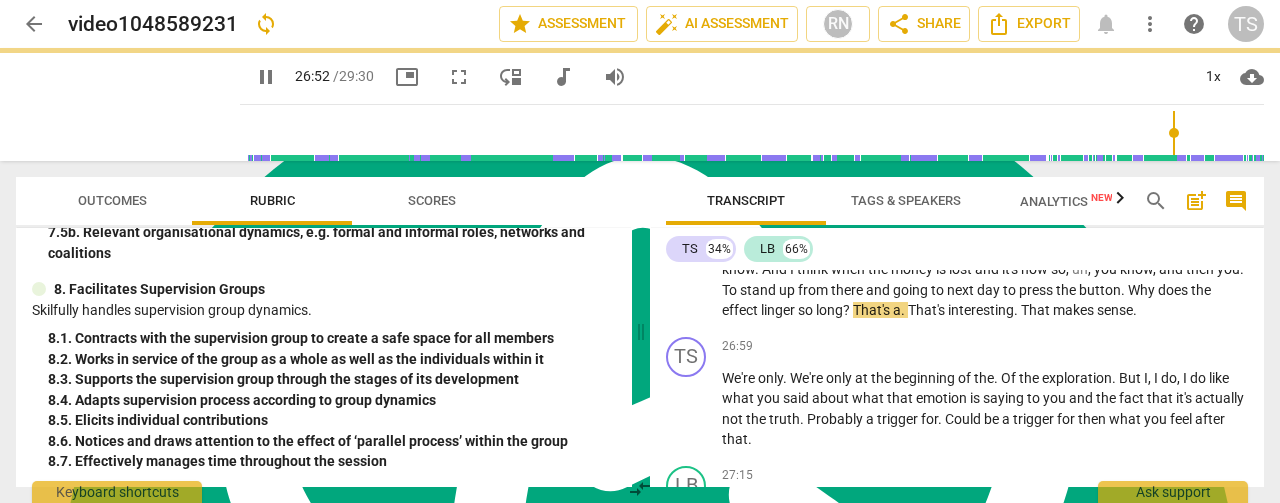 scroll, scrollTop: 10874, scrollLeft: 0, axis: vertical 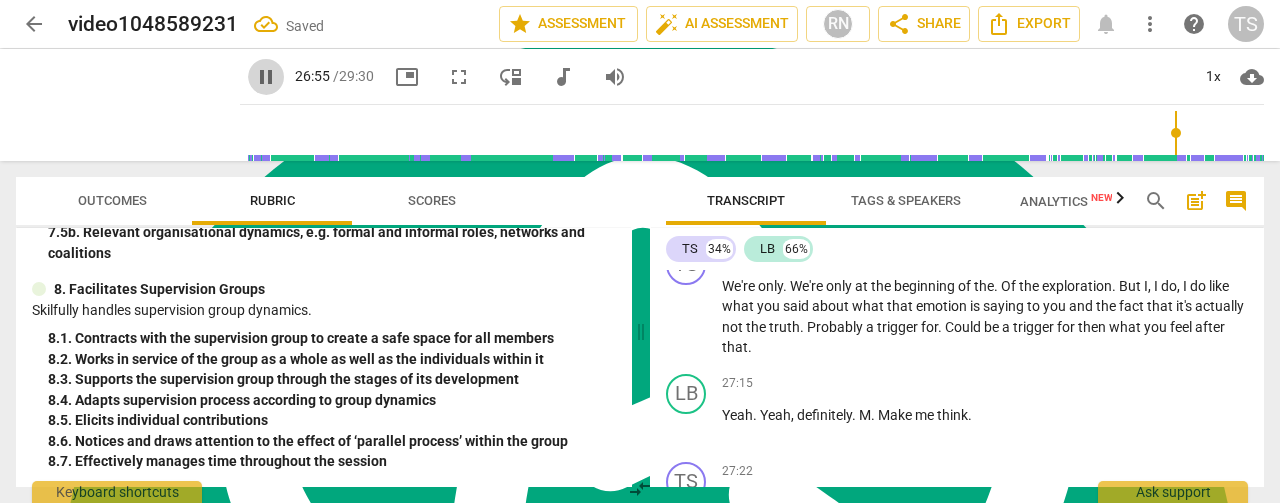 click on "pause" at bounding box center (266, 77) 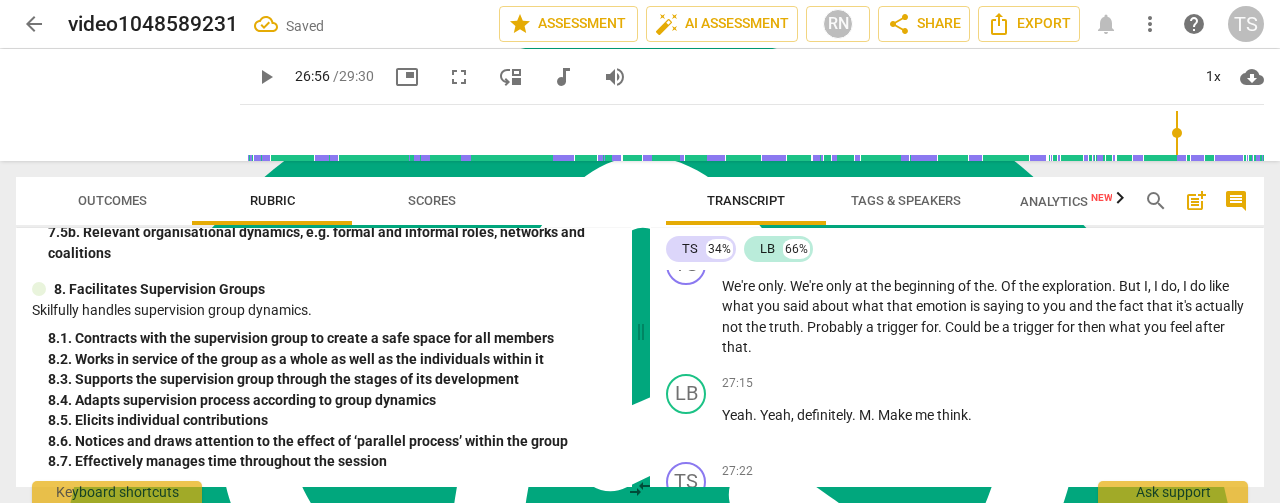 type on "1616" 